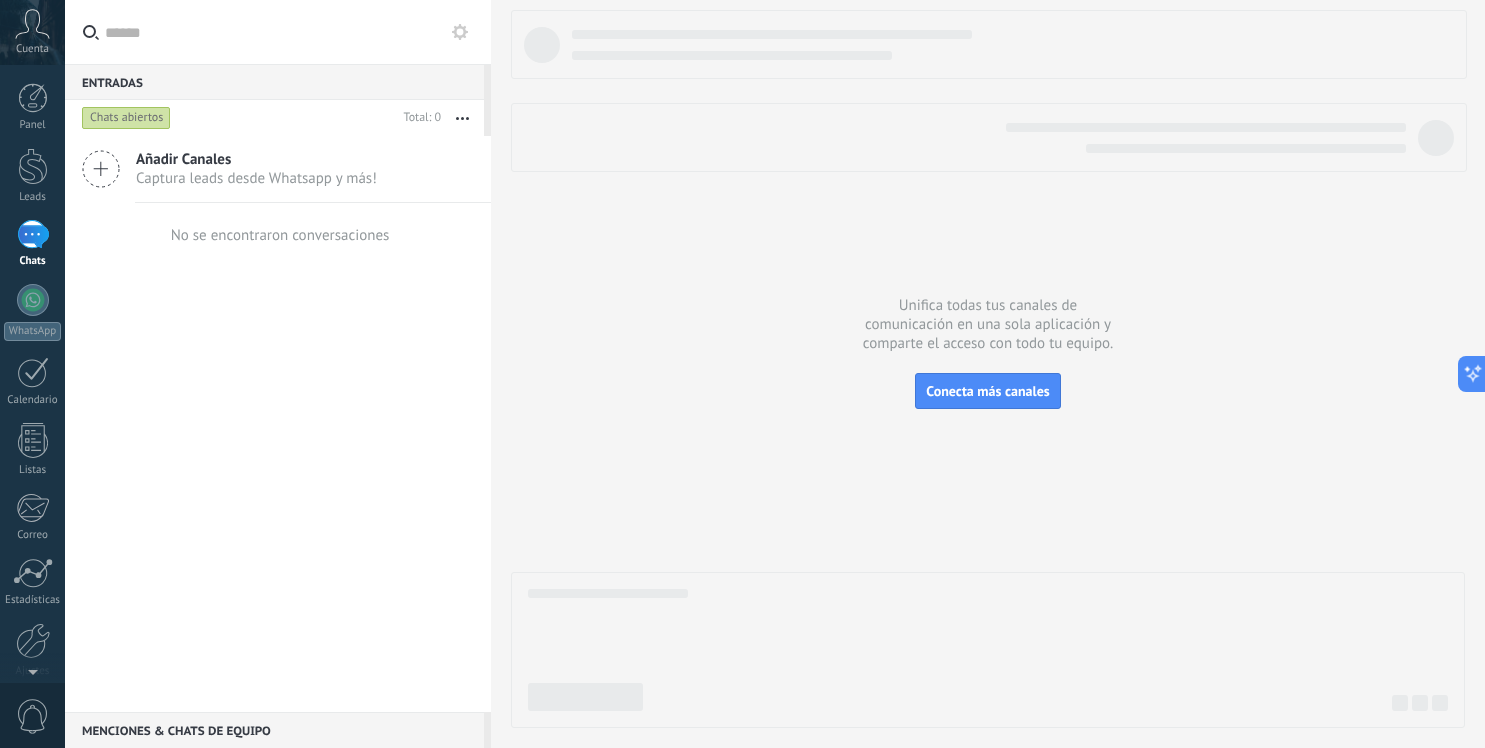 scroll, scrollTop: 0, scrollLeft: 0, axis: both 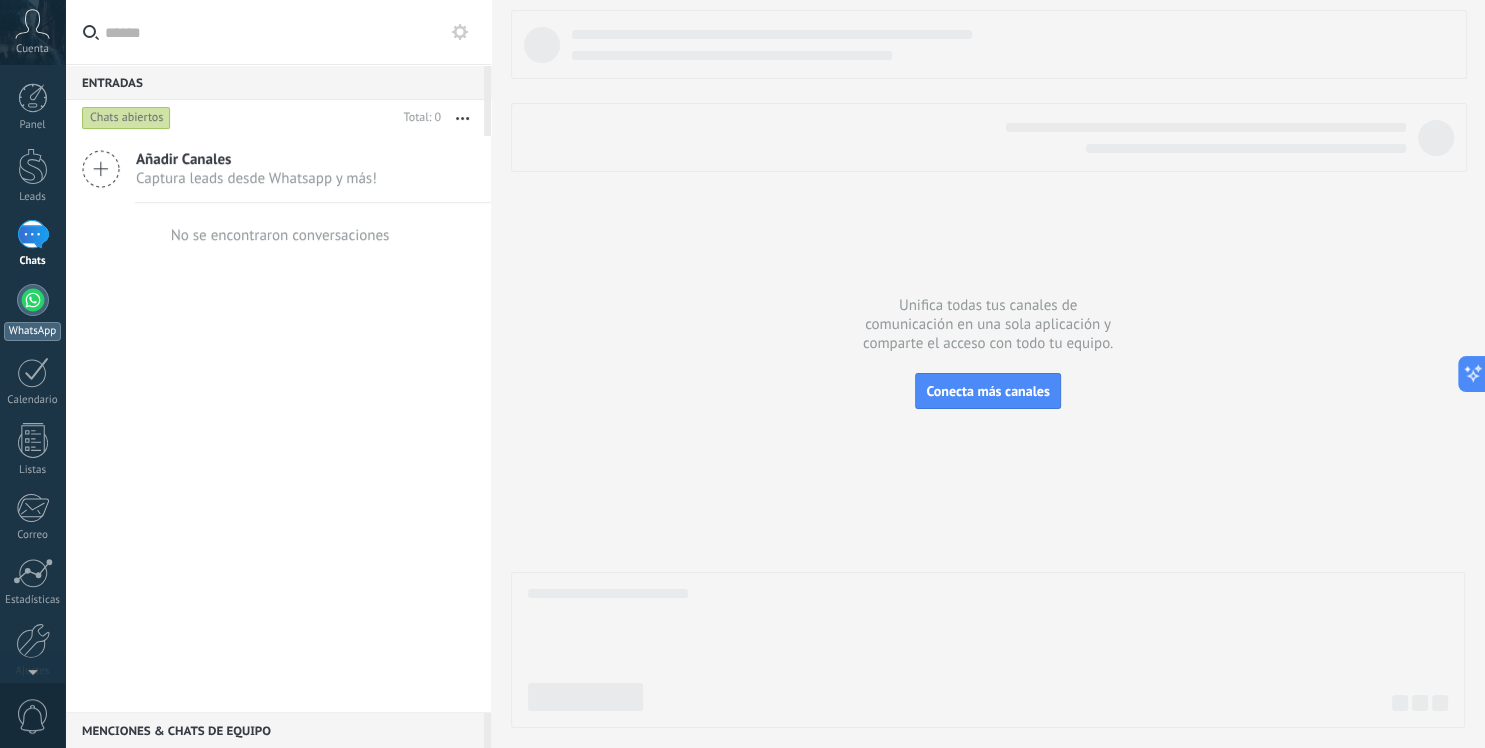 click at bounding box center (33, 300) 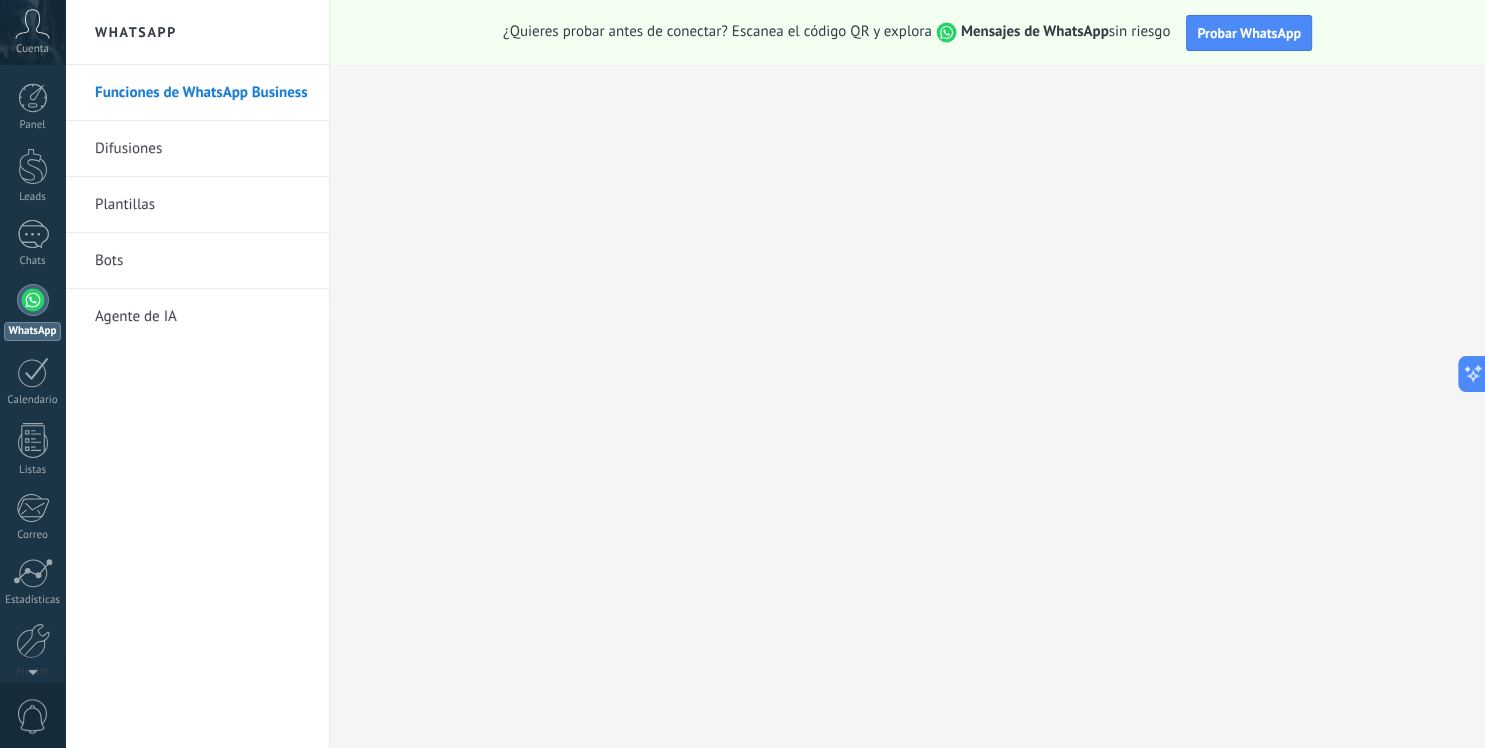 click on "Bots" at bounding box center (202, 261) 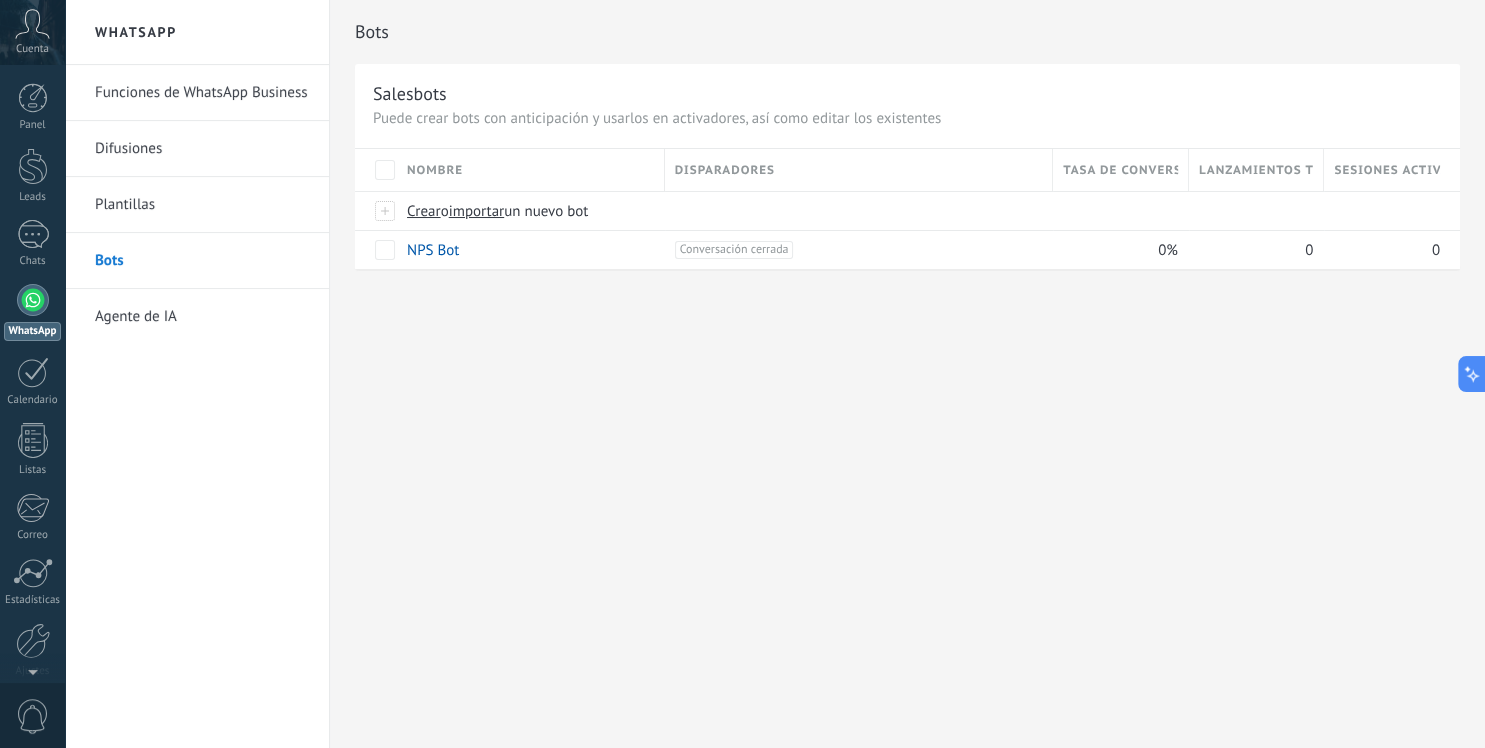 click on "Plantillas" at bounding box center (202, 205) 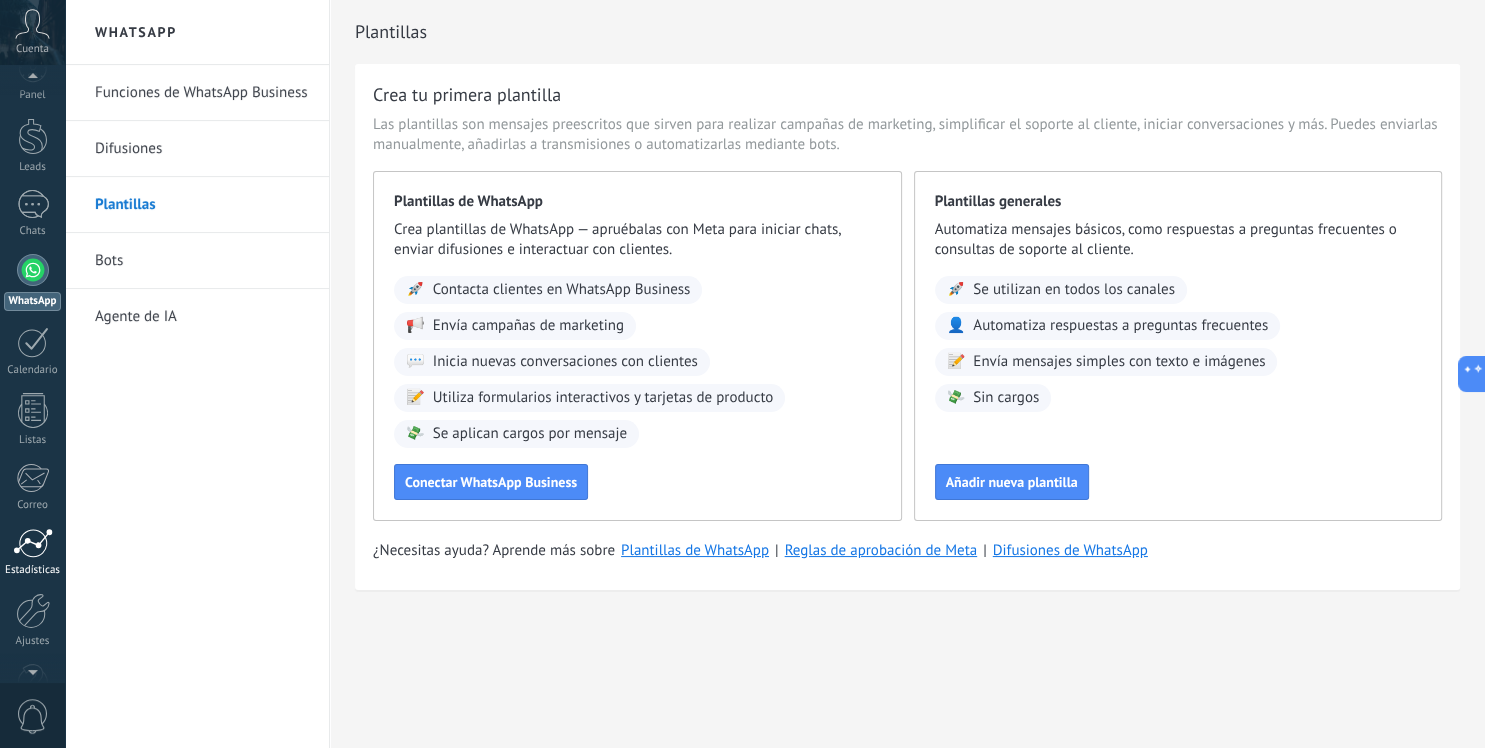 scroll, scrollTop: 0, scrollLeft: 0, axis: both 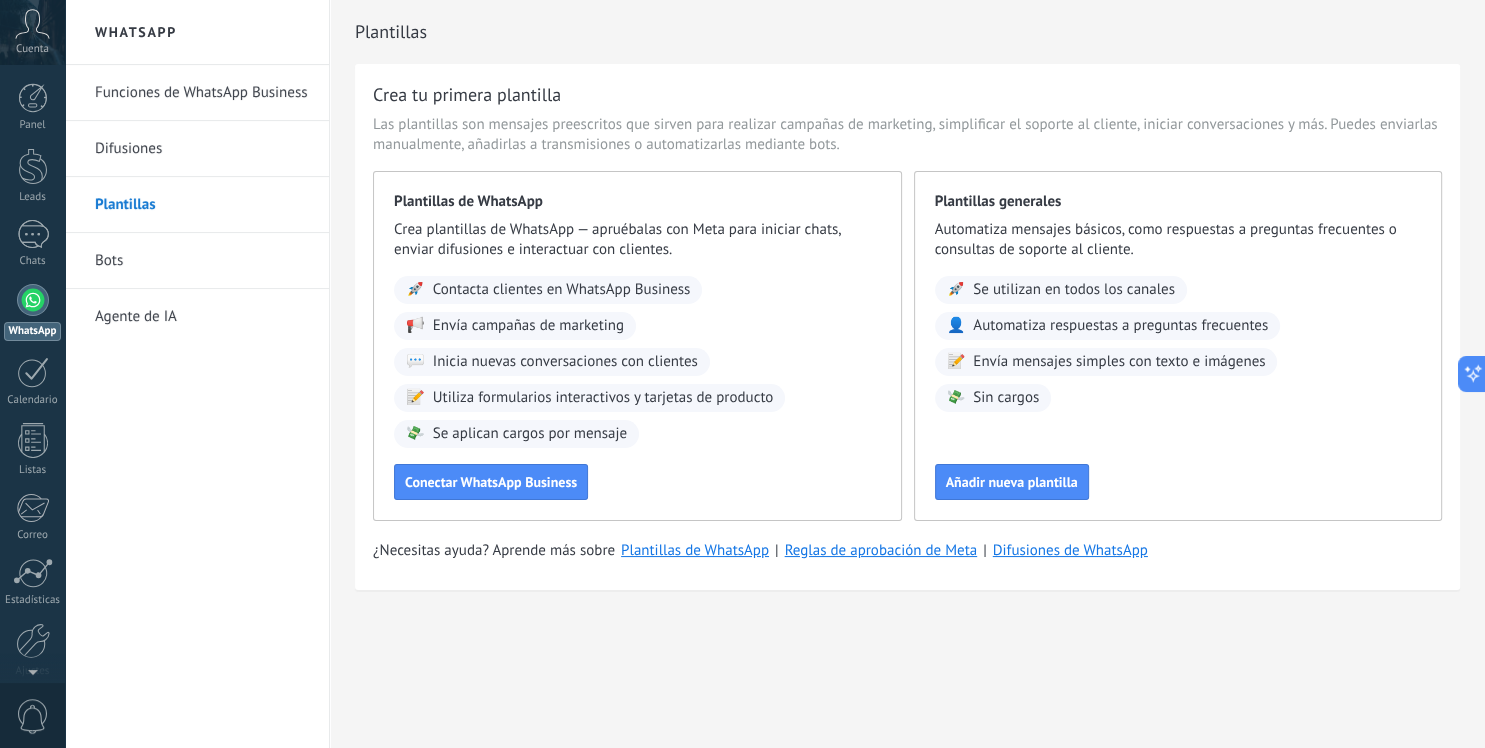 click on "Funciones de WhatsApp Business" at bounding box center (202, 93) 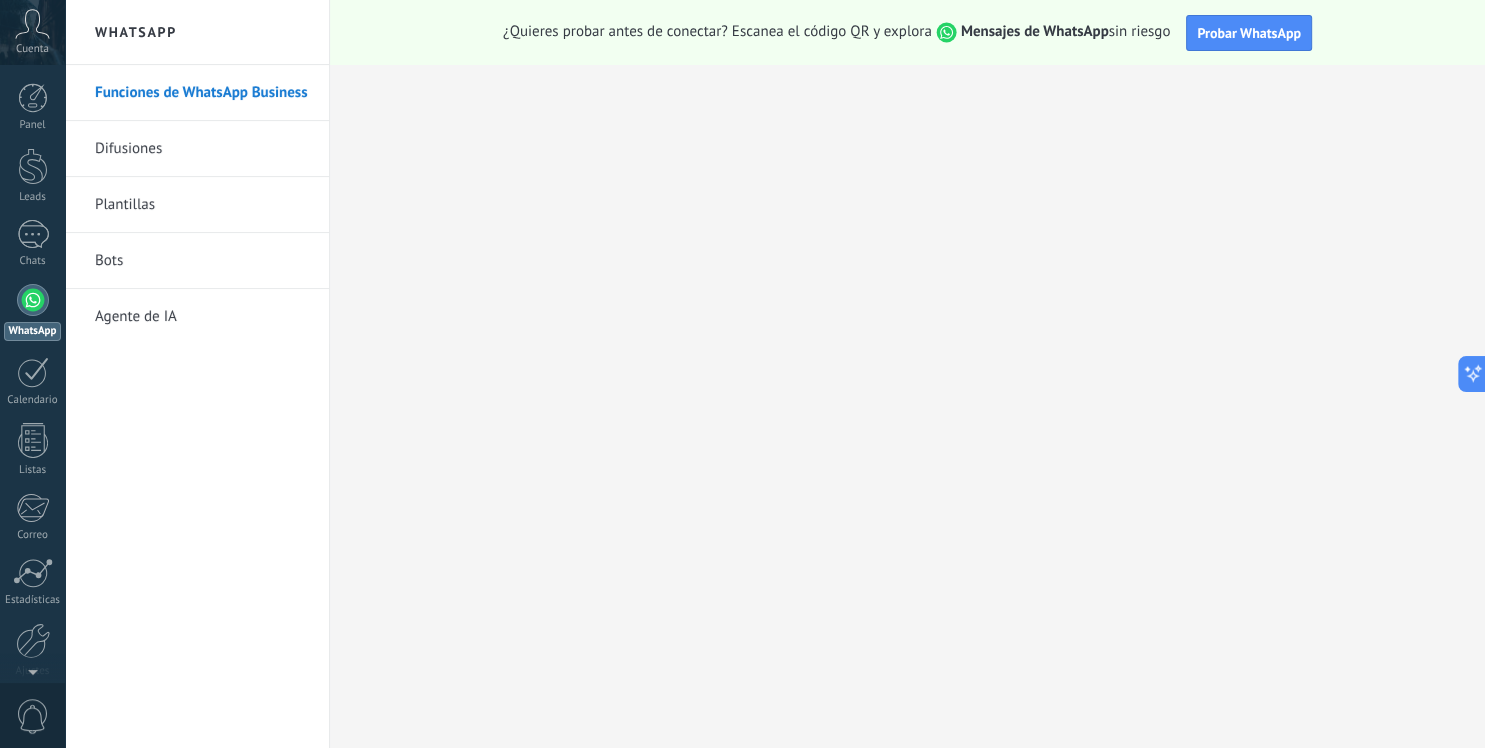 click on "Funciones de WhatsApp Business Difusiones Plantillas Bots Agente de [GEOGRAPHIC_DATA]" at bounding box center [197, 406] 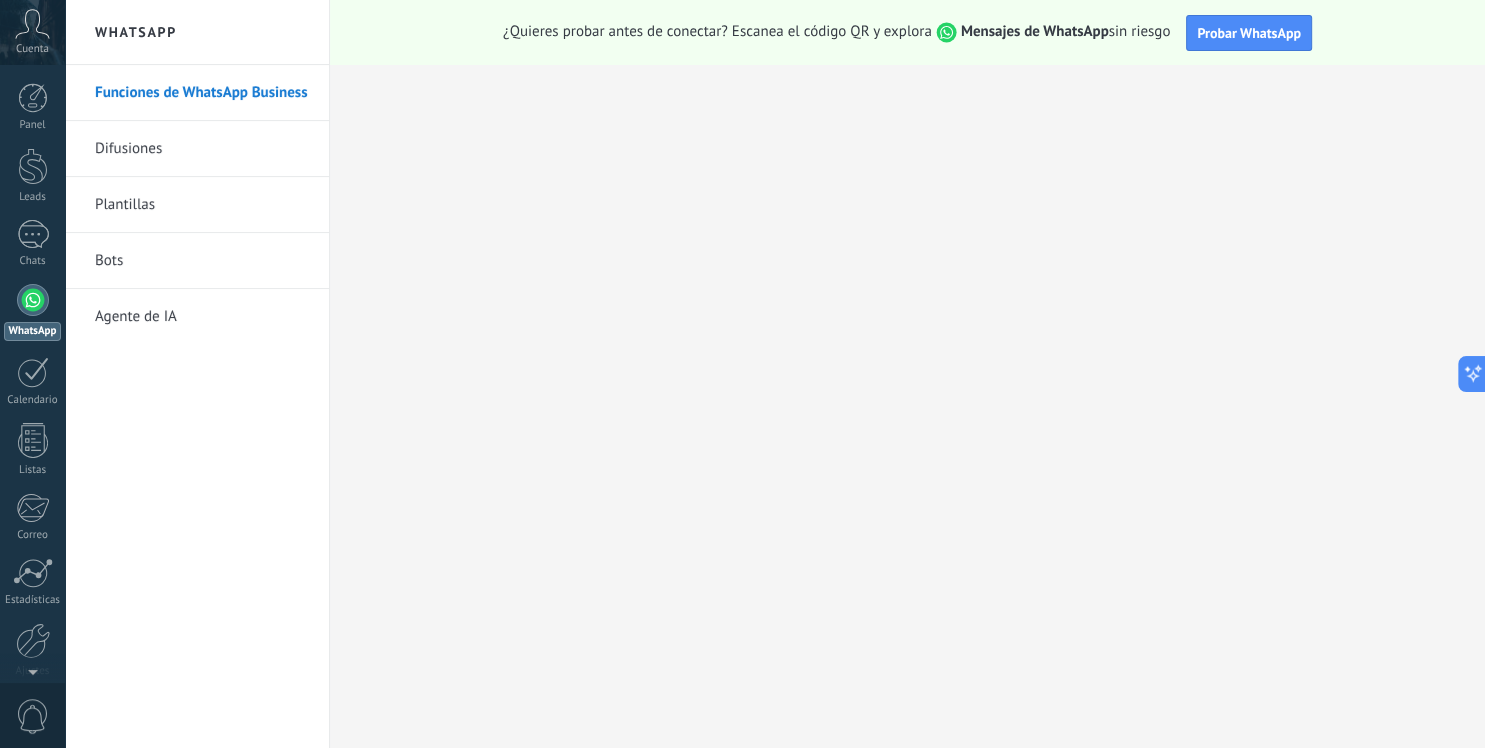 click on "Agente de IA" at bounding box center (202, 317) 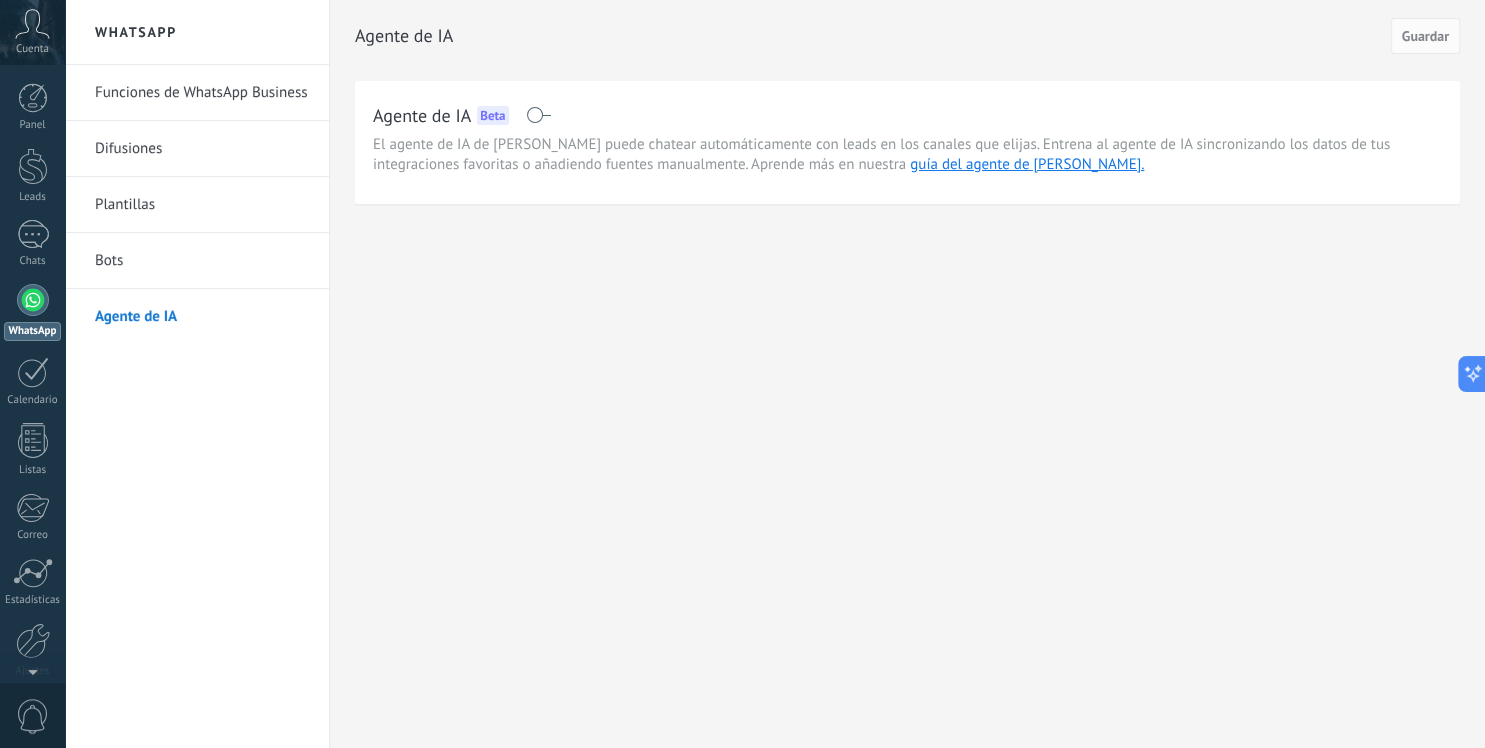 click on "Difusiones" at bounding box center [202, 149] 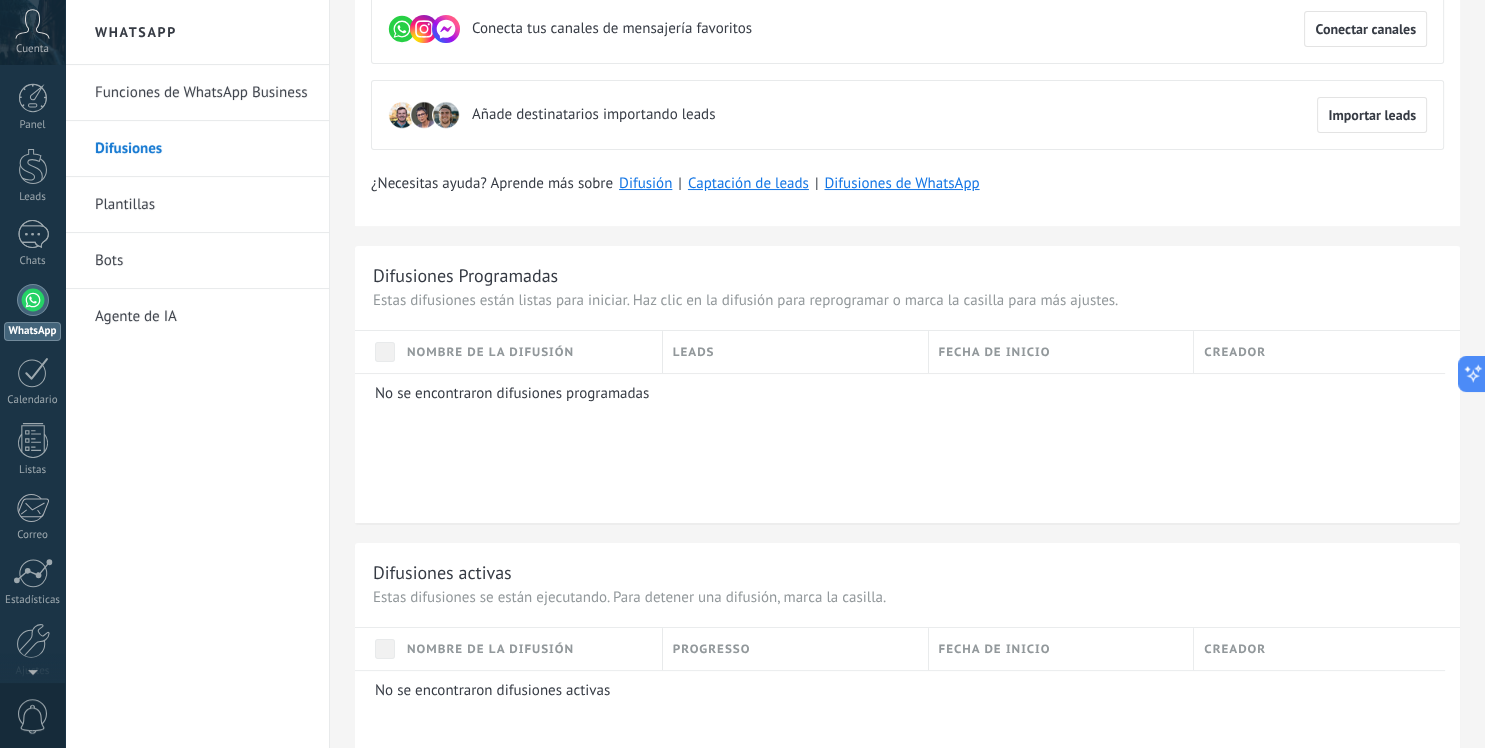 scroll, scrollTop: 0, scrollLeft: 0, axis: both 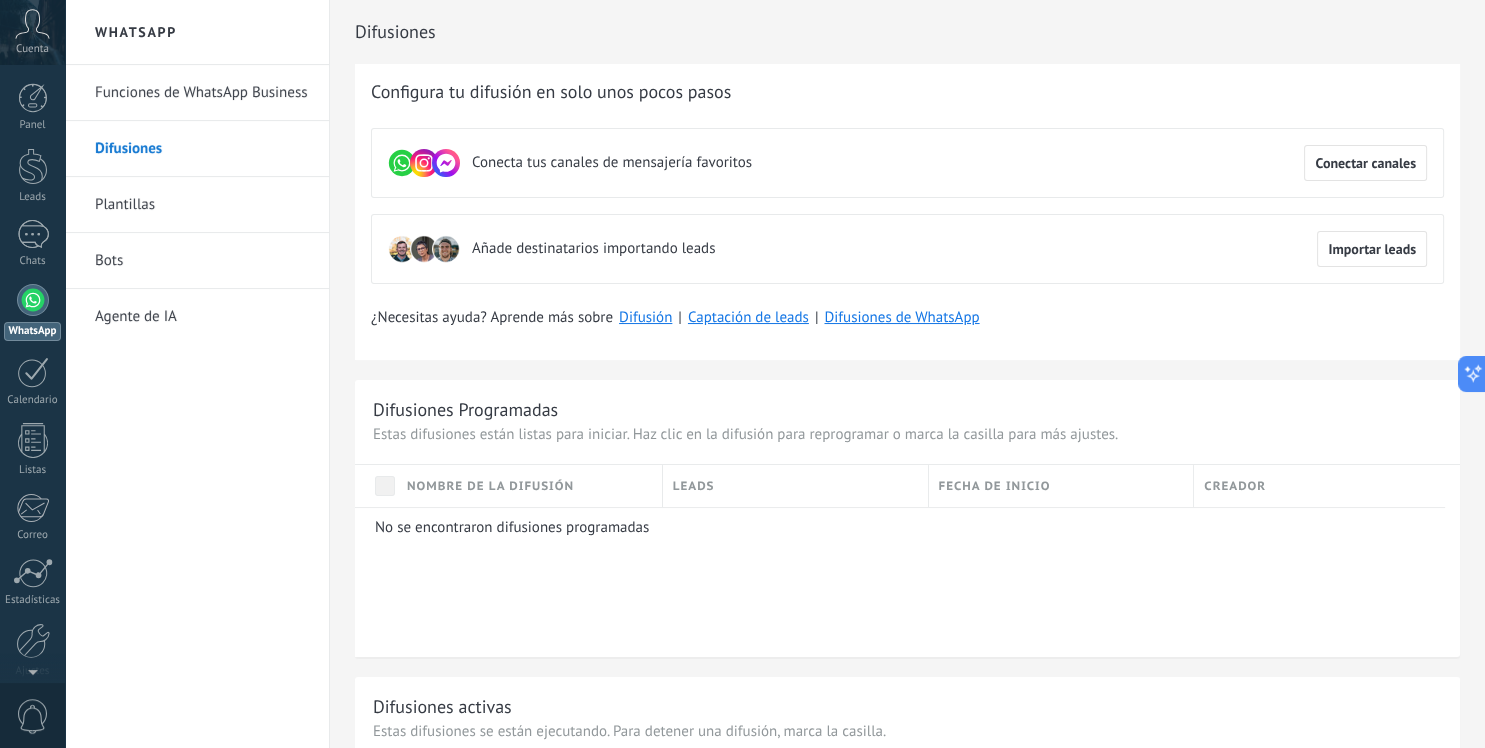 click on "Plantillas" at bounding box center [202, 205] 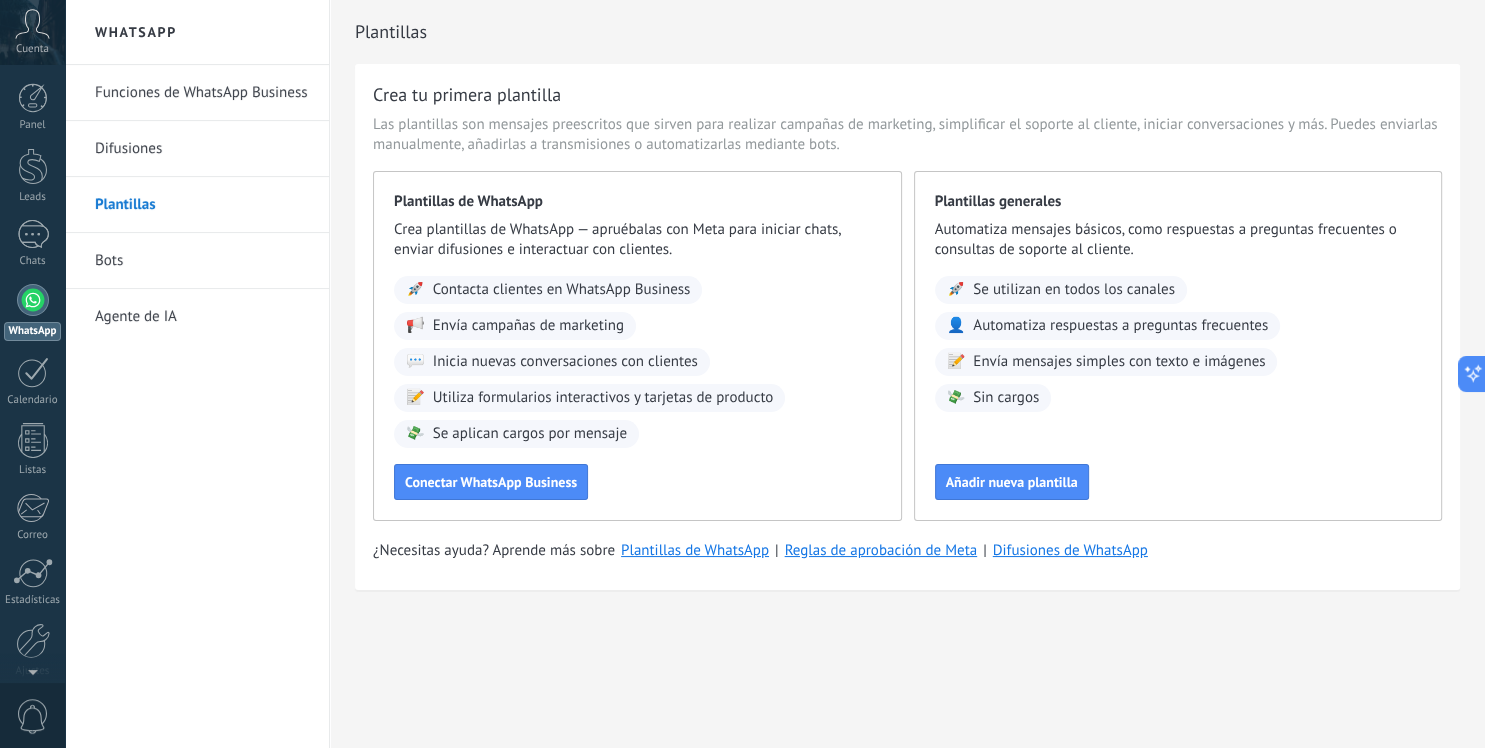 drag, startPoint x: 955, startPoint y: 573, endPoint x: 938, endPoint y: 574, distance: 17.029387 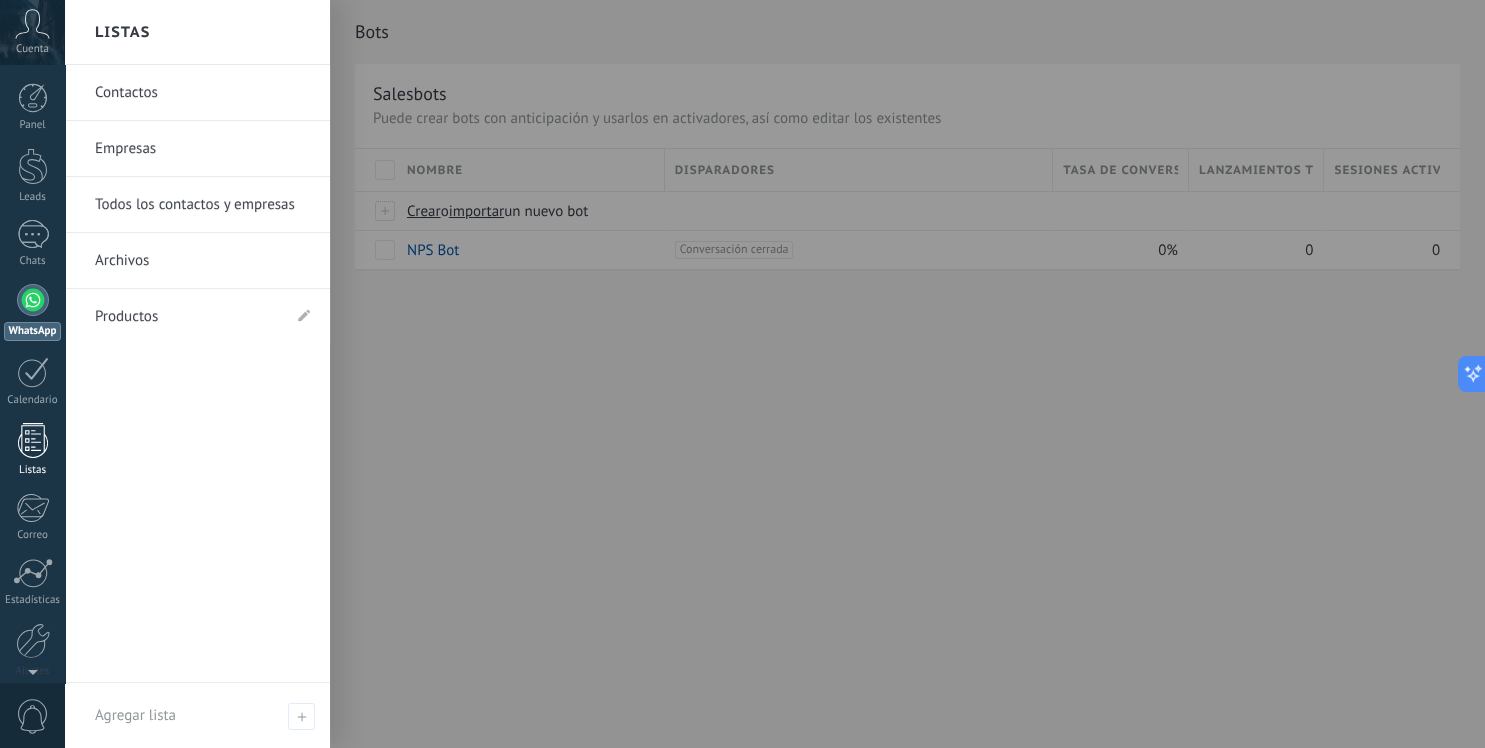 click at bounding box center (33, 440) 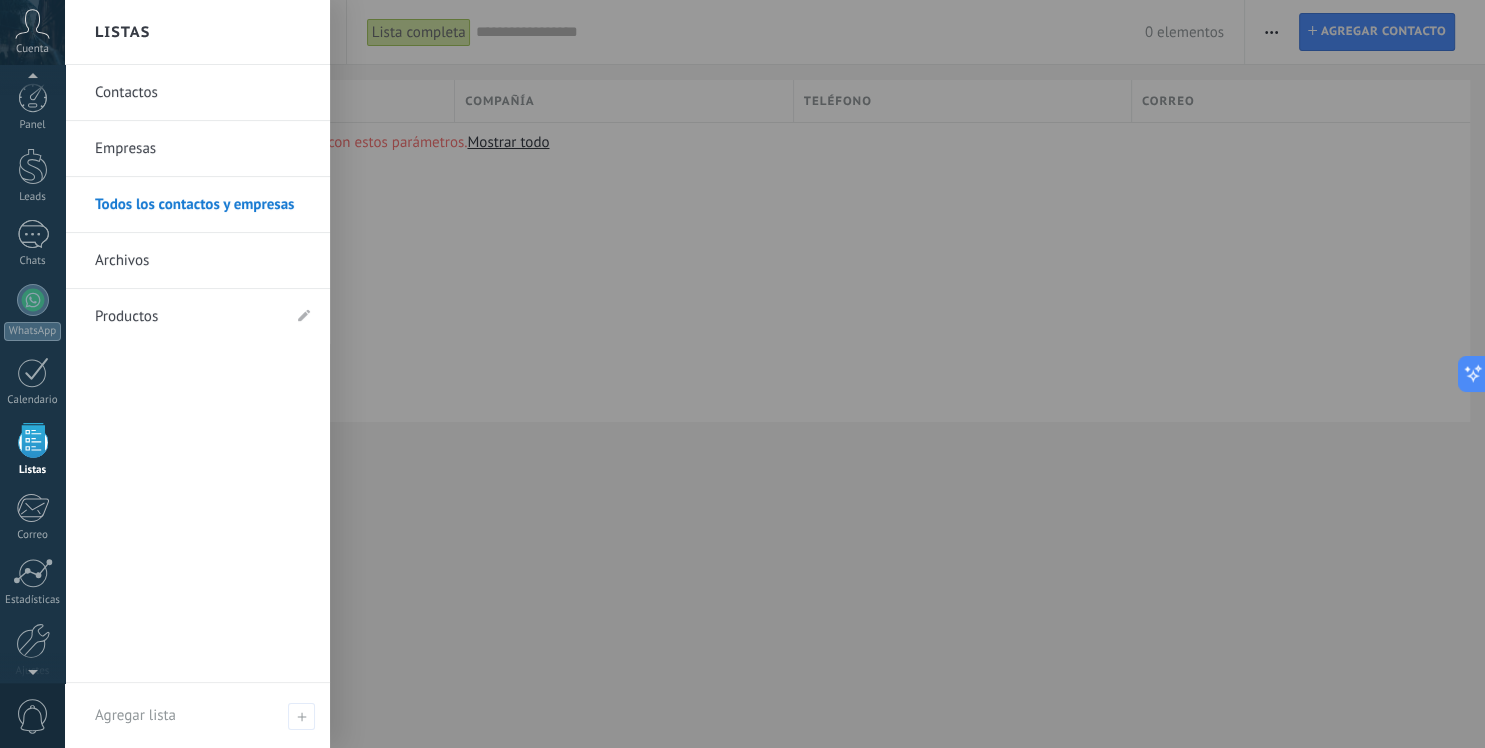 scroll, scrollTop: 51, scrollLeft: 0, axis: vertical 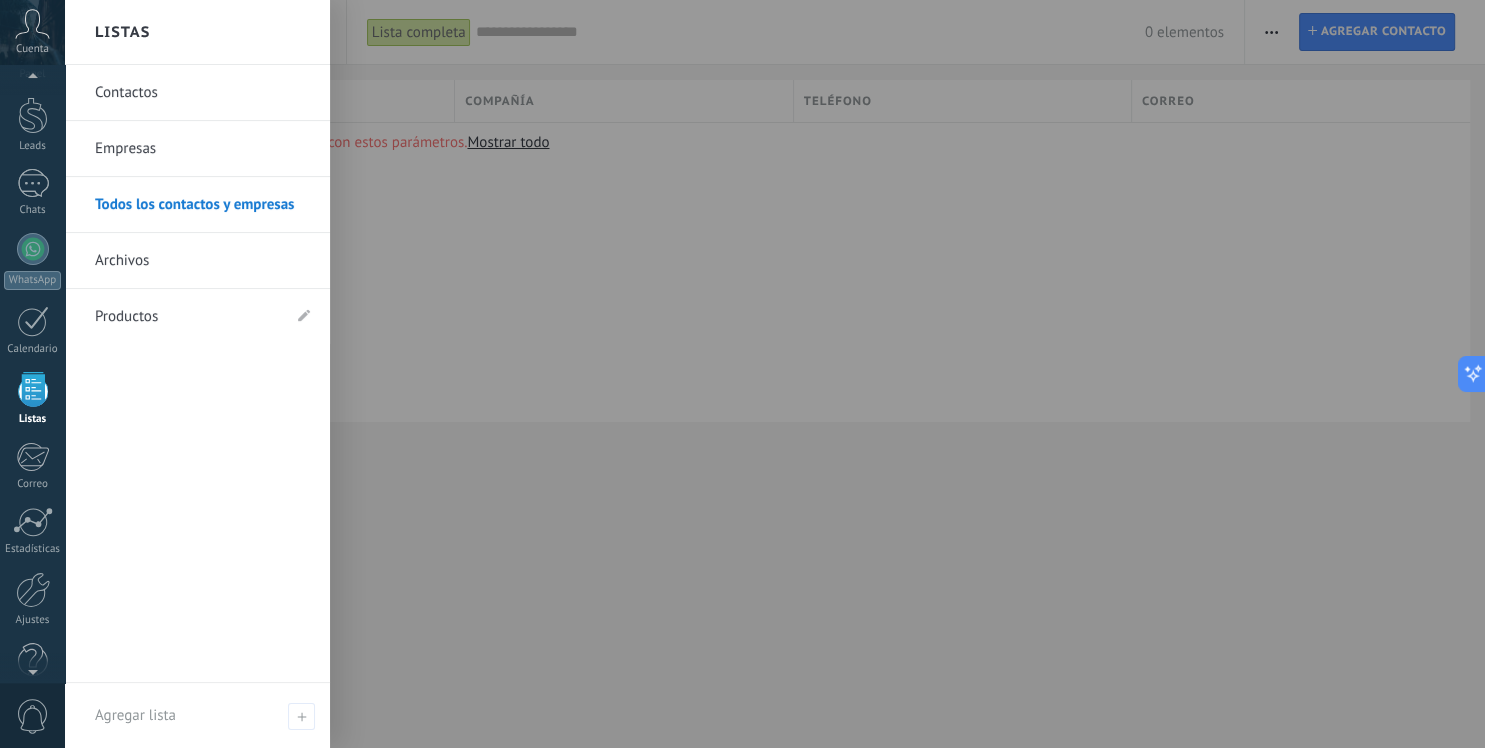 click on "Archivos" at bounding box center (202, 261) 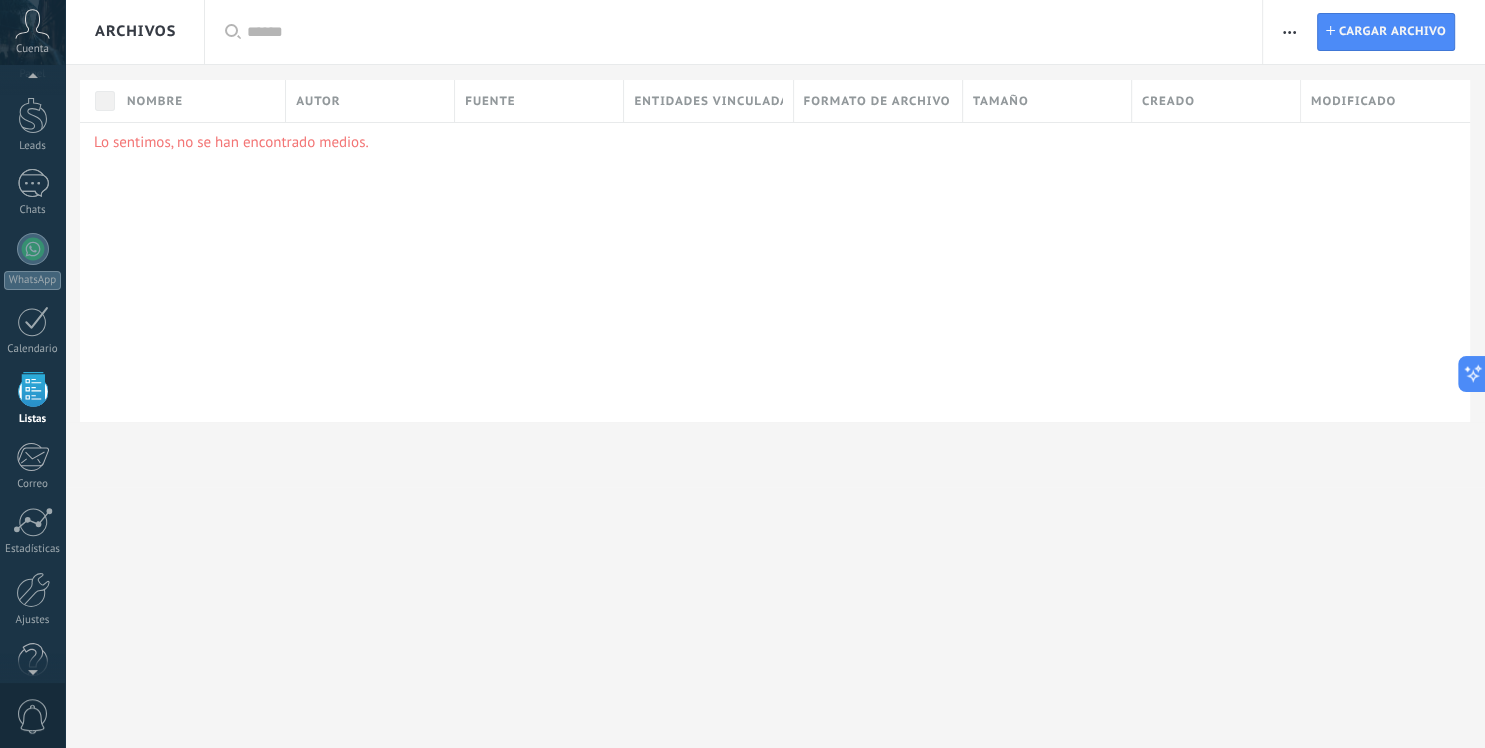 scroll, scrollTop: 51, scrollLeft: 0, axis: vertical 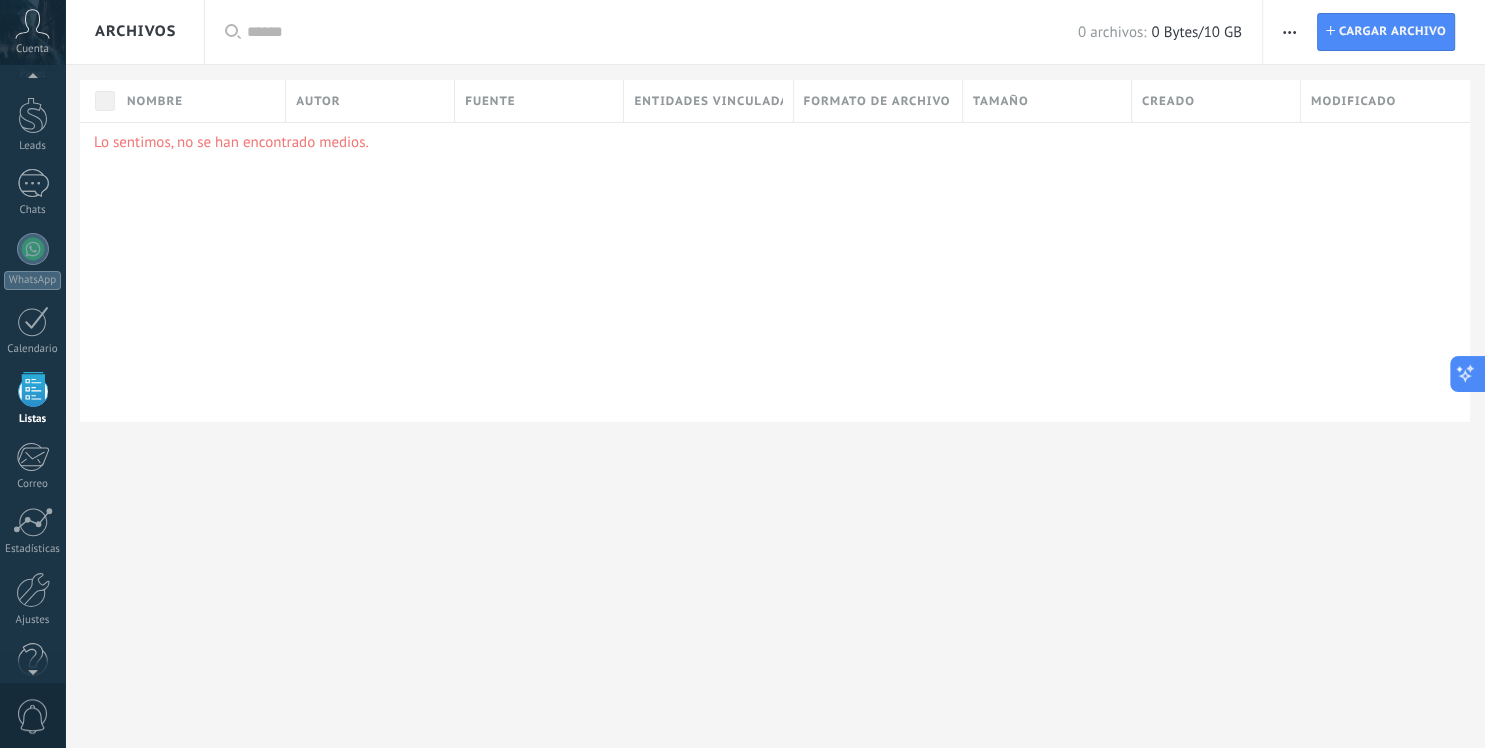 click at bounding box center [1468, 374] 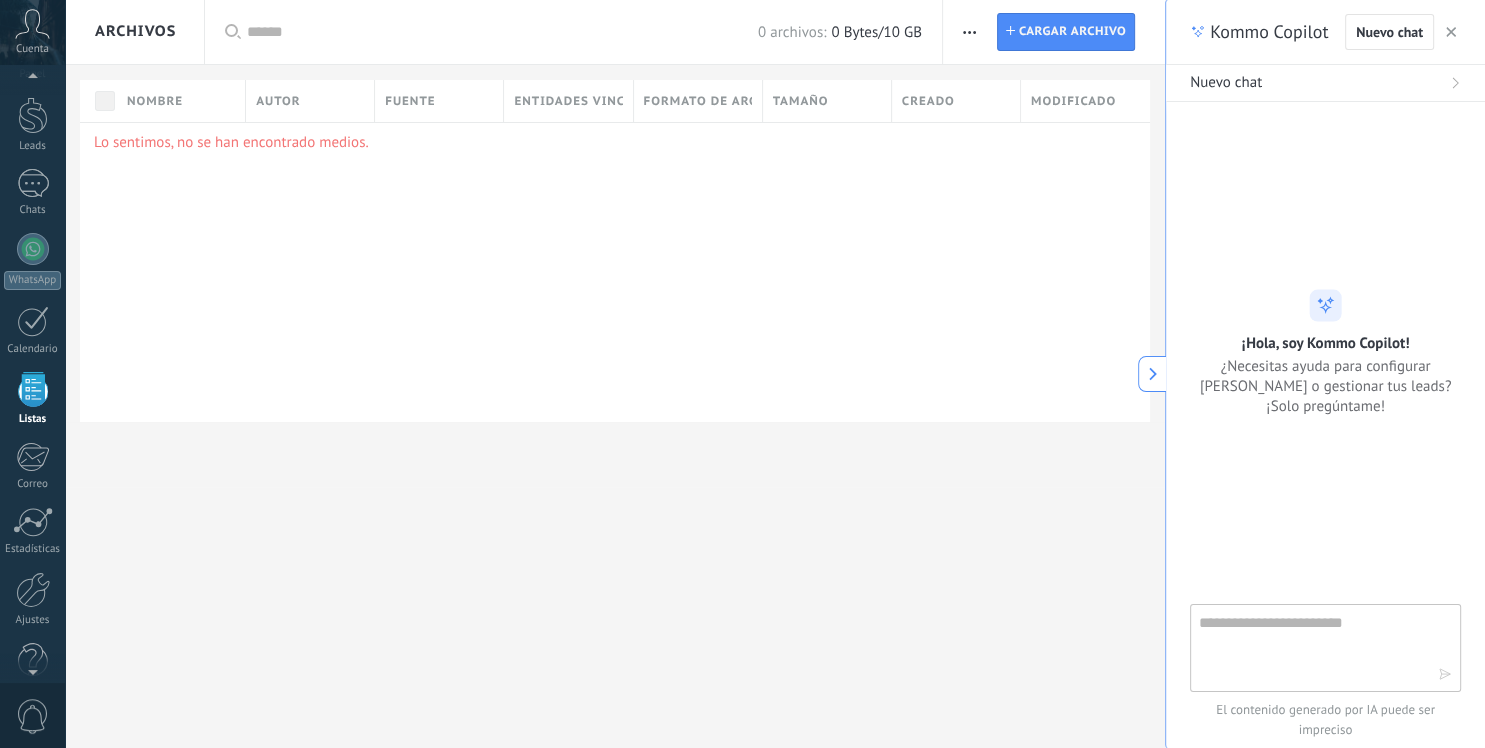 click at bounding box center [1311, 647] 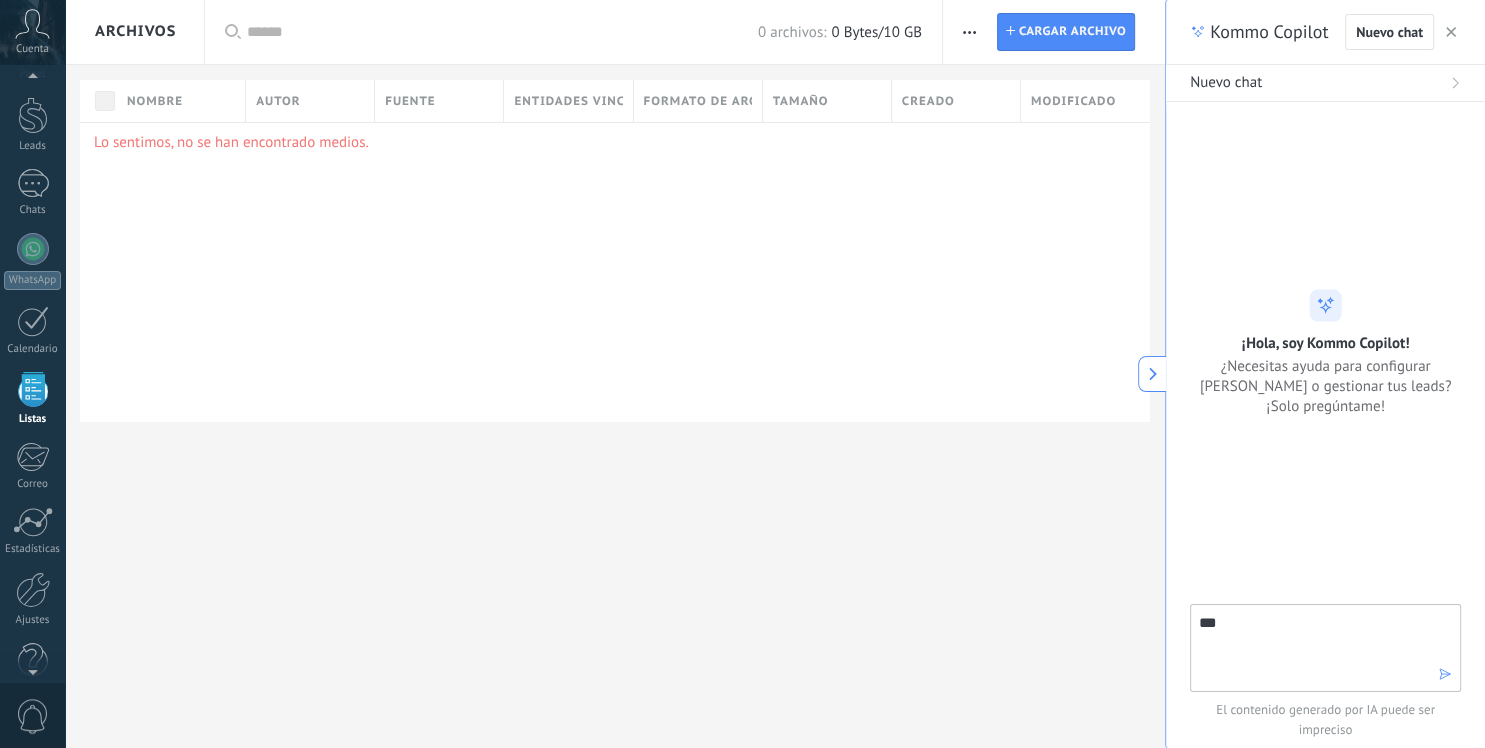 type on "****" 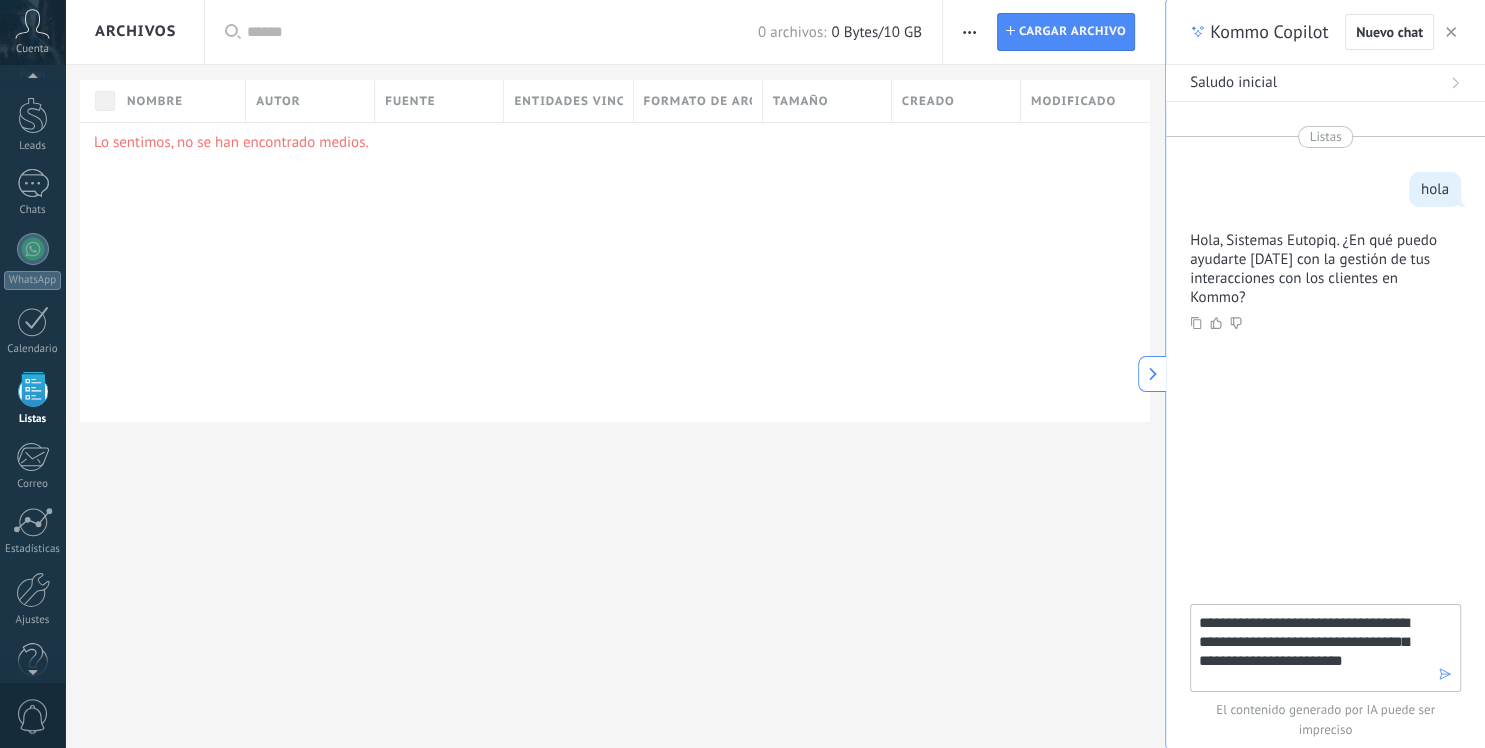 type on "**********" 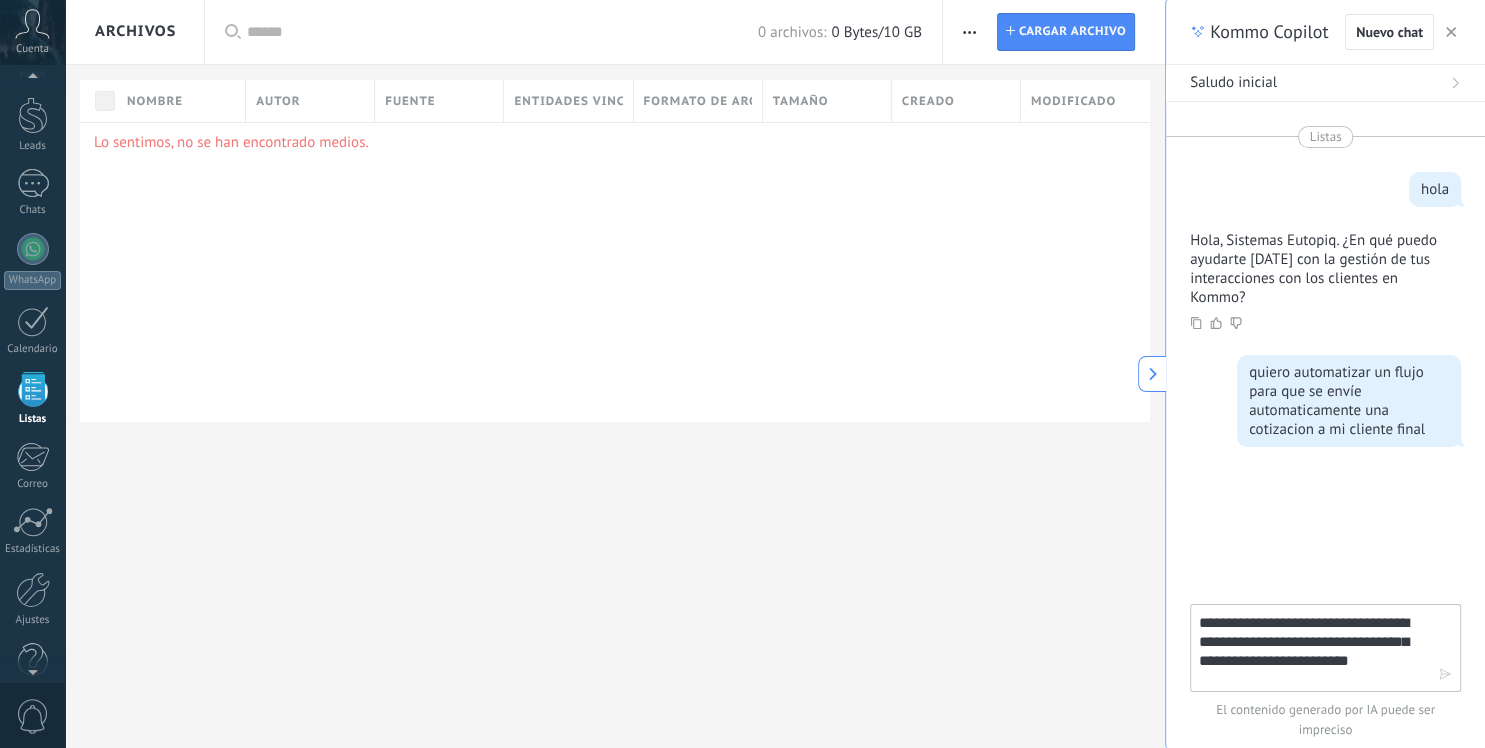 type 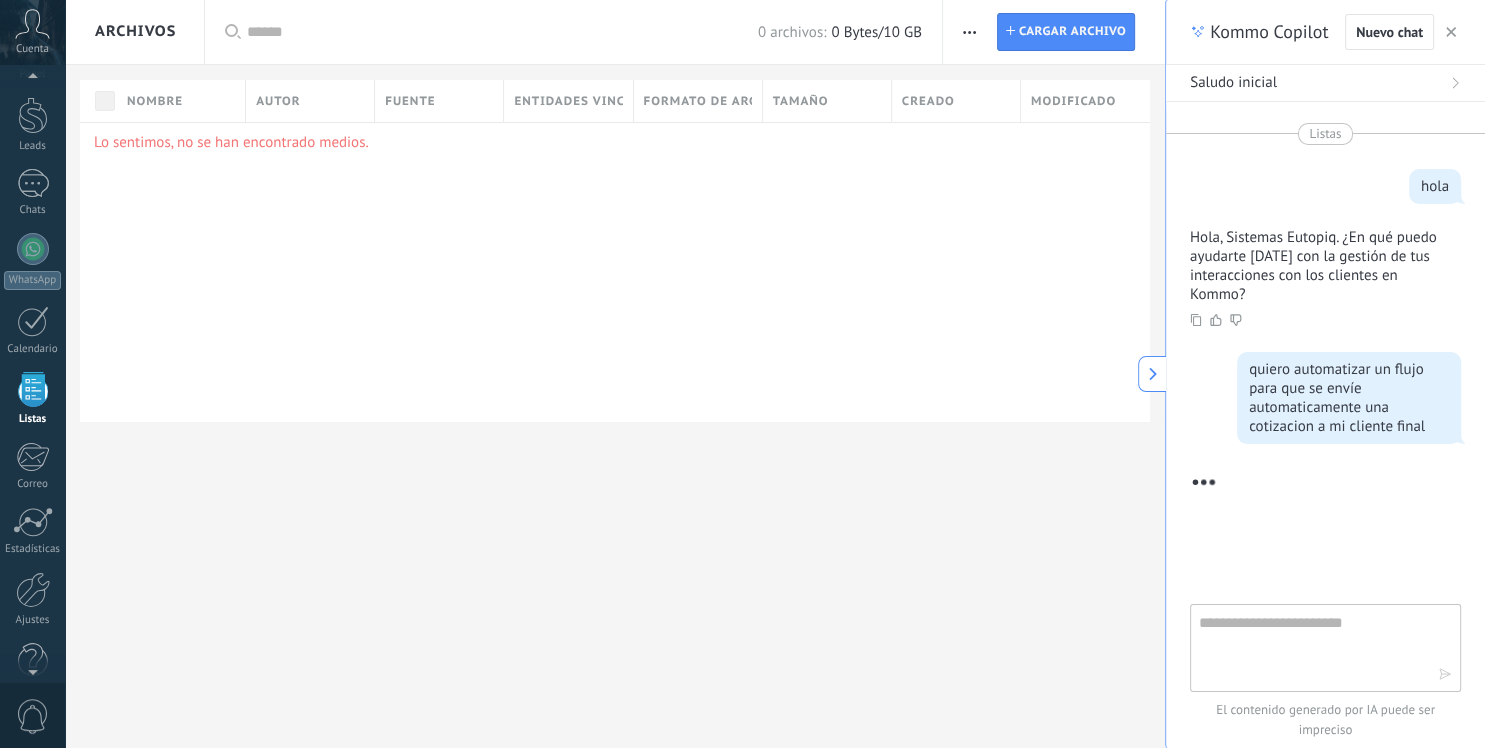 scroll, scrollTop: 244, scrollLeft: 0, axis: vertical 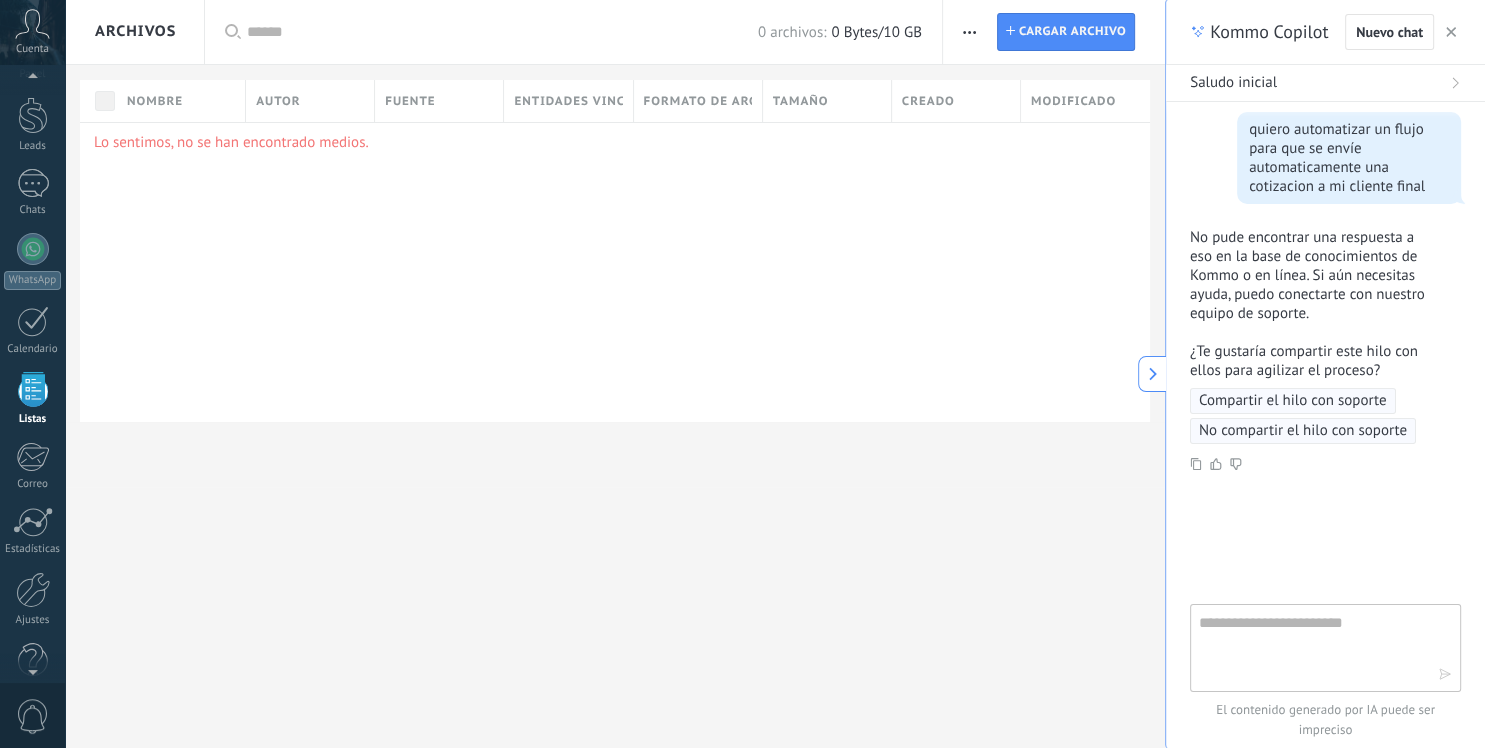 click on "Compartir el hilo con soporte" at bounding box center [1293, 401] 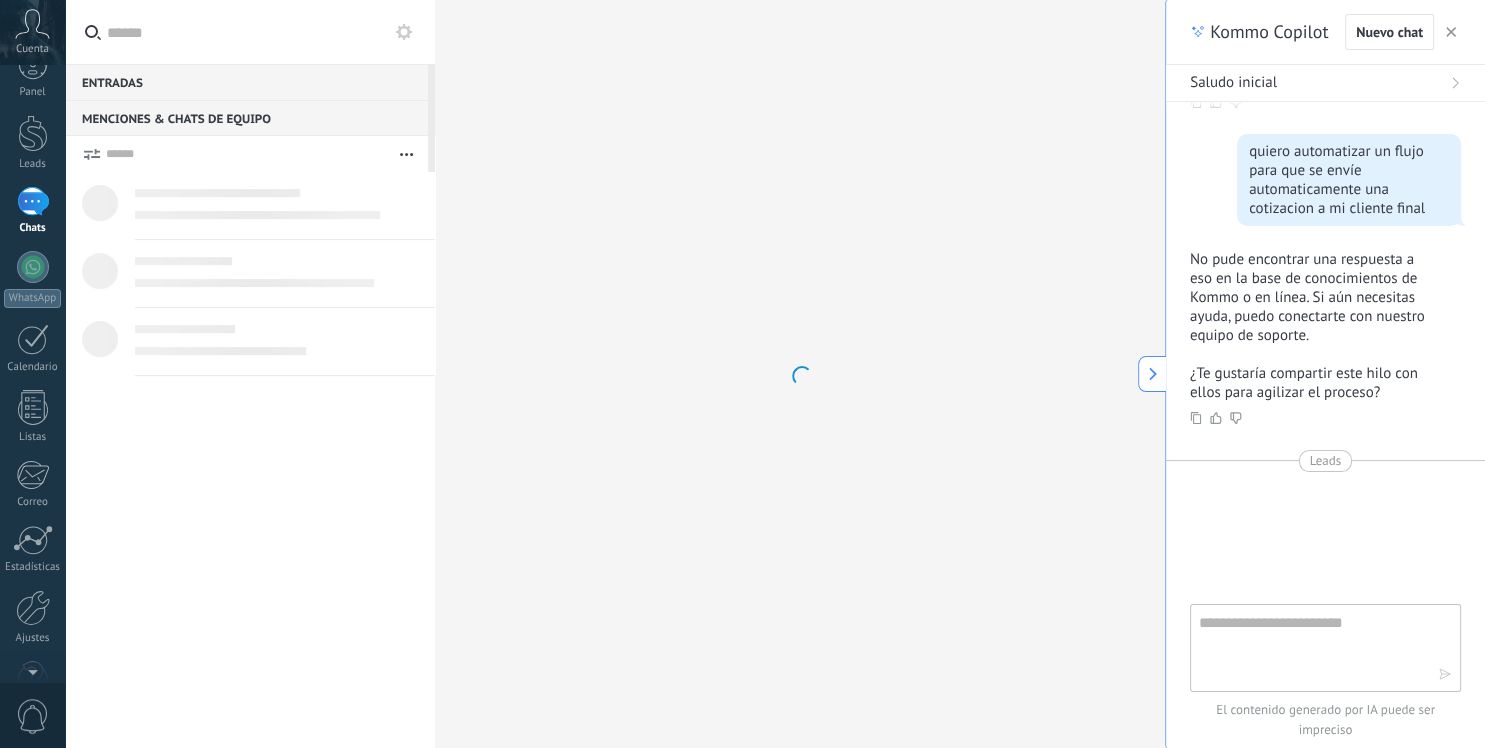 scroll, scrollTop: 0, scrollLeft: 0, axis: both 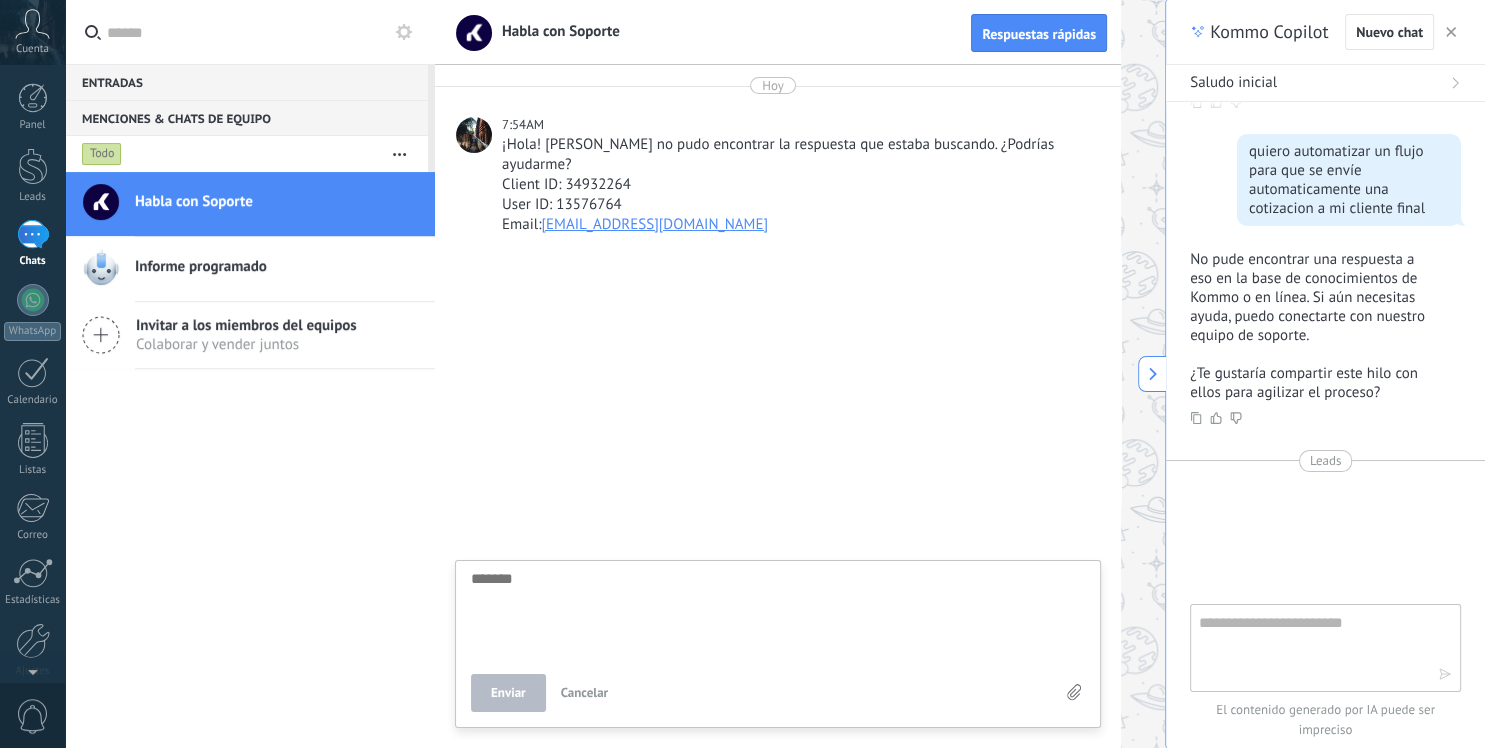 click at bounding box center (778, 612) 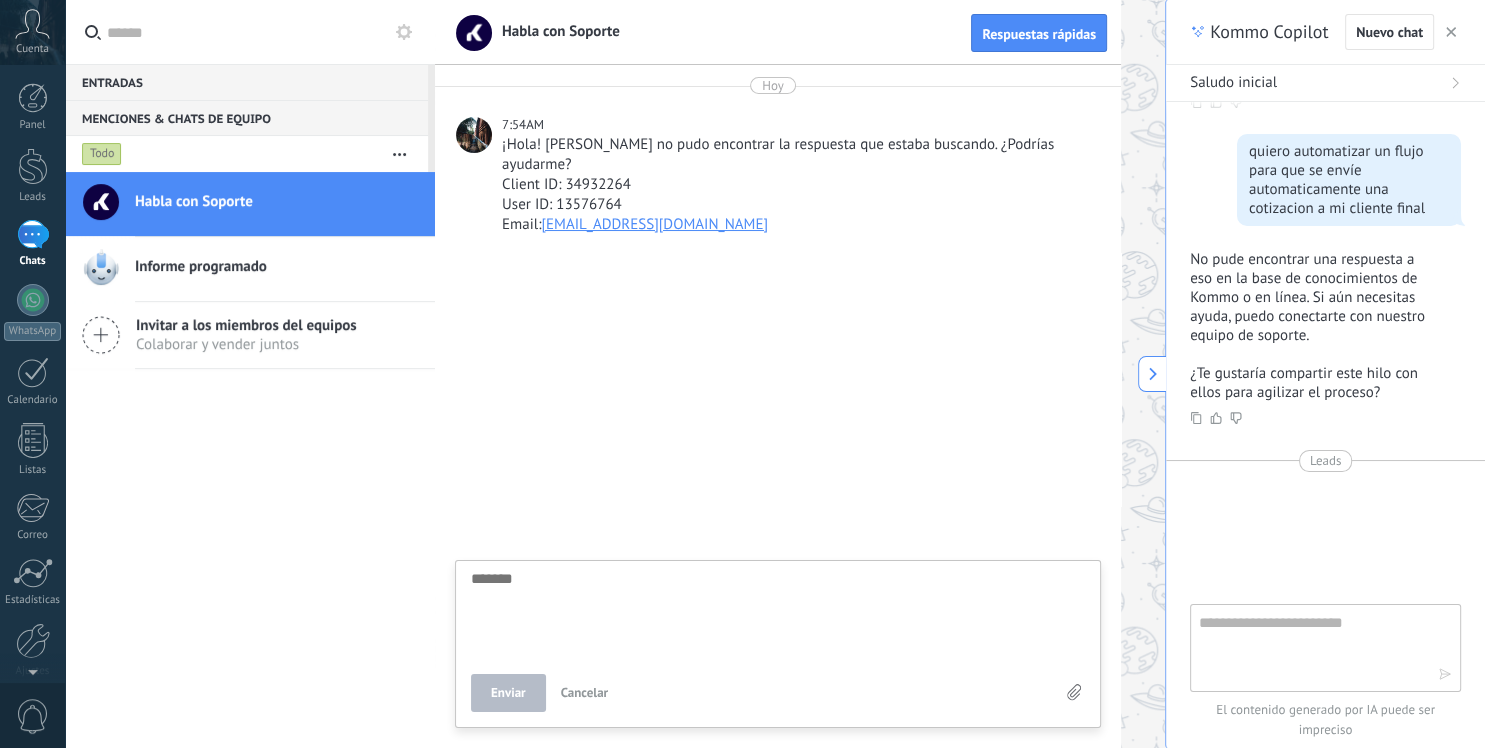 type on "*" 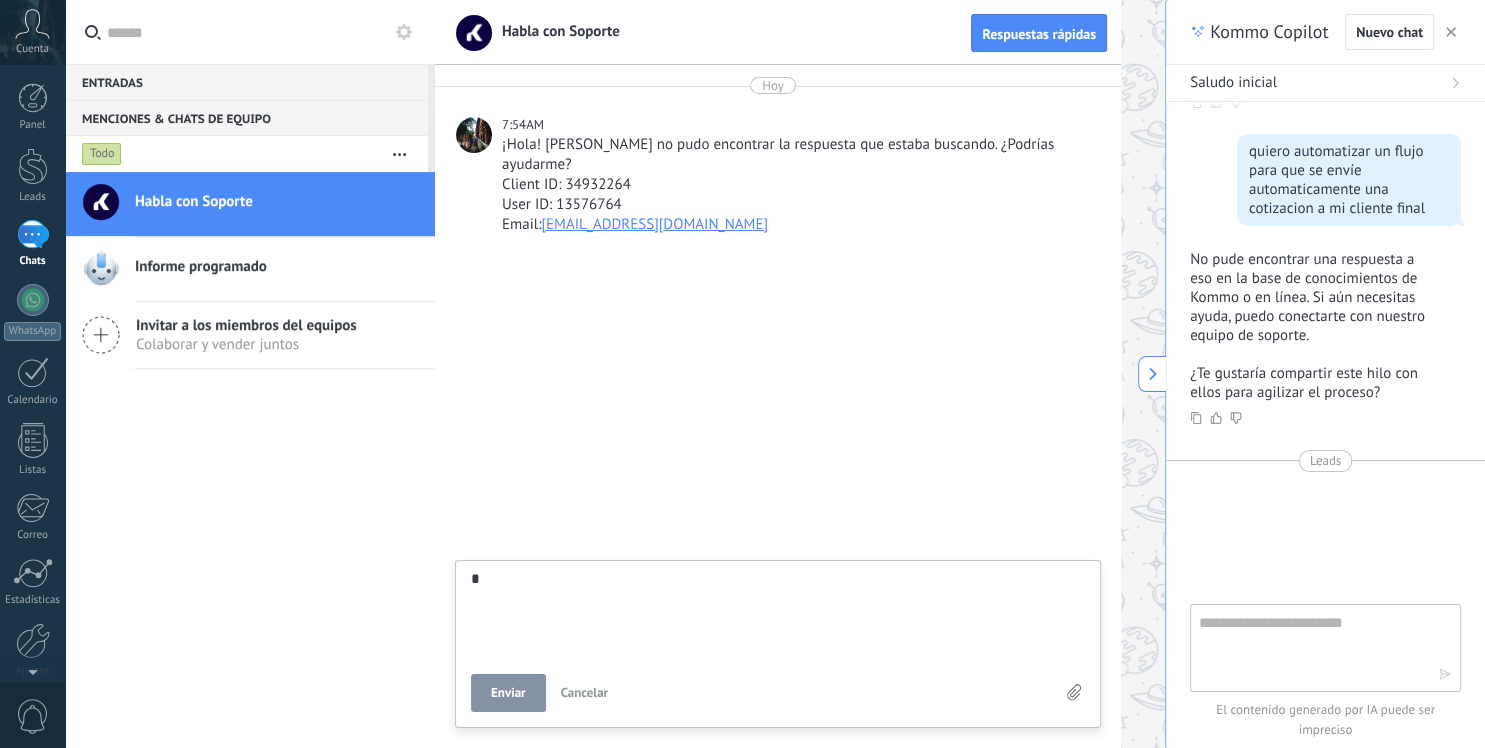 type on "**" 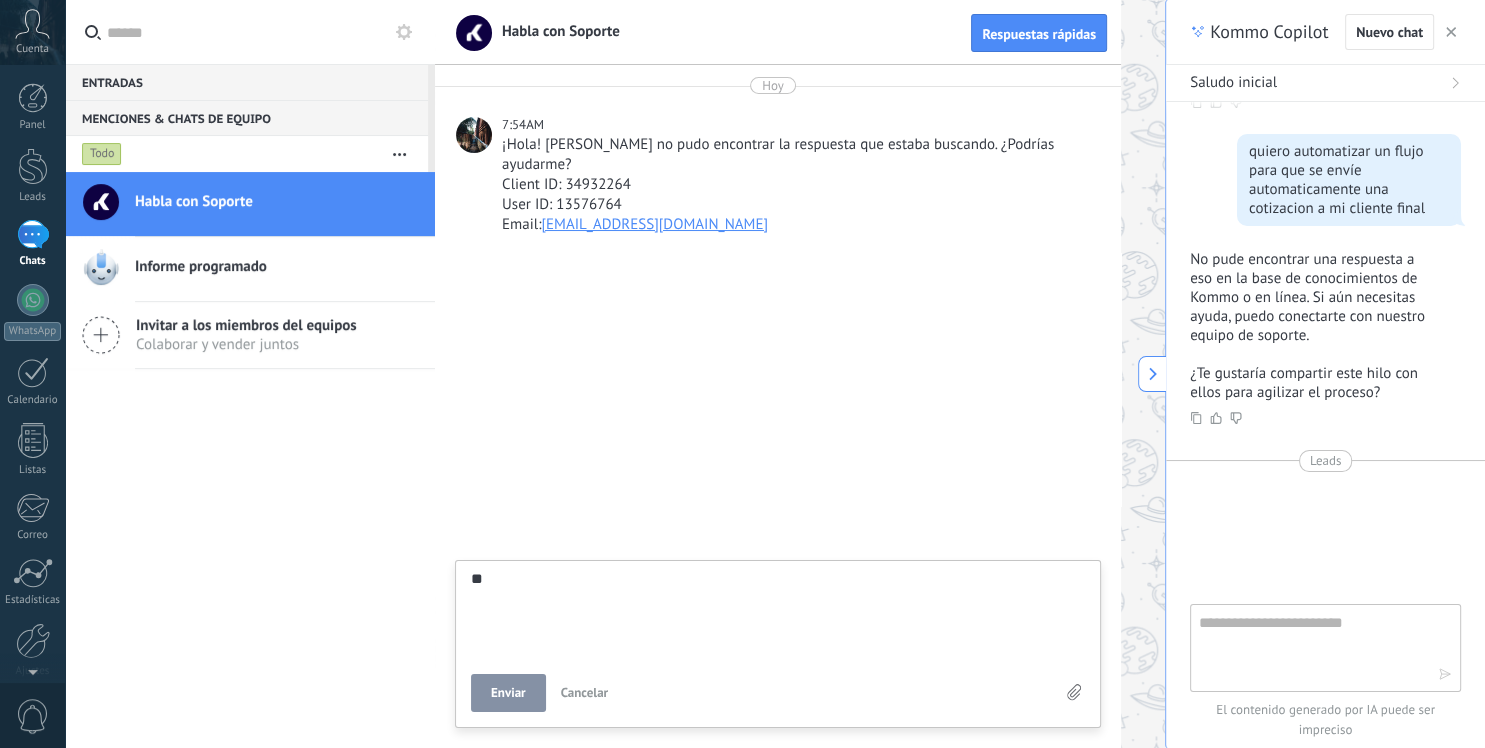 type on "***" 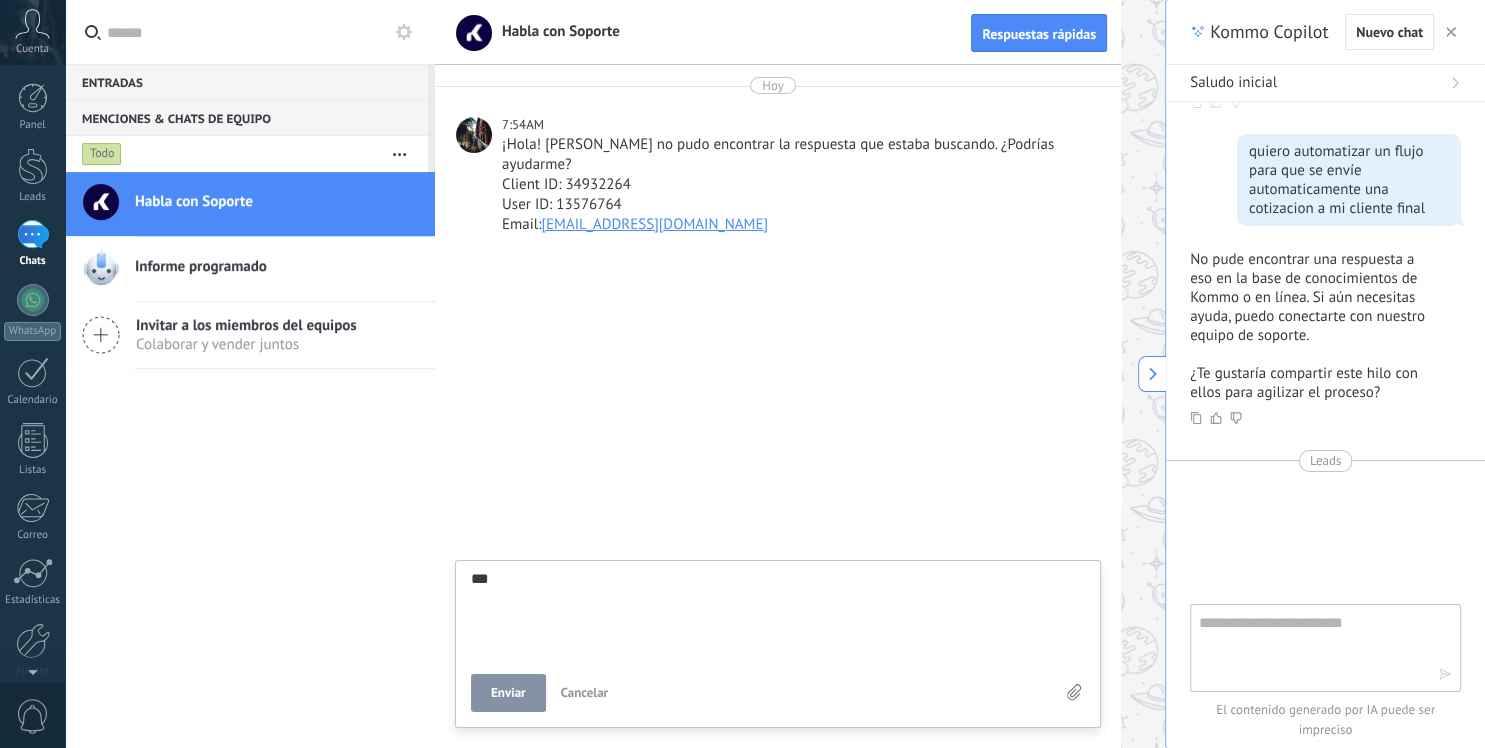 type on "**" 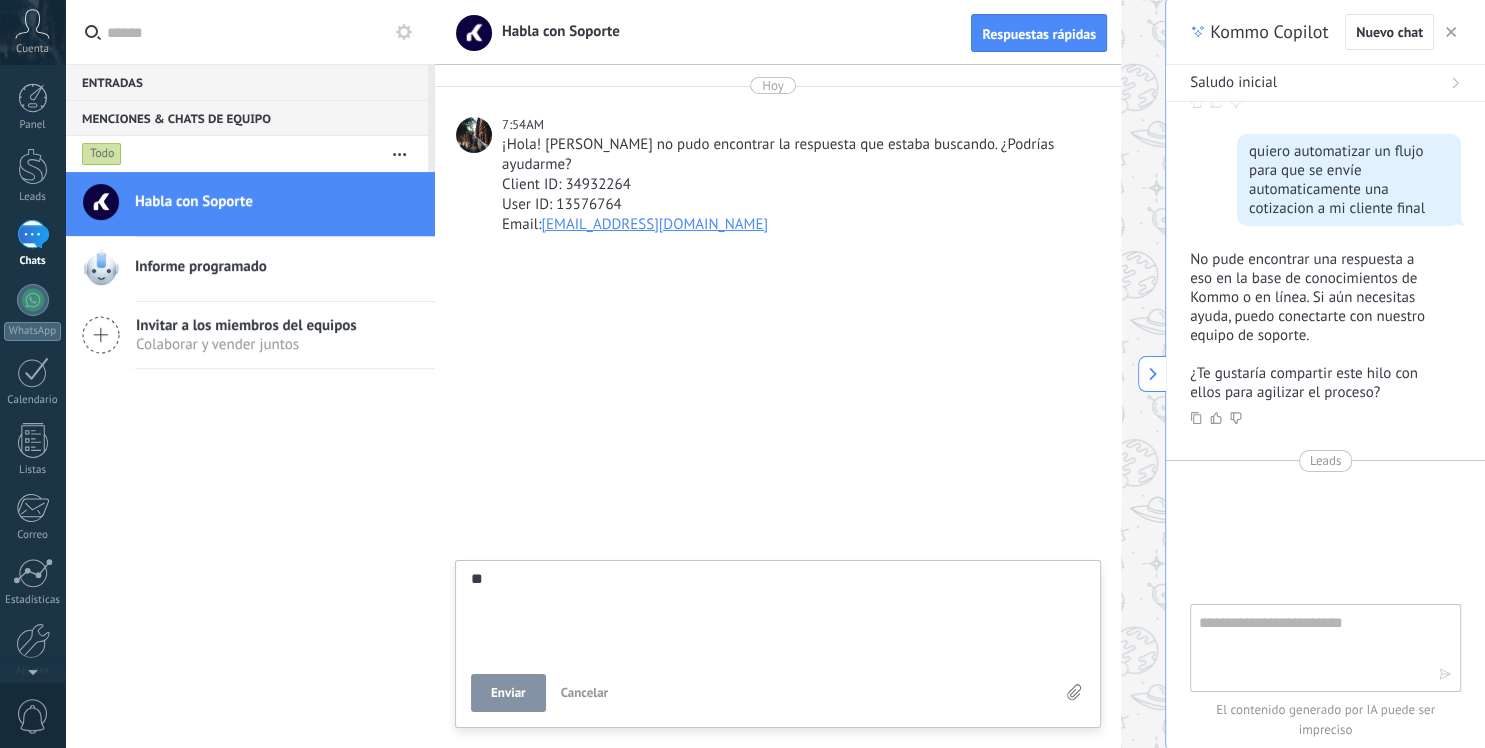 type on "***" 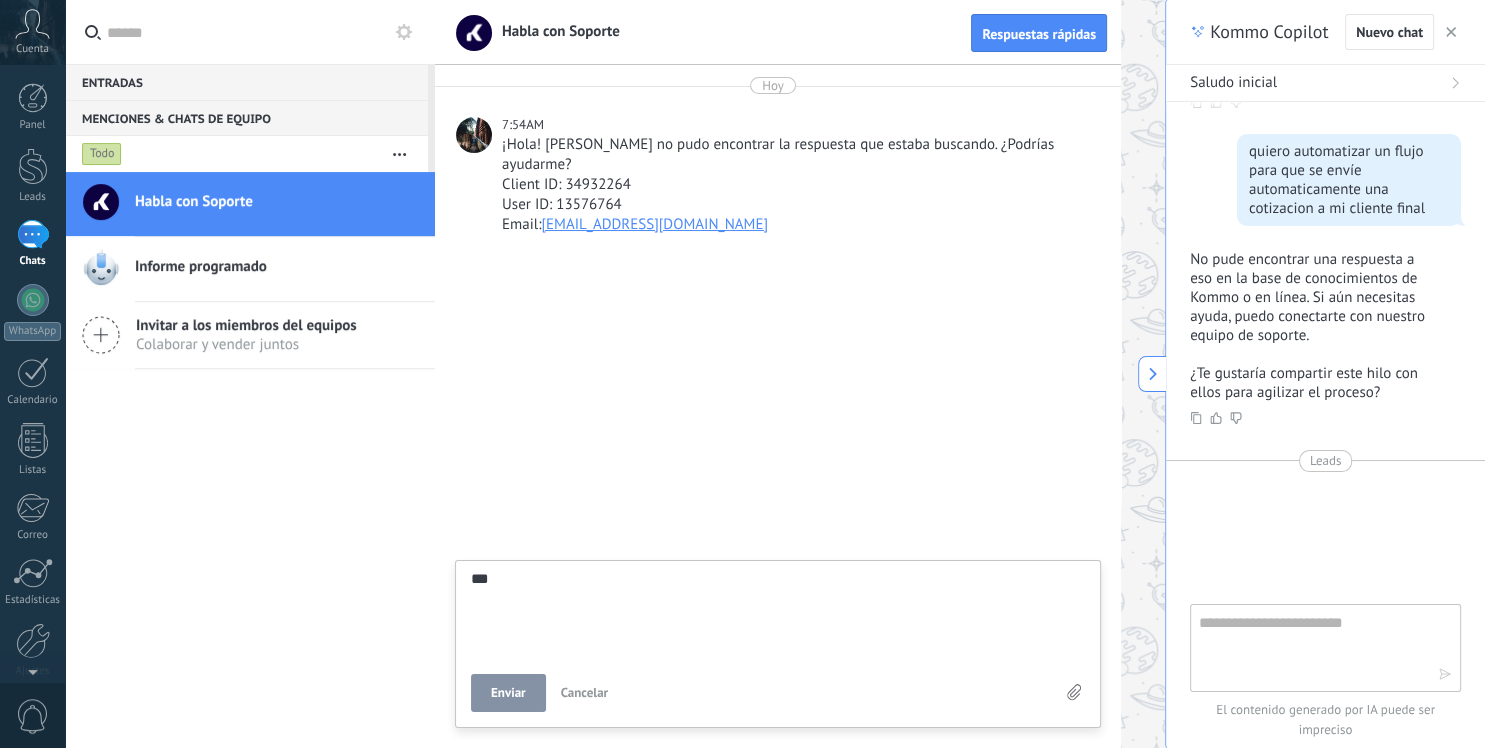 type on "****" 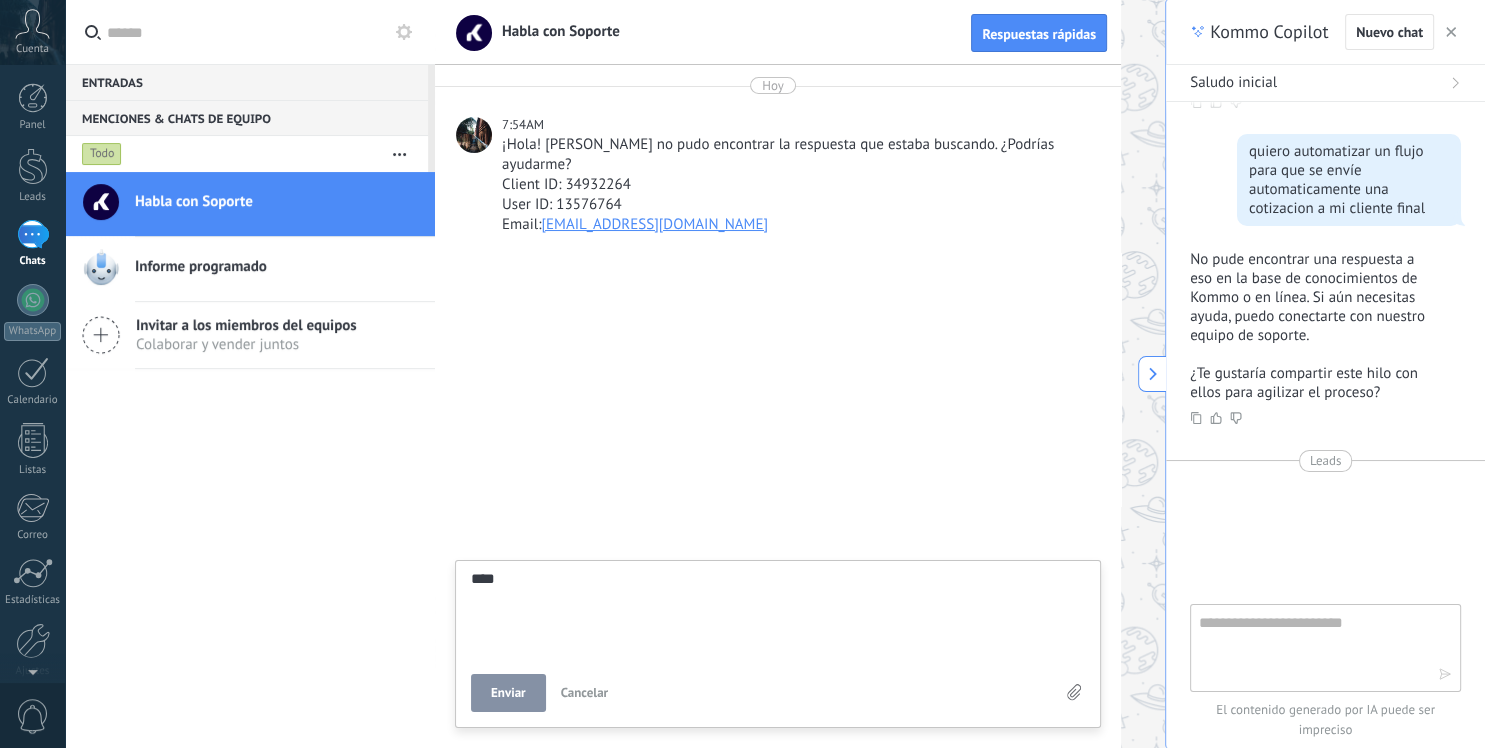 type on "*****" 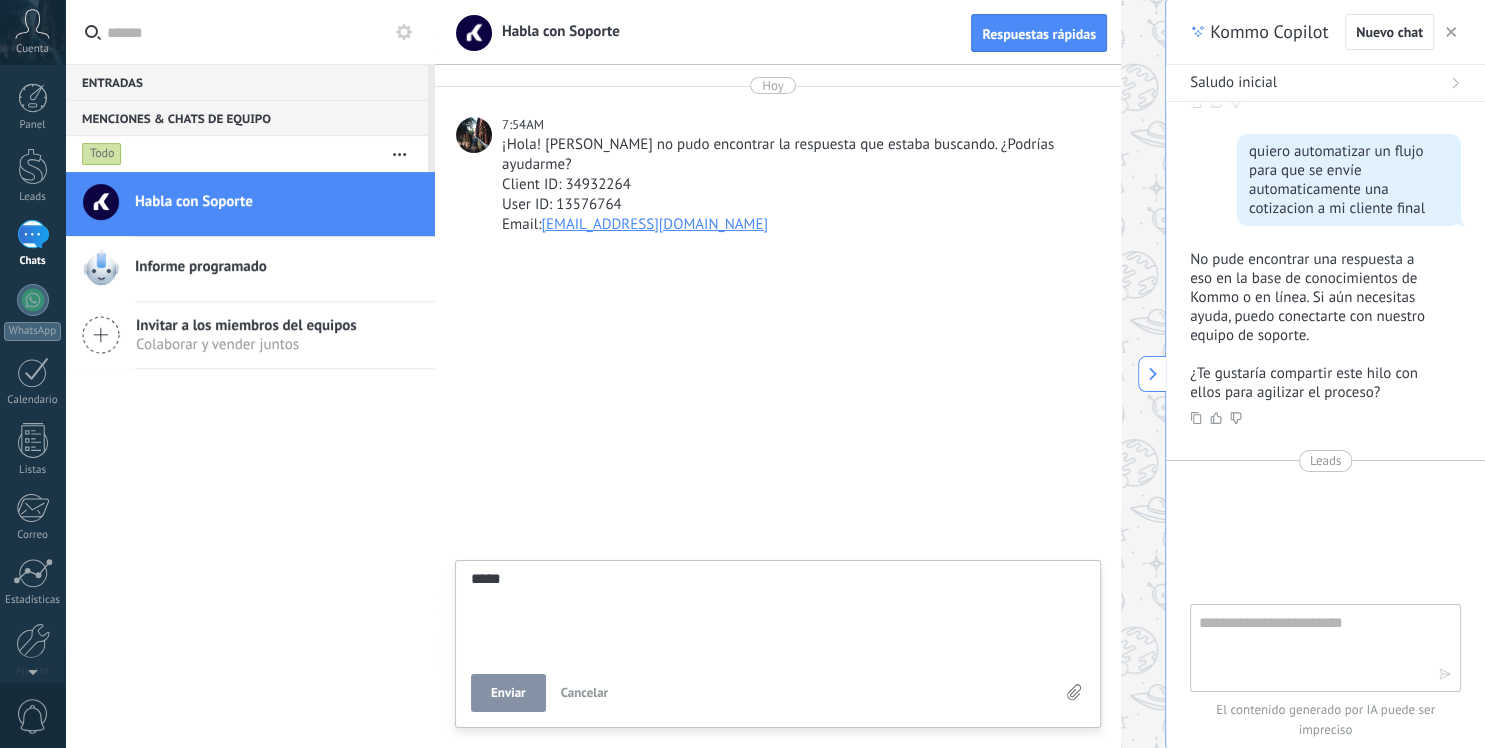 type on "******" 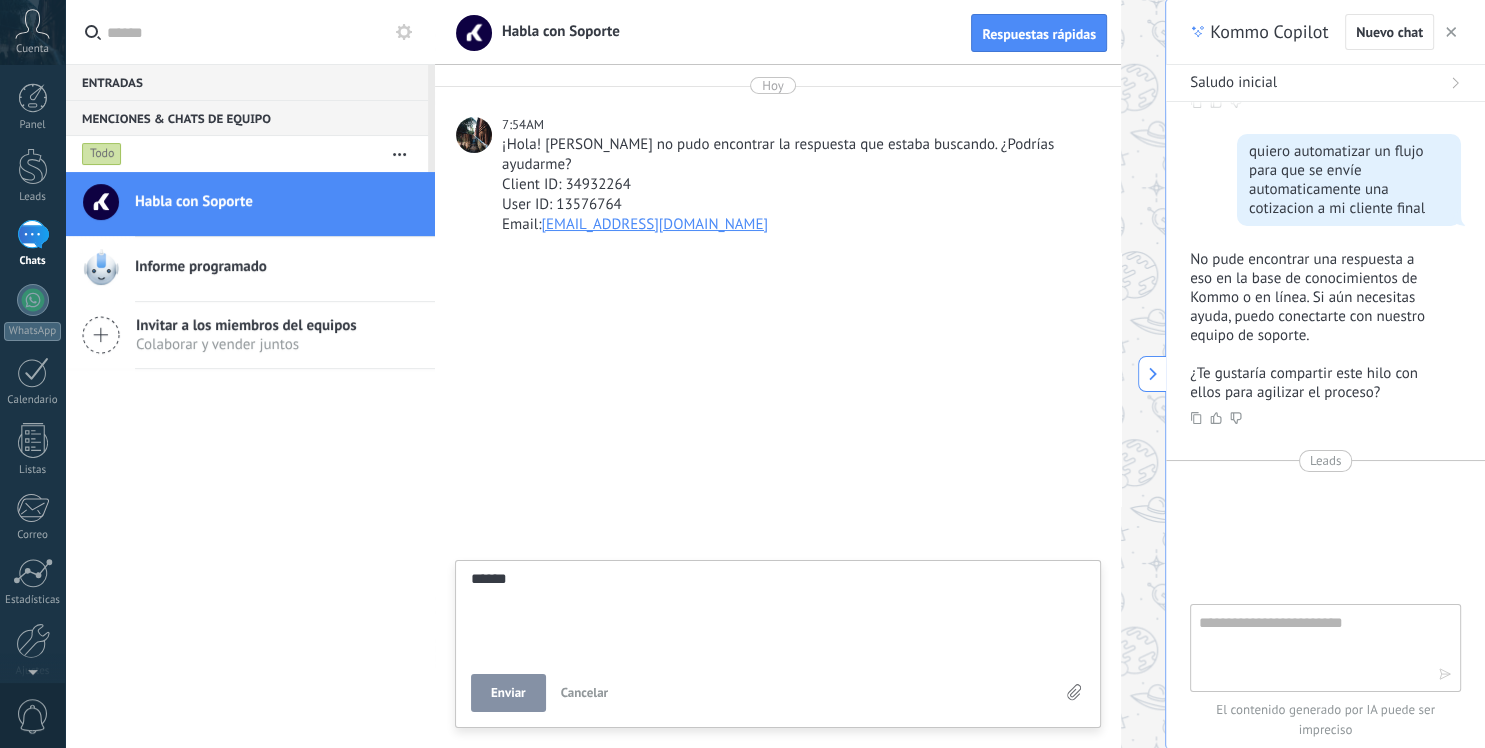type on "******" 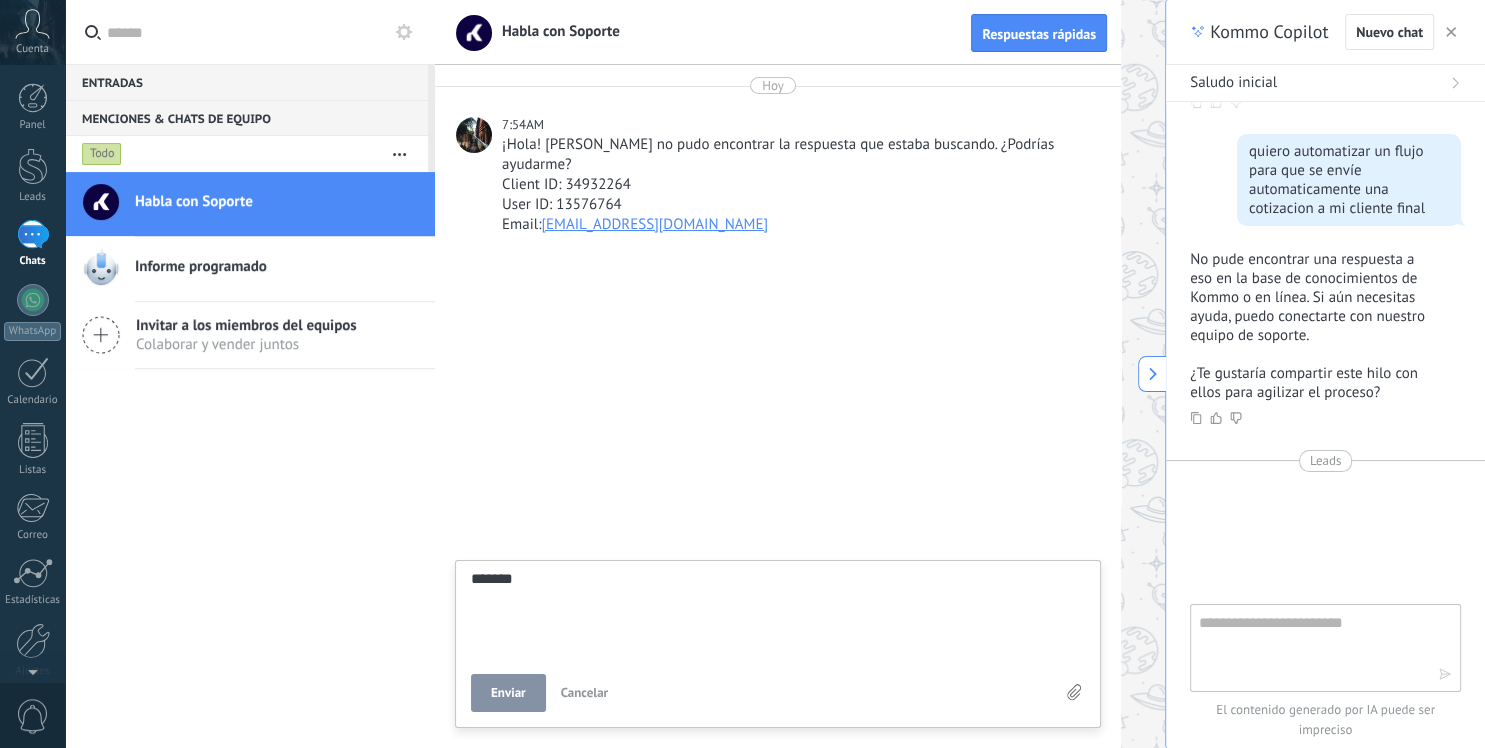 type on "********" 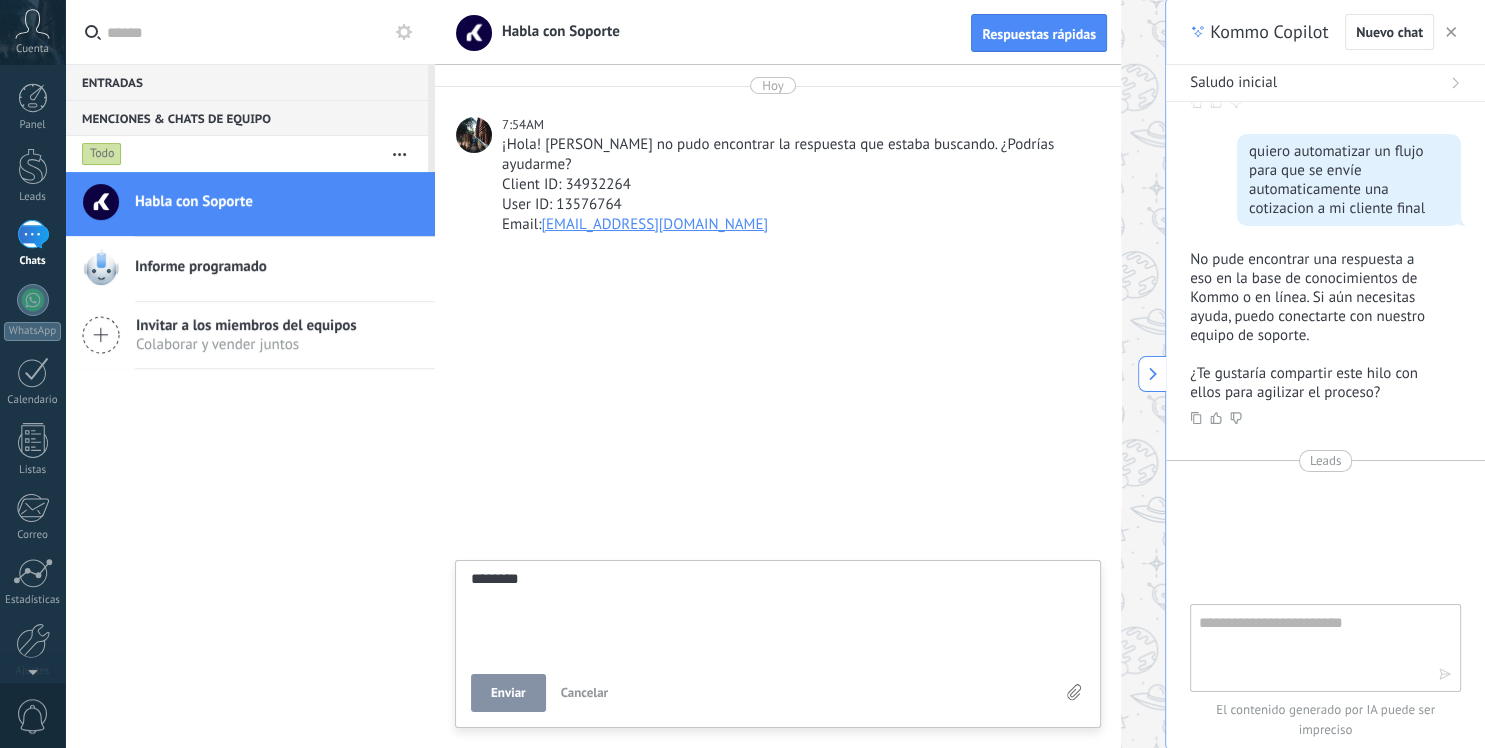 type on "*********" 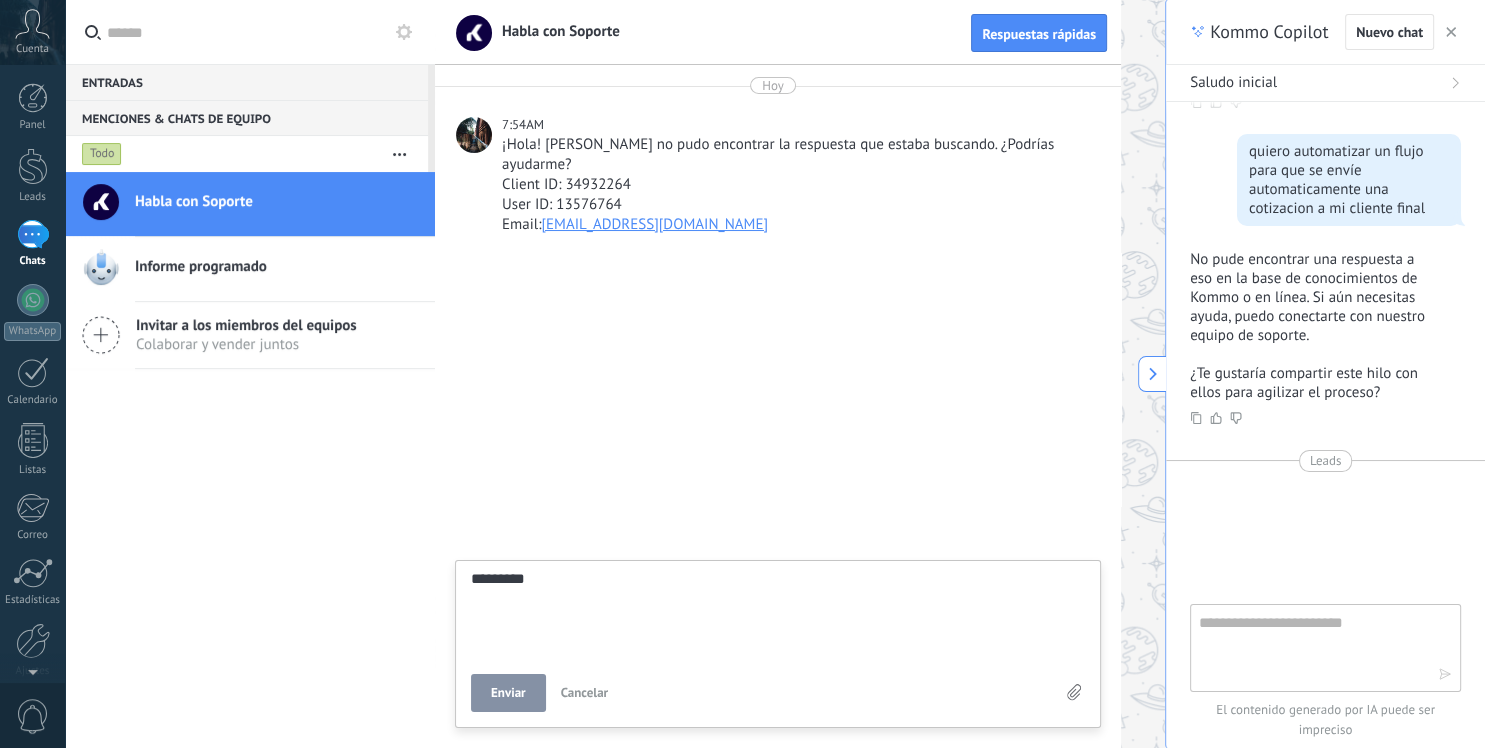 type on "**********" 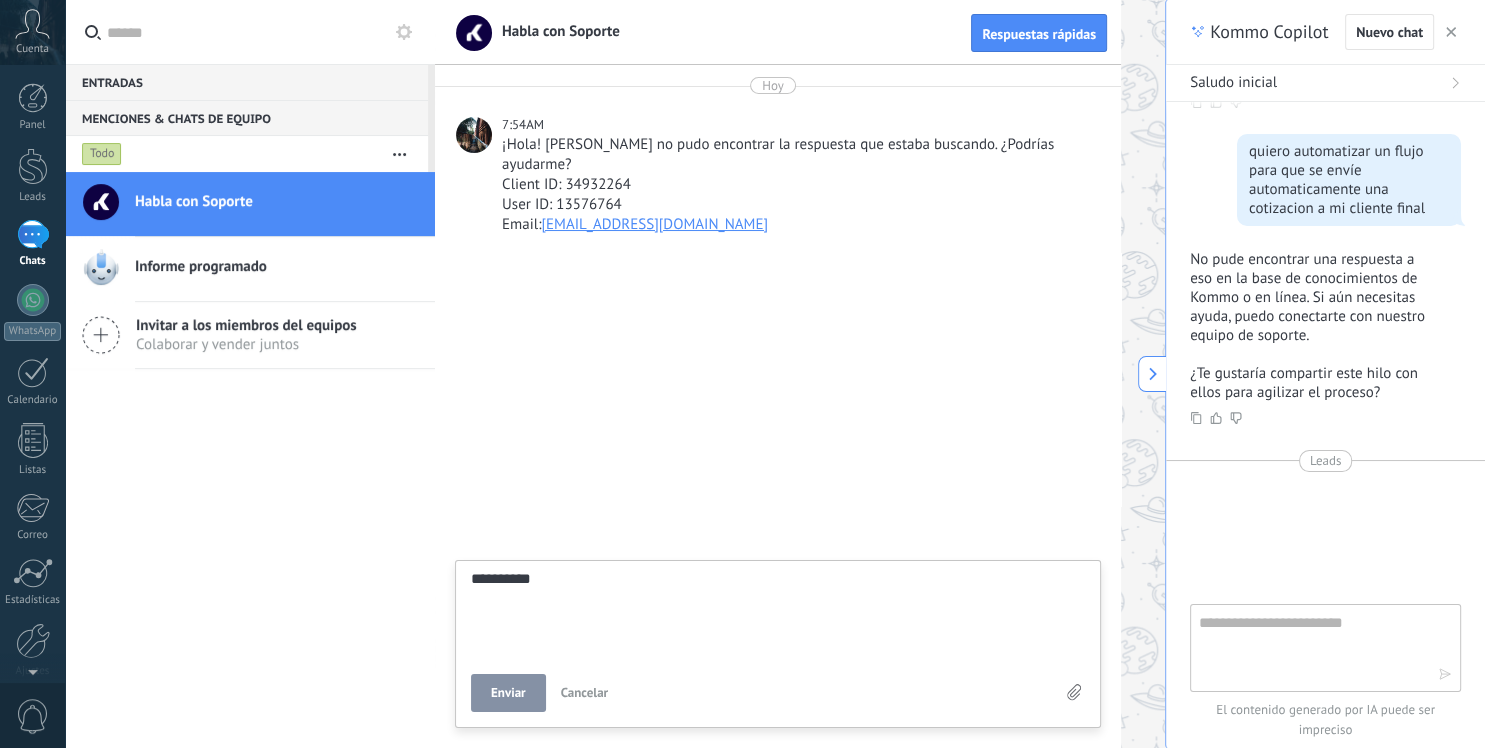 type on "**********" 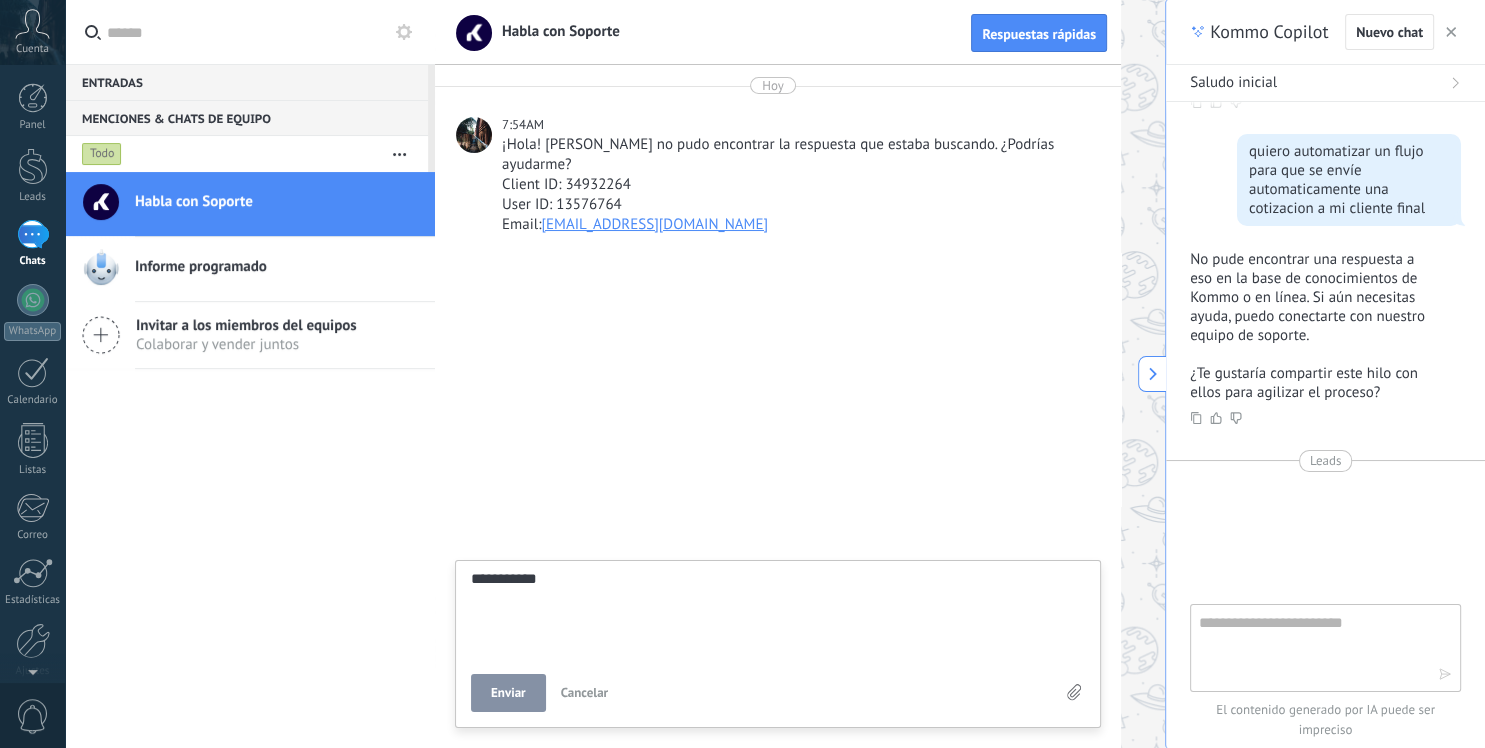 scroll, scrollTop: 19, scrollLeft: 0, axis: vertical 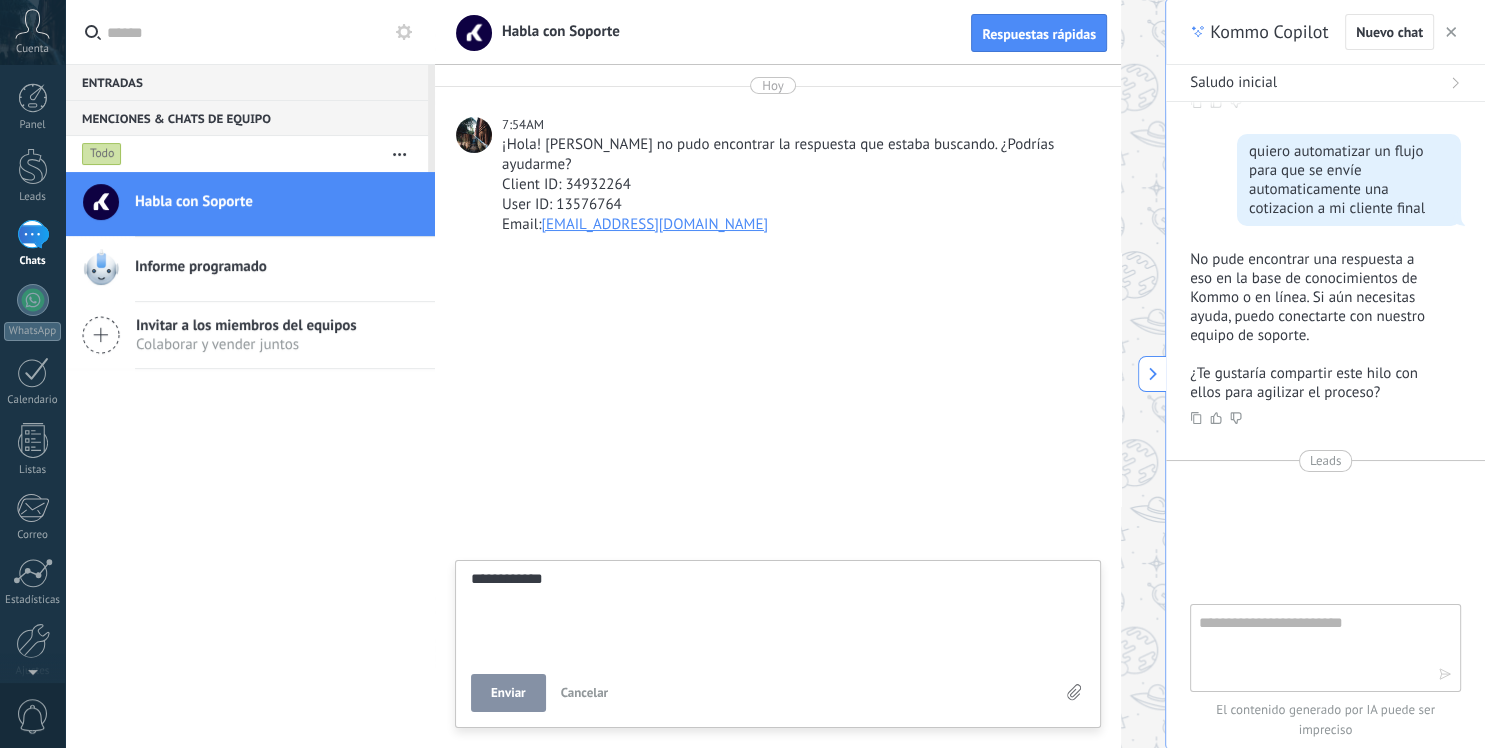type on "**********" 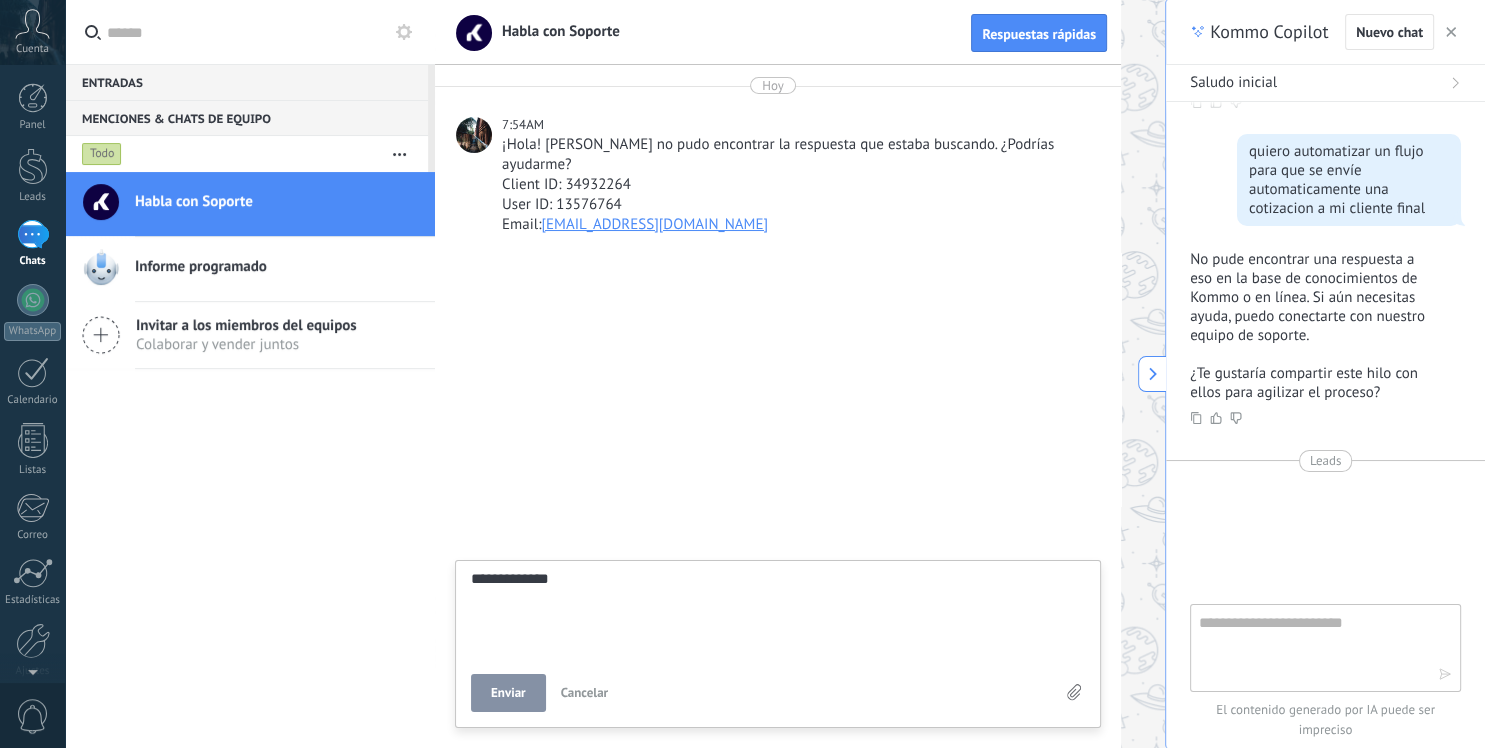 type on "**********" 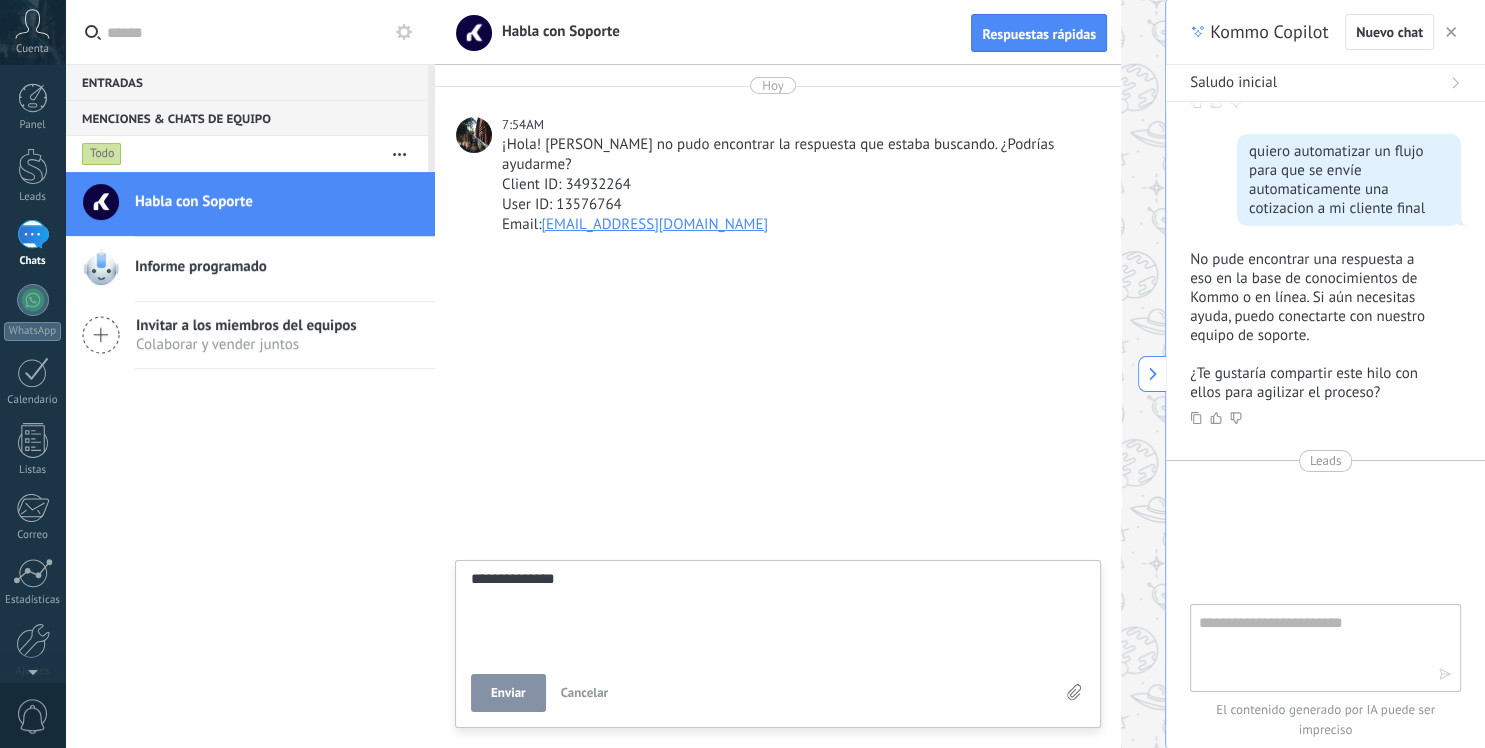 type on "**********" 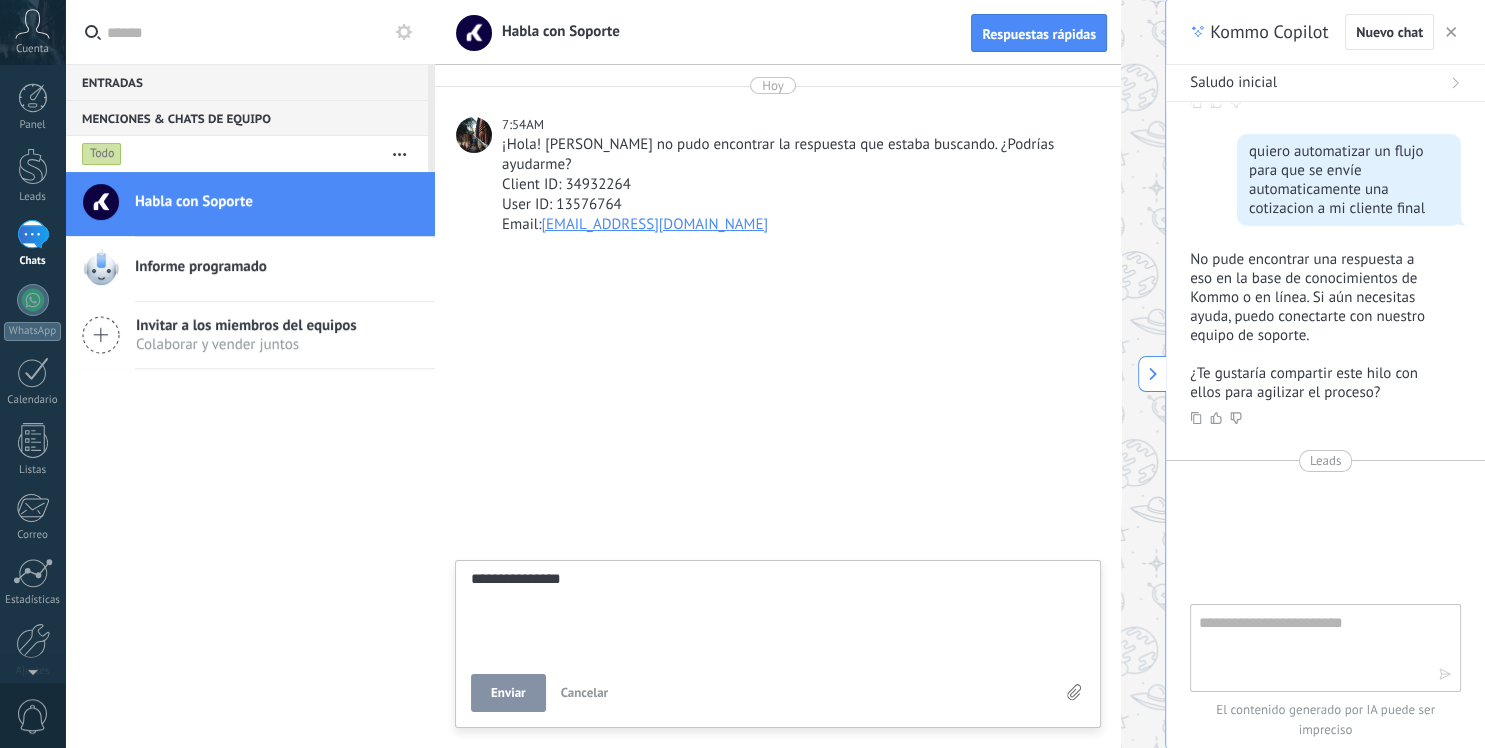 type on "**********" 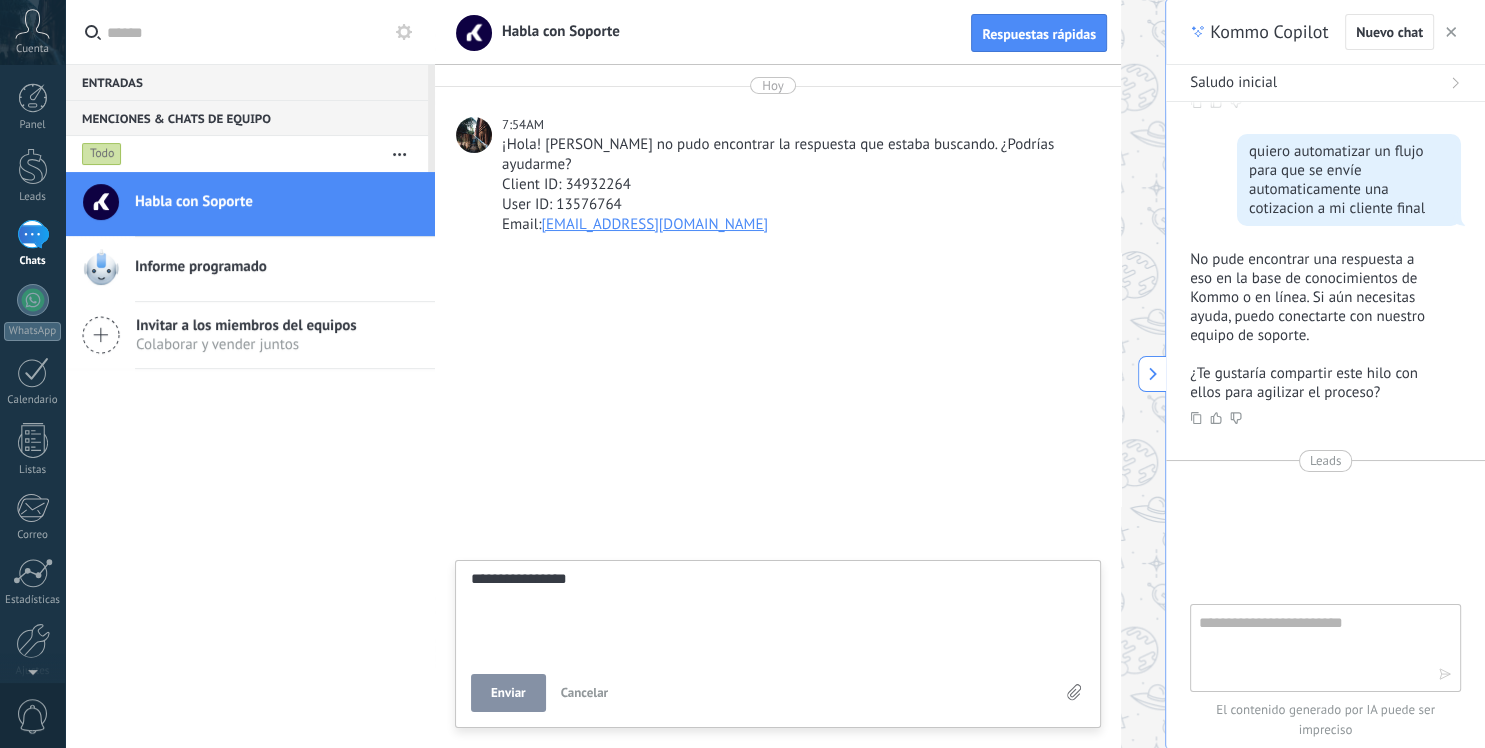type on "**********" 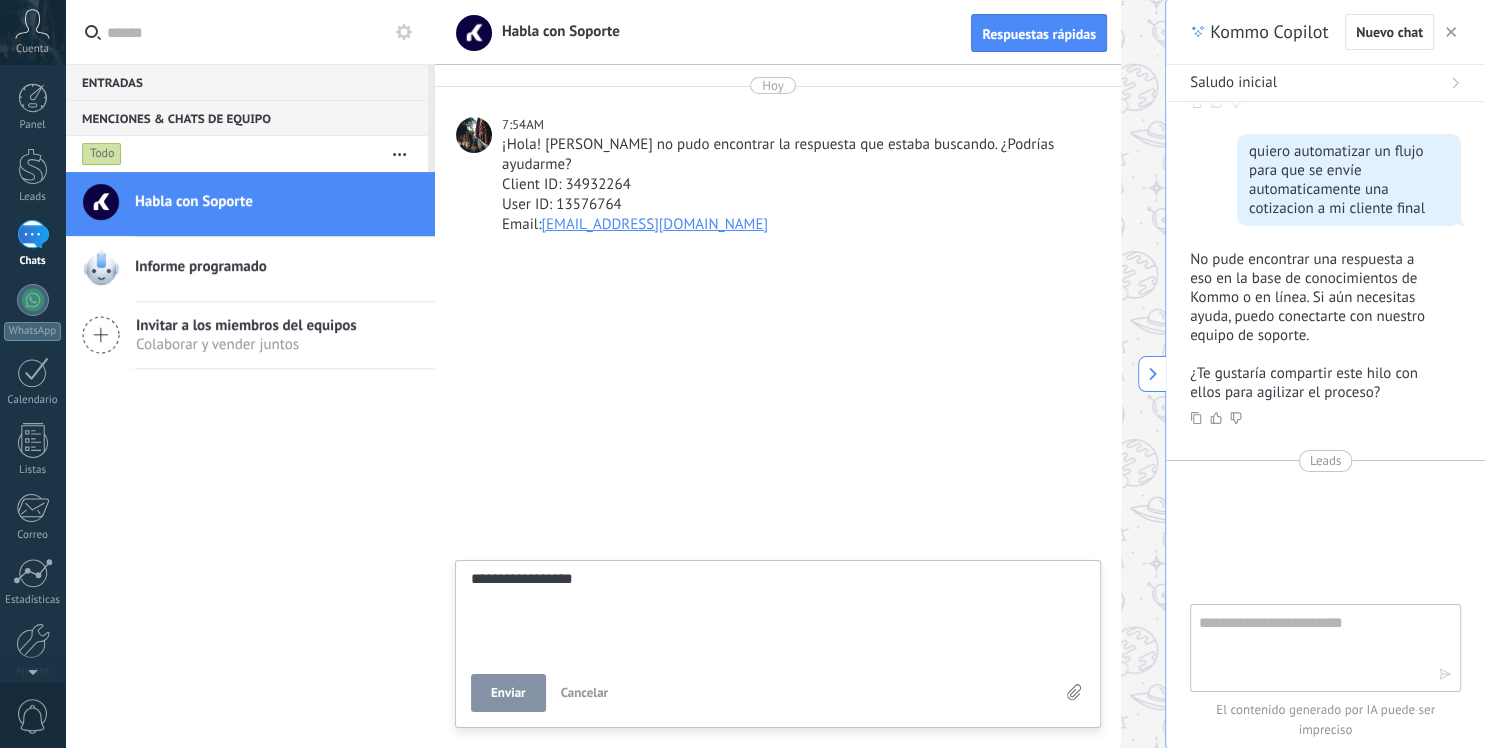 type on "**********" 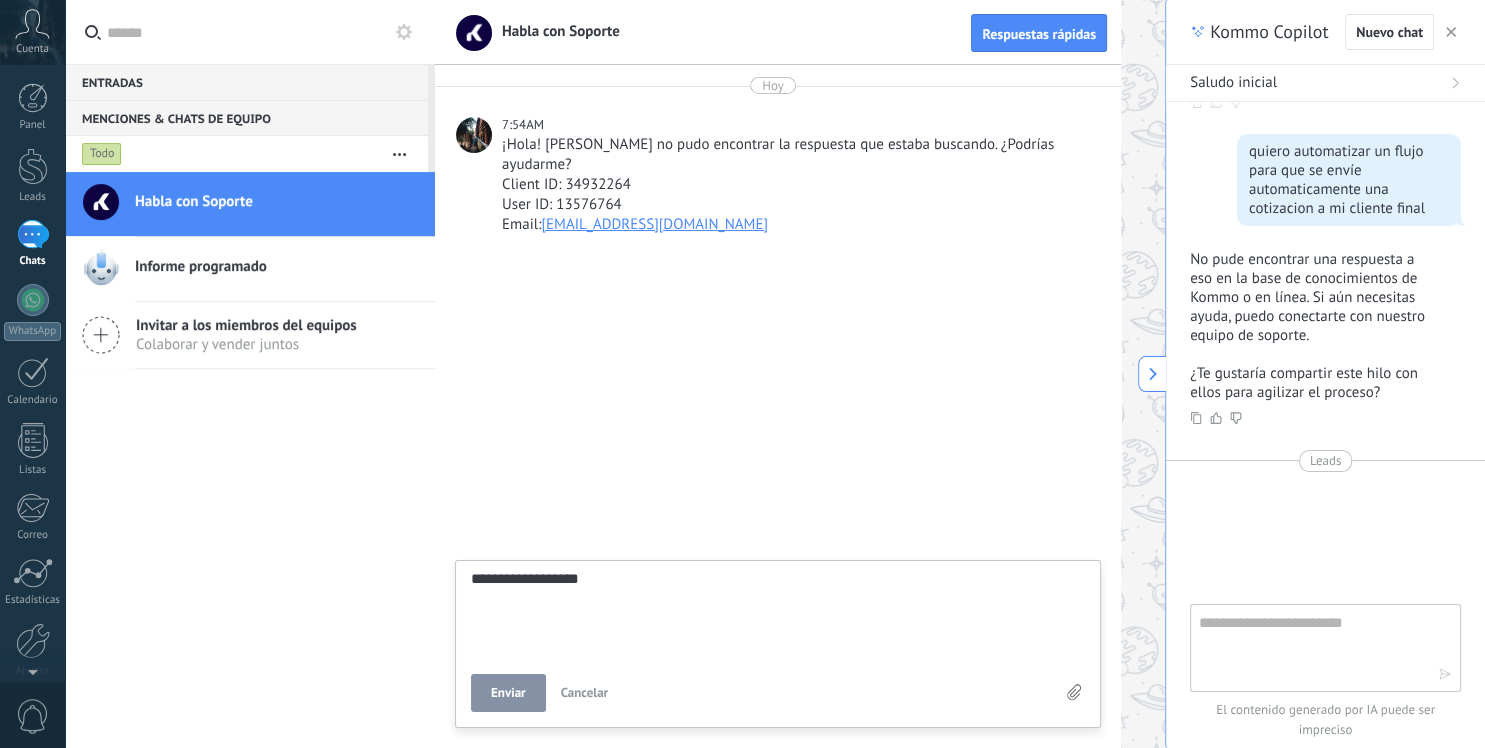 type on "**********" 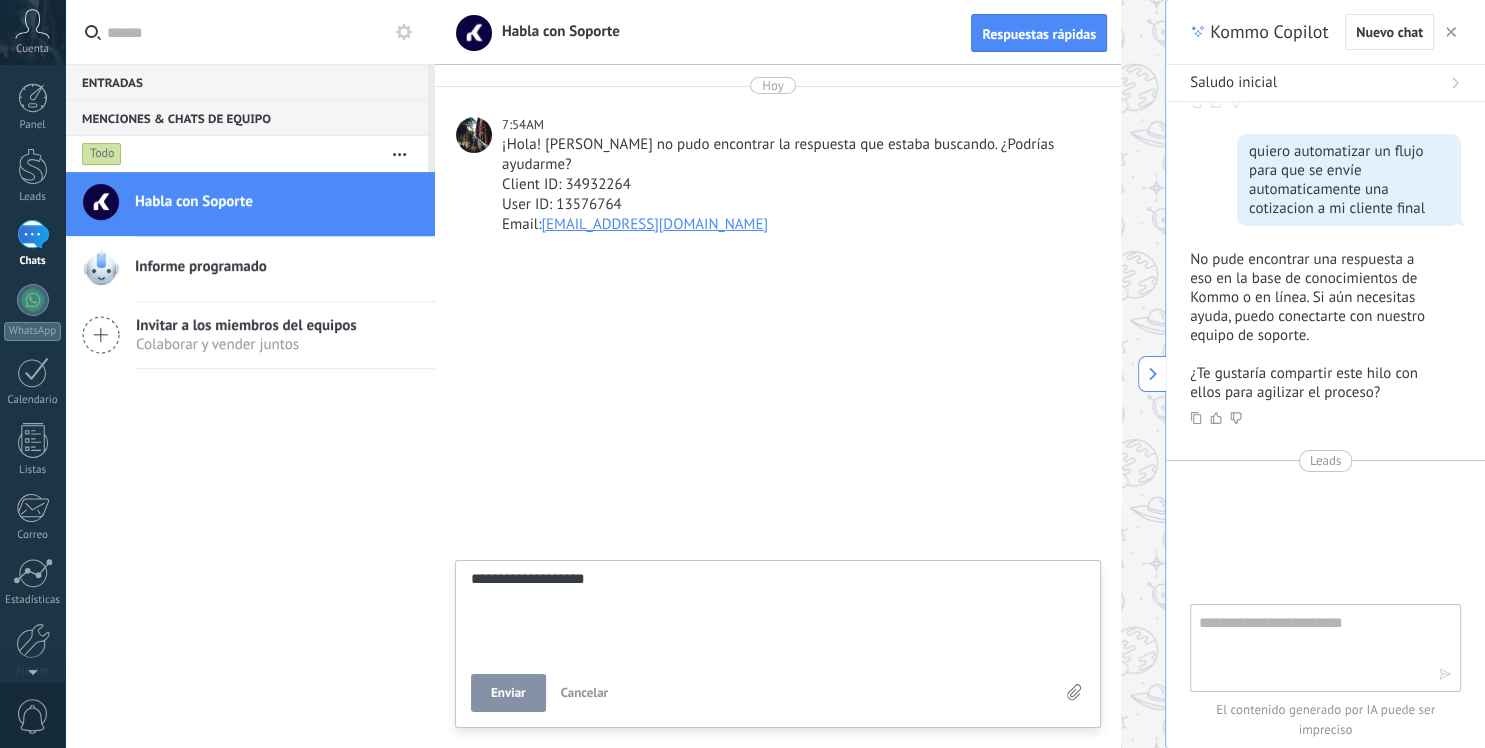 type on "**********" 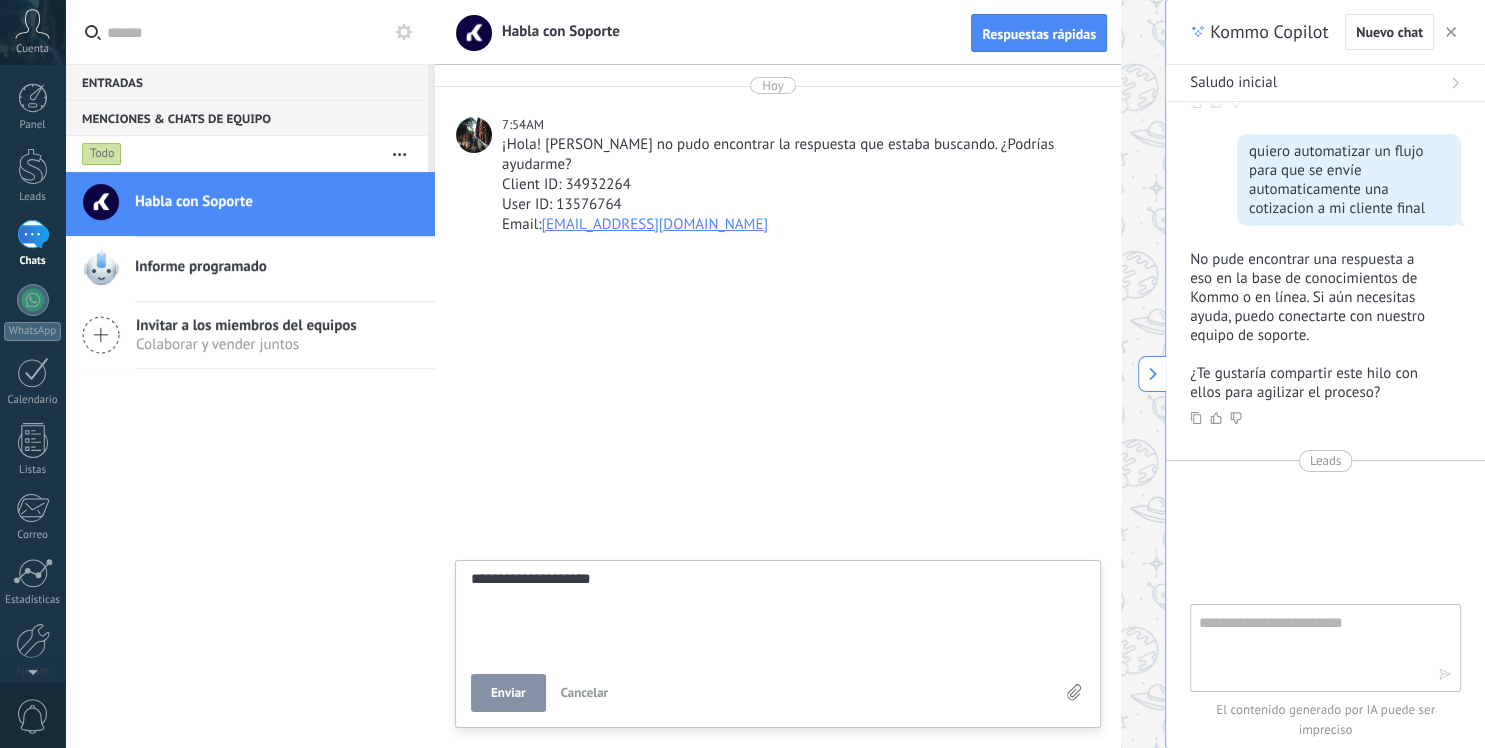 type on "**********" 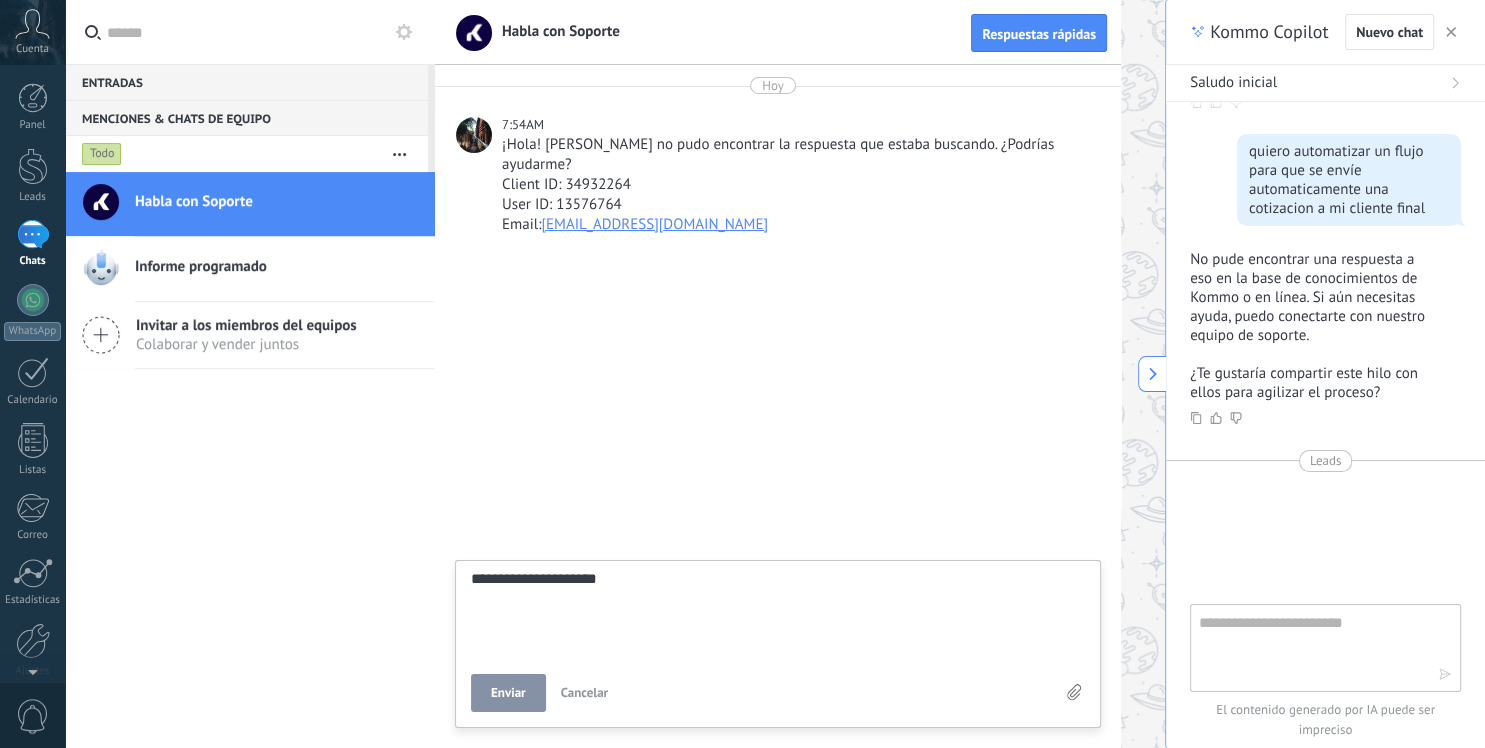 type on "**********" 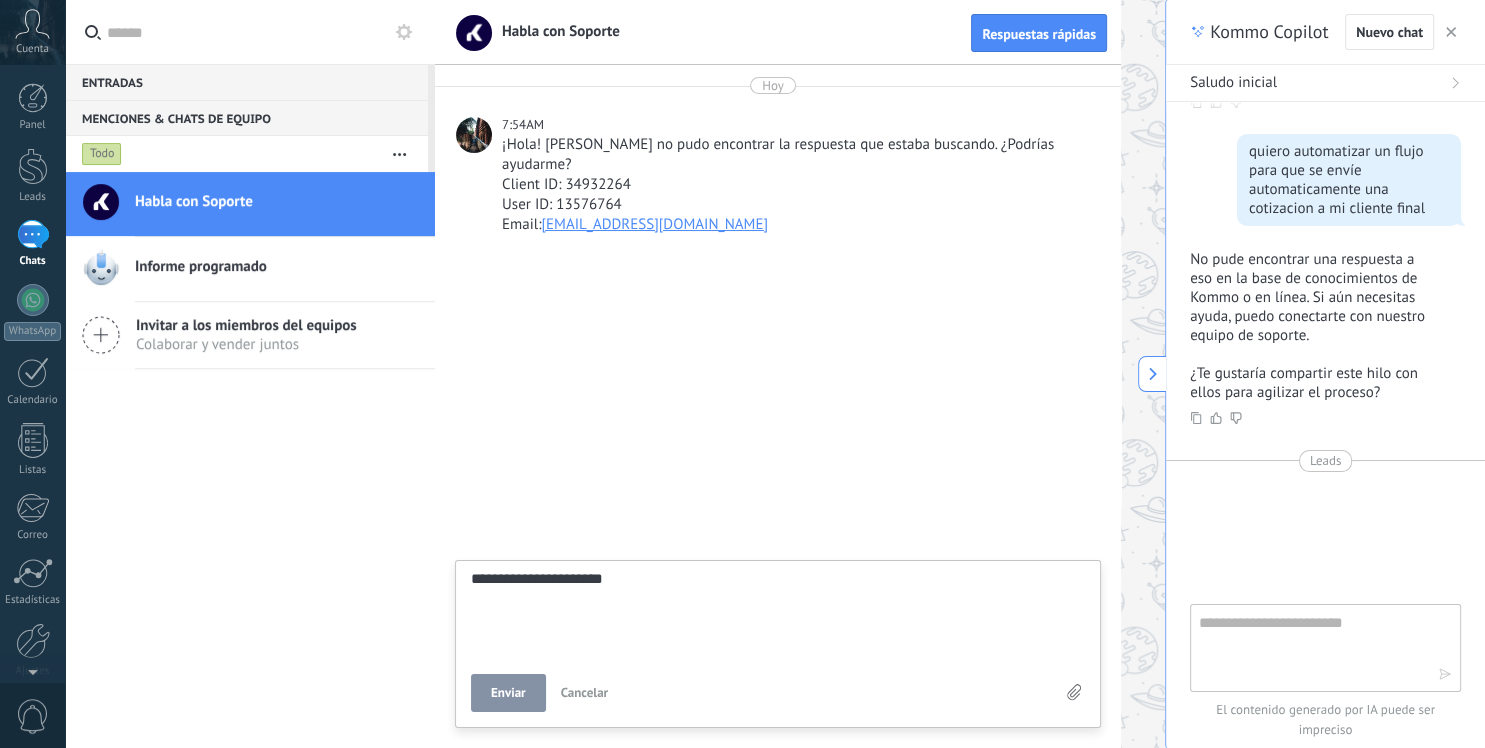 type on "**********" 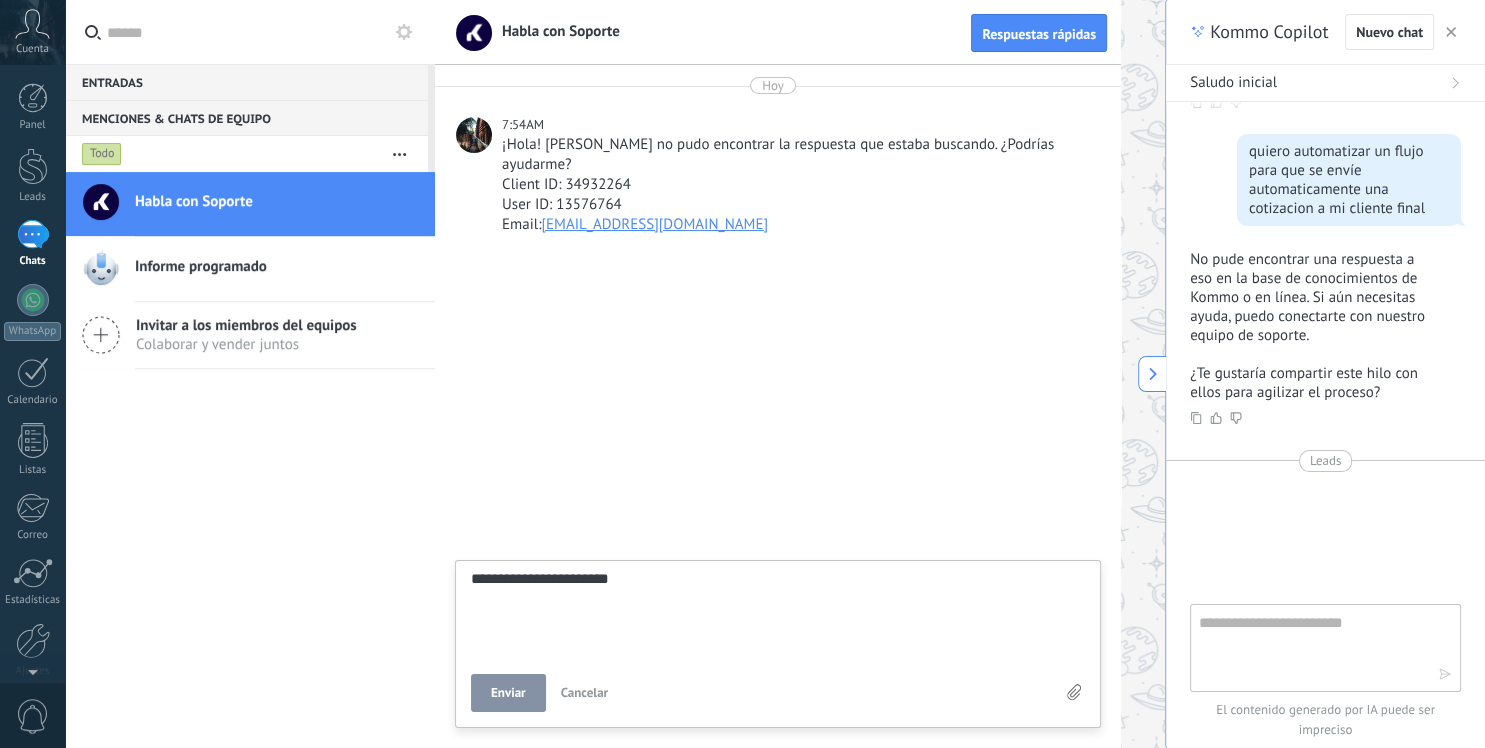 type on "**********" 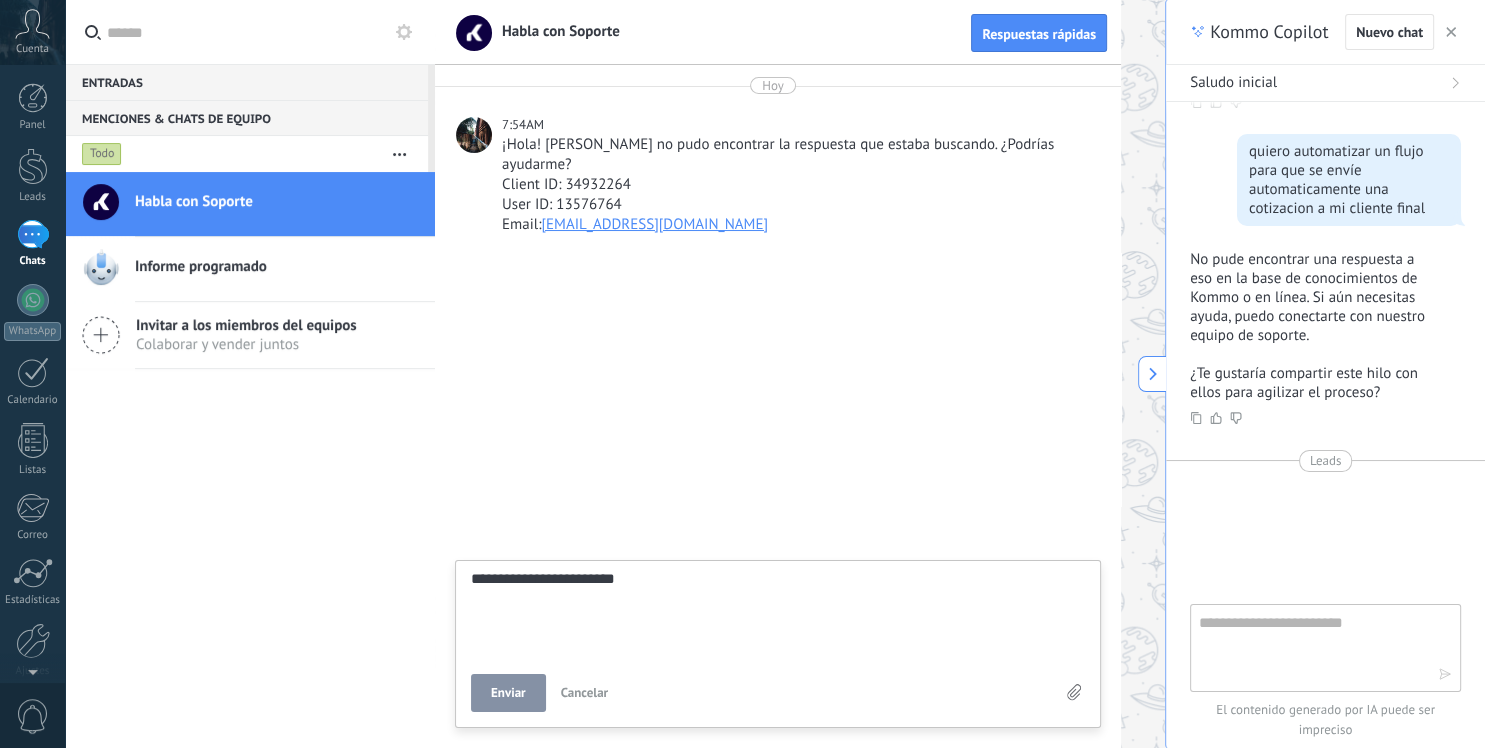 type on "**********" 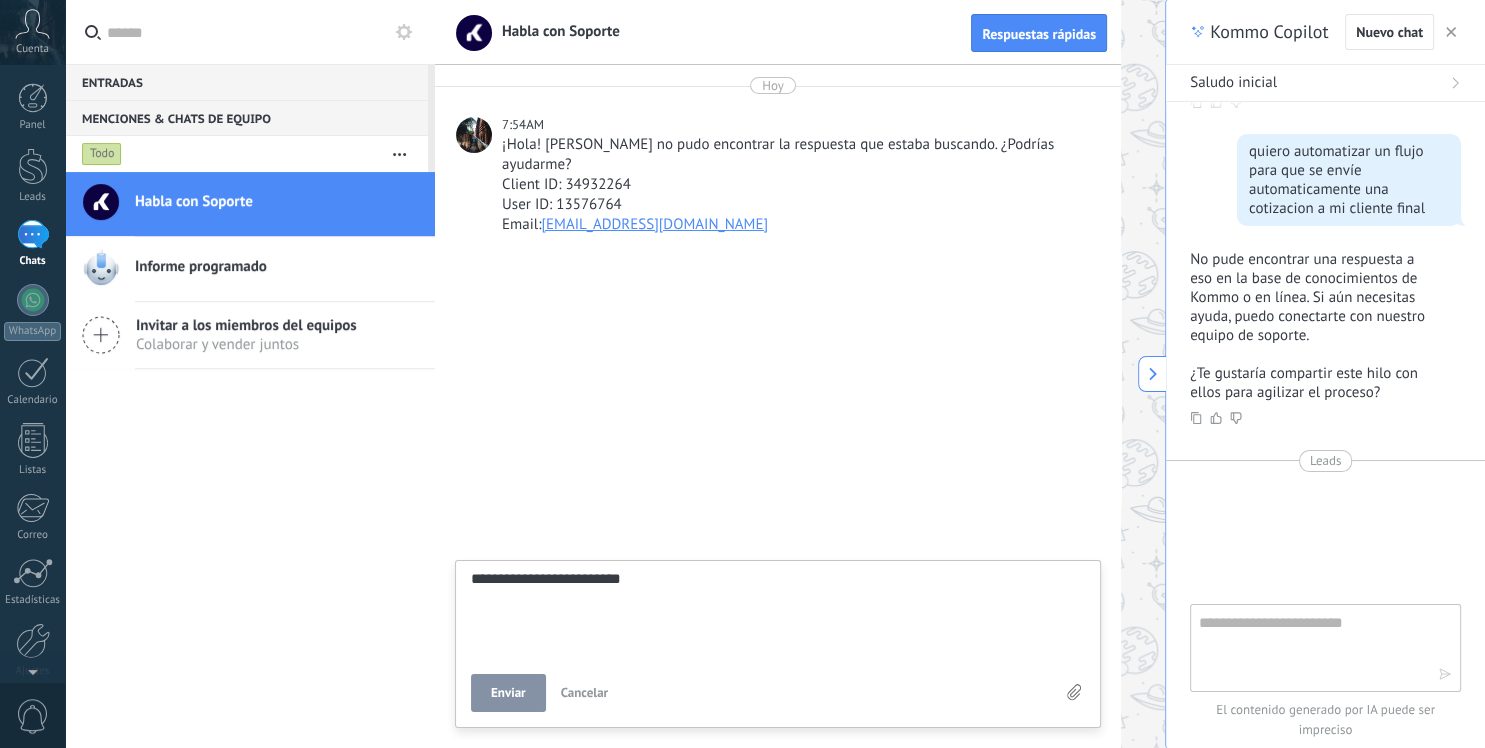 type on "**********" 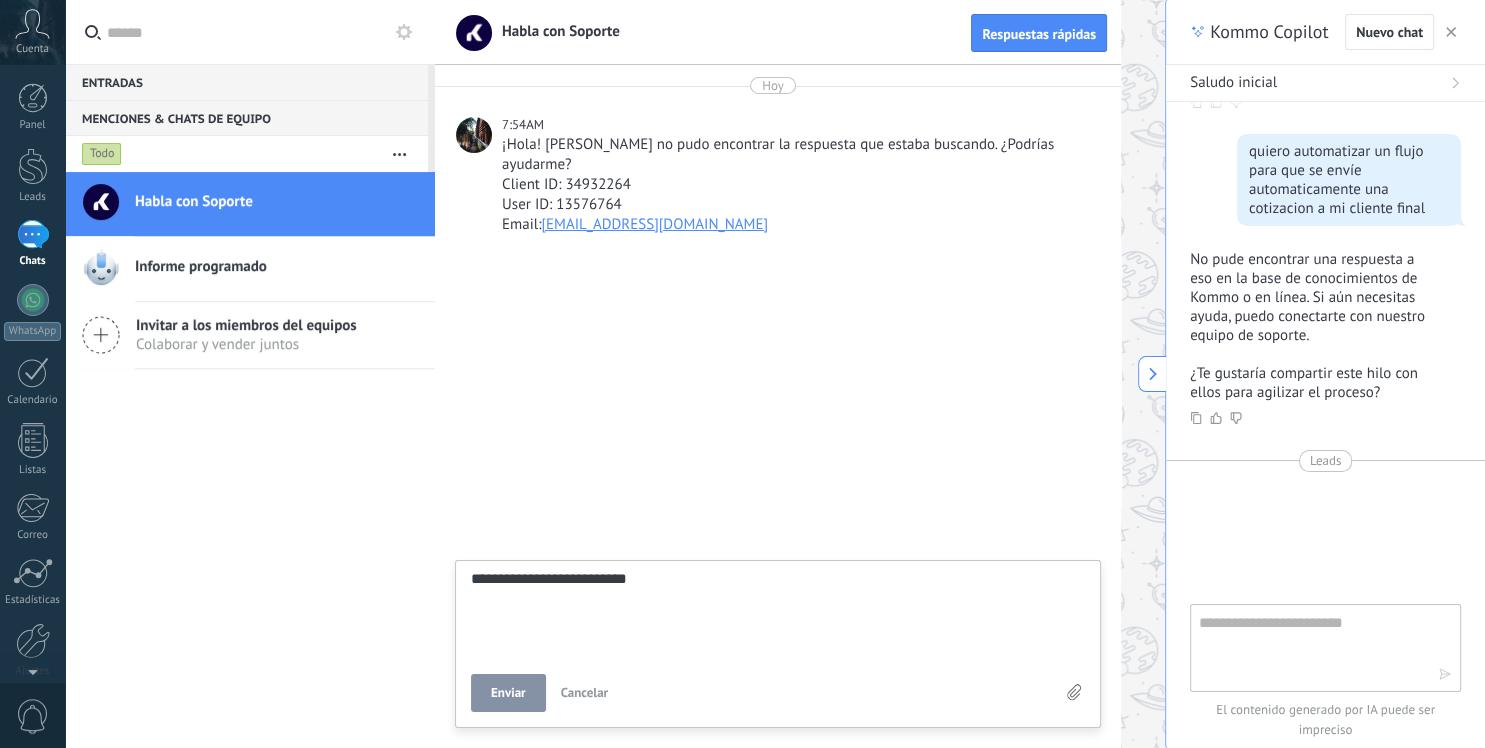 type on "**********" 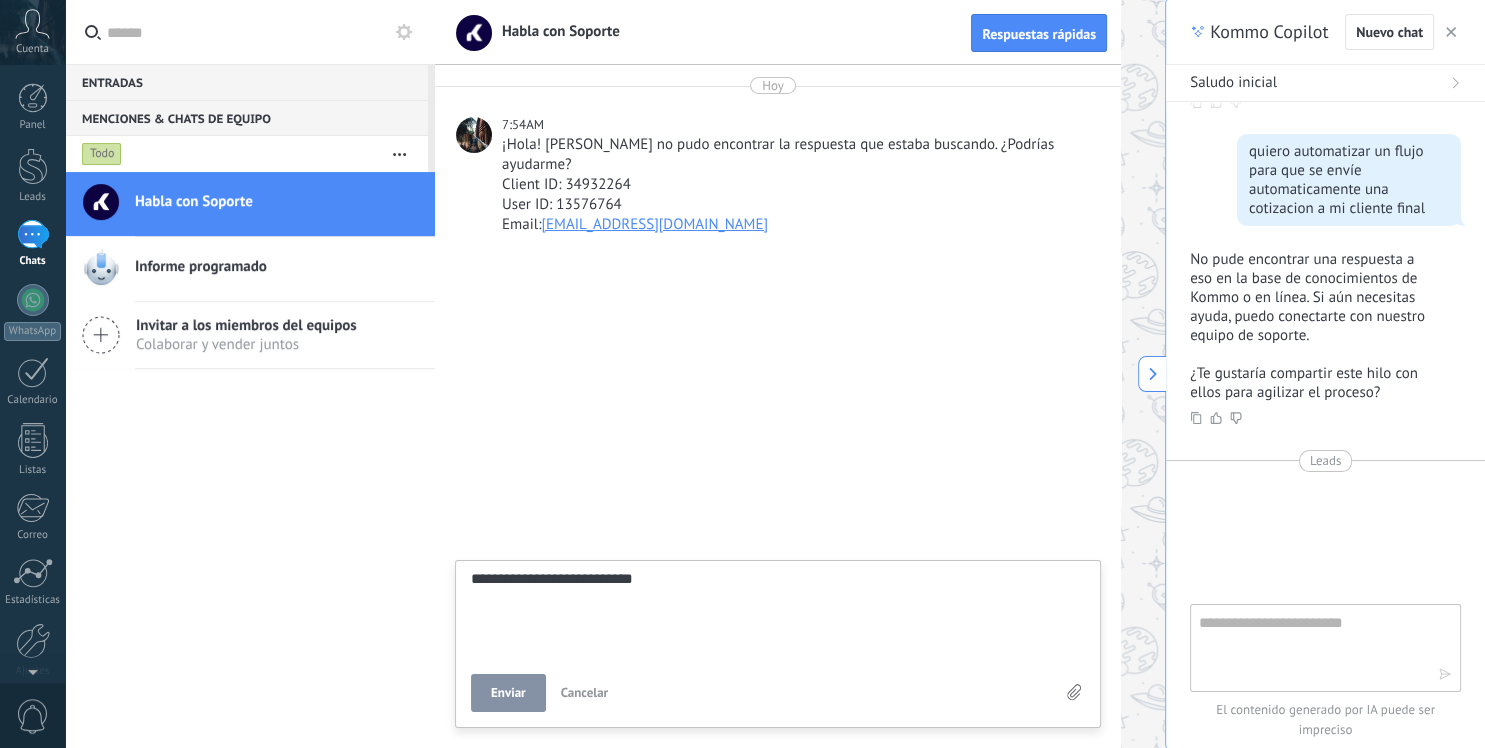type on "**********" 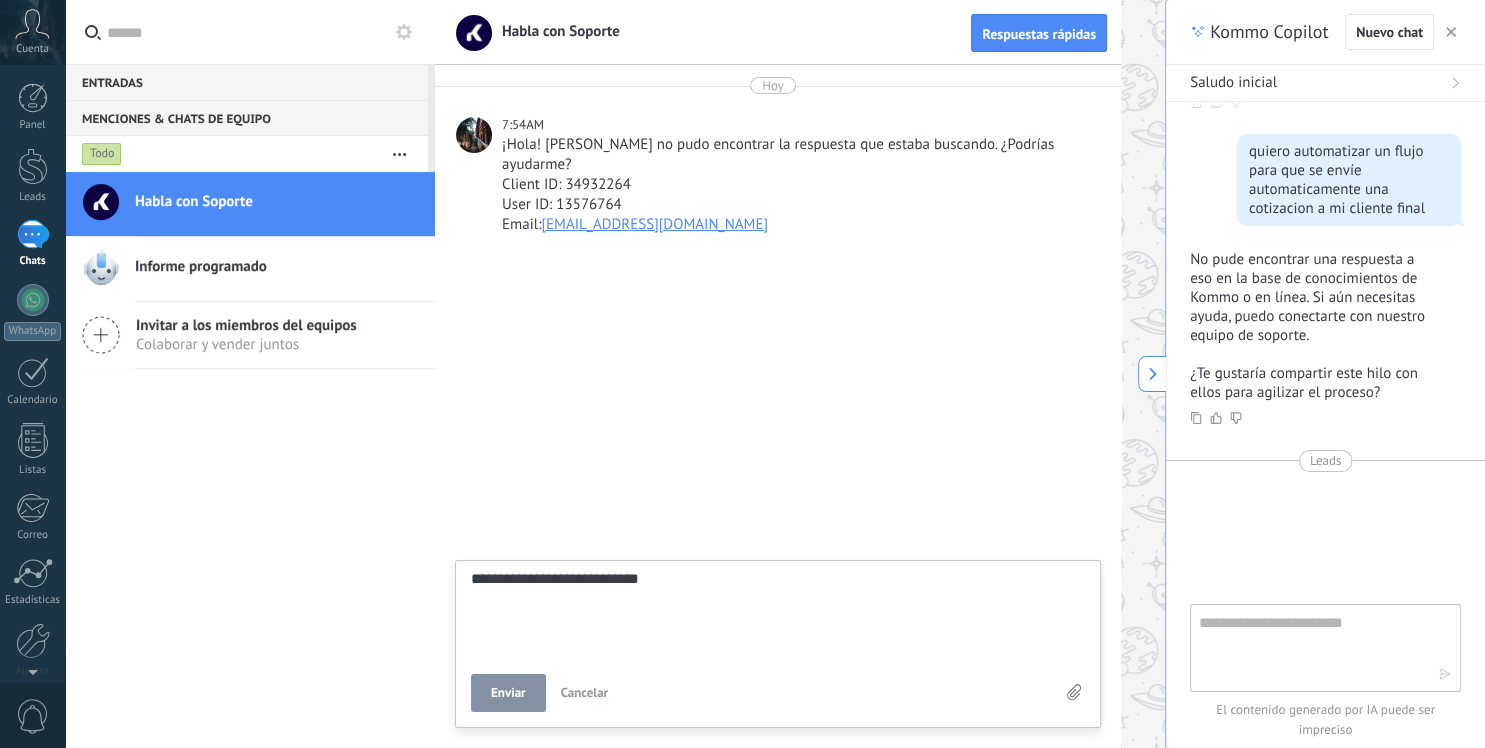 type on "**********" 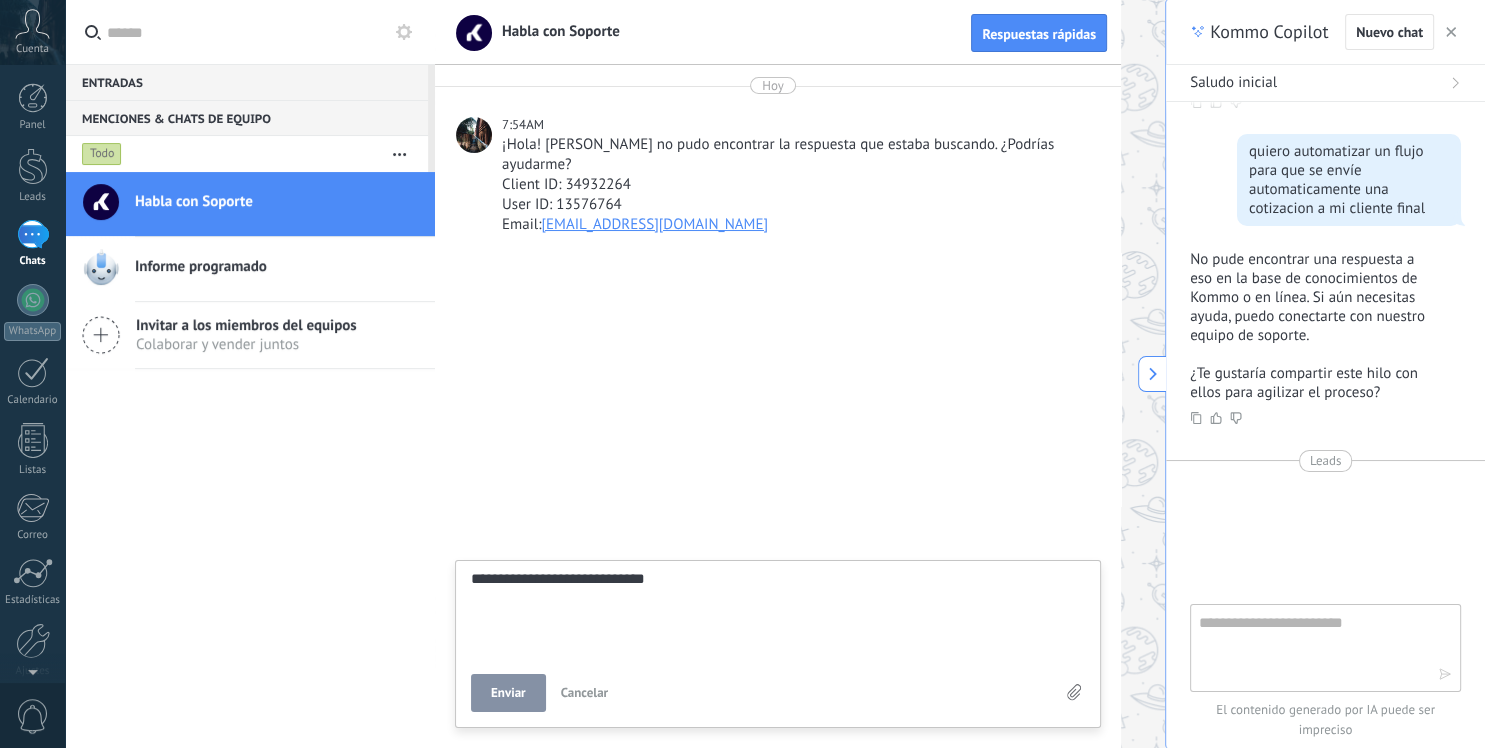 type on "**********" 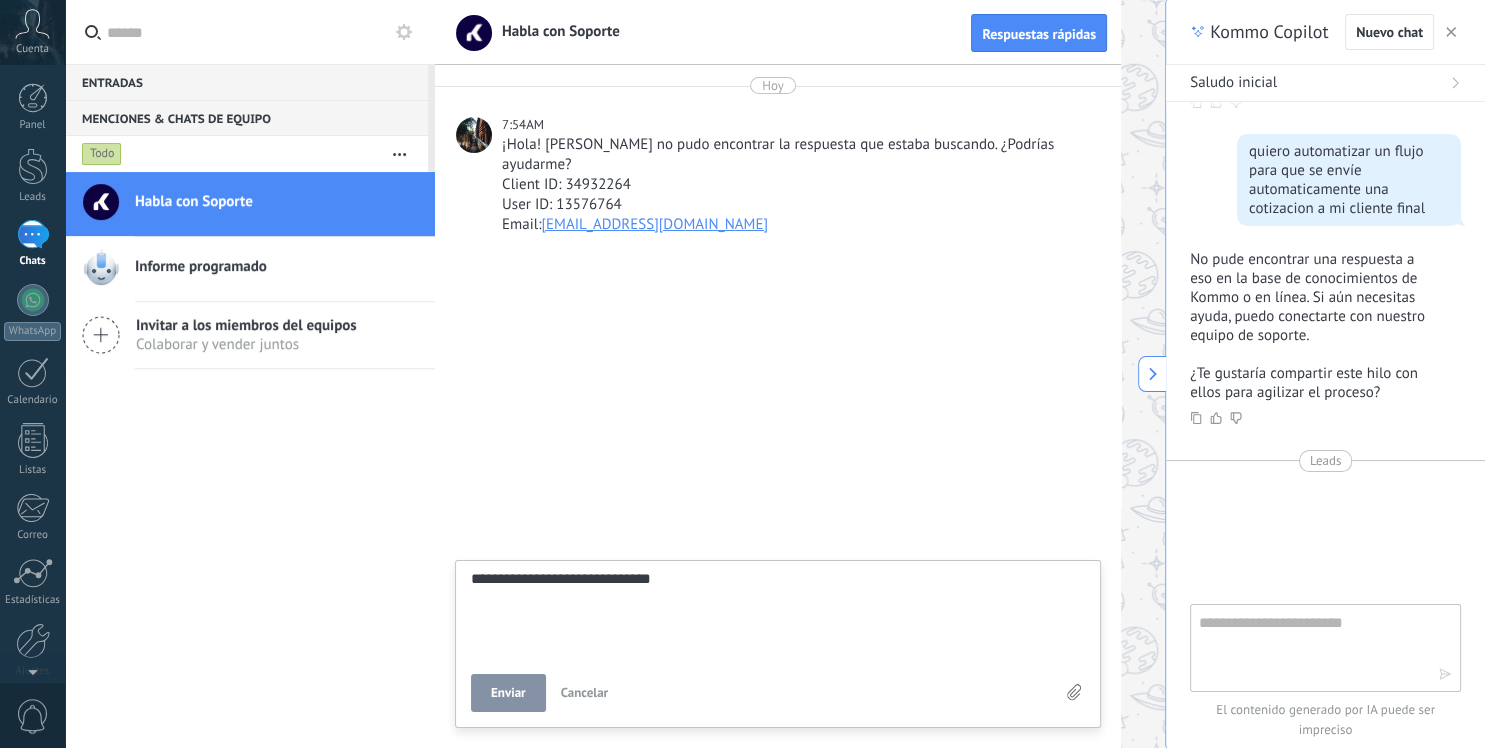type on "**********" 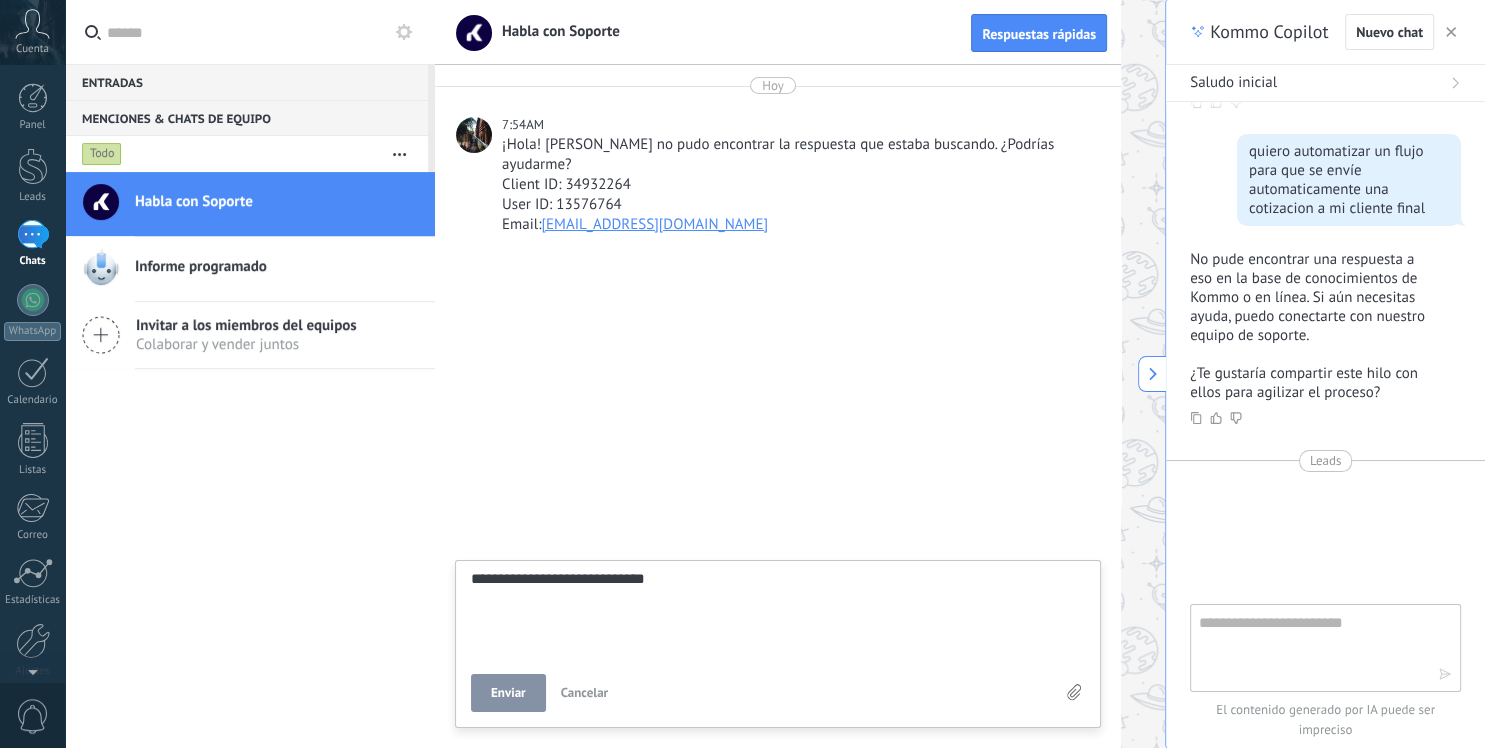 type on "**********" 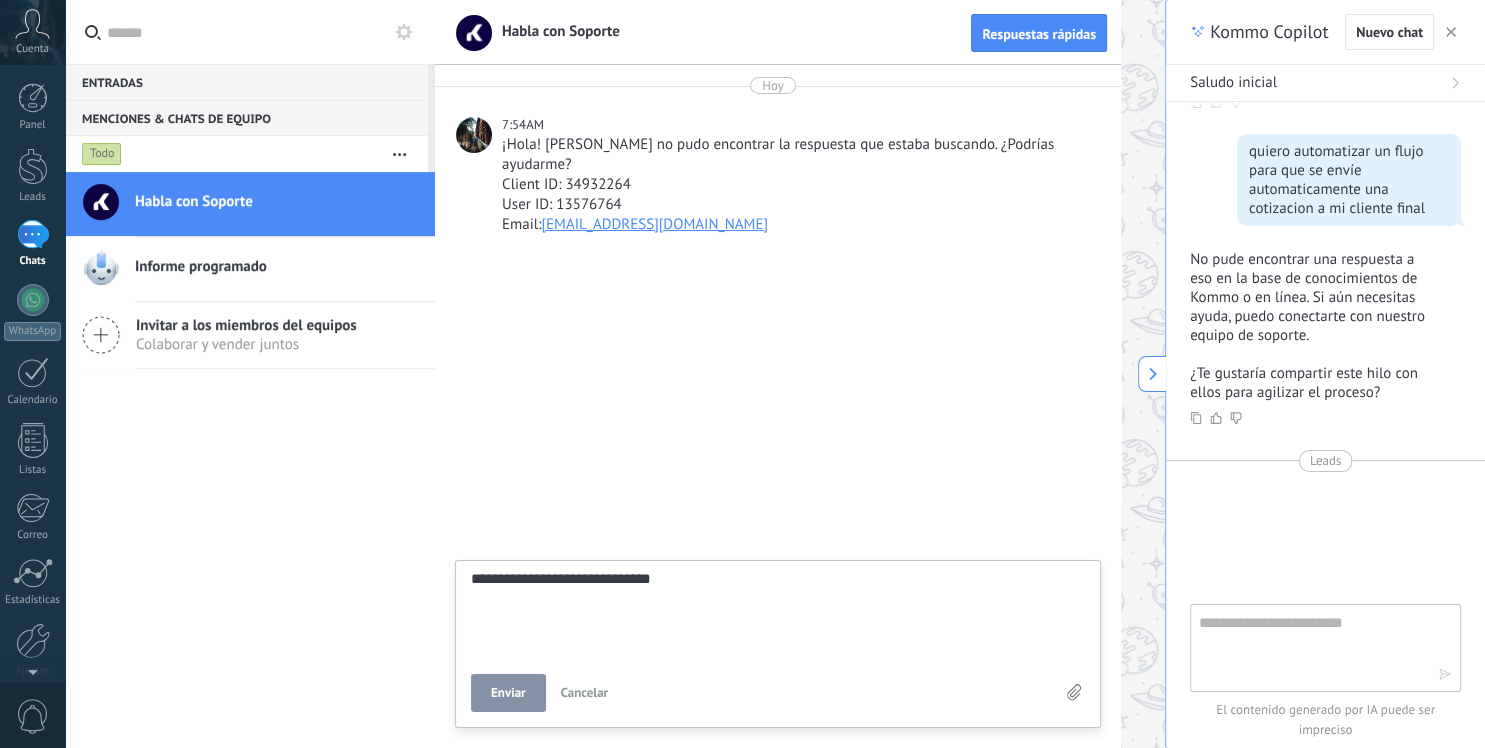 type on "**********" 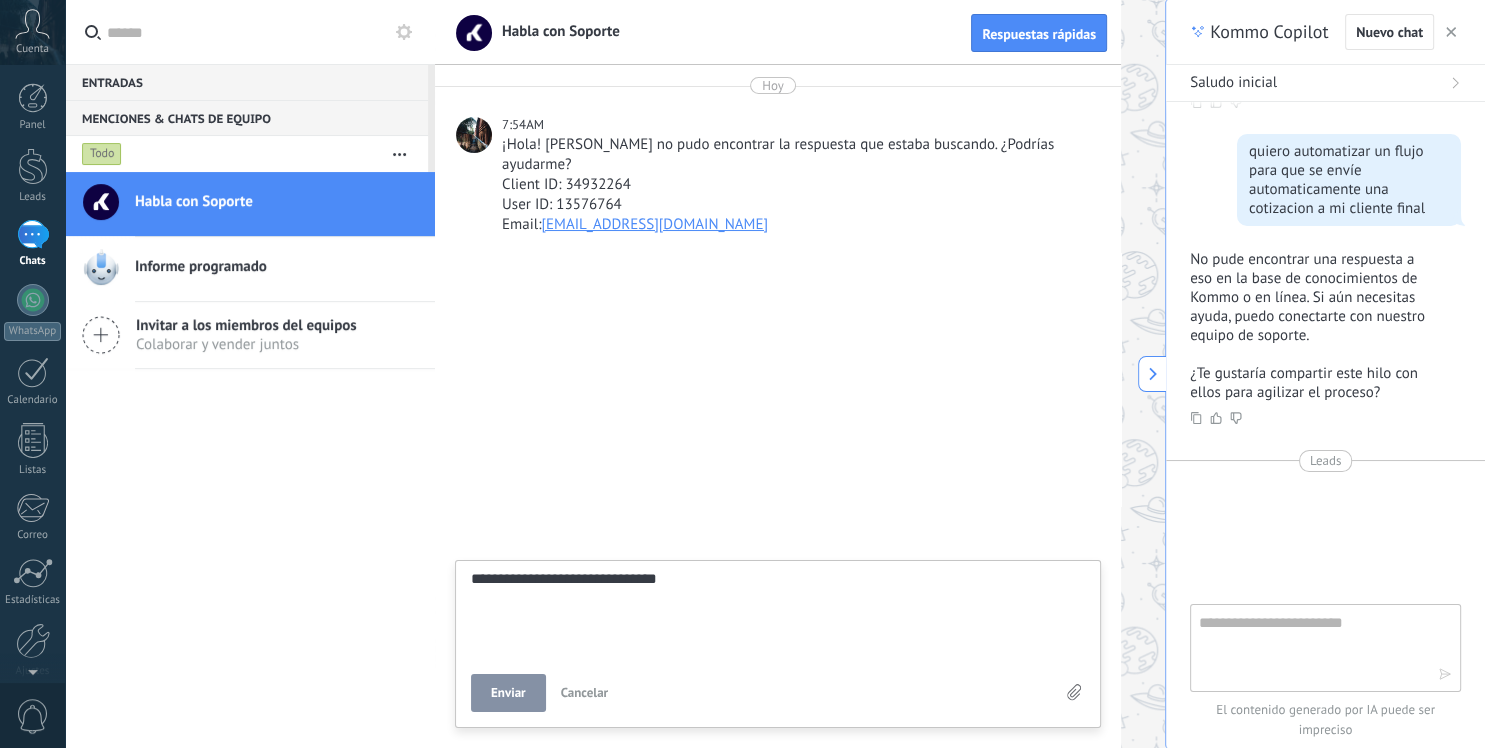 type on "**********" 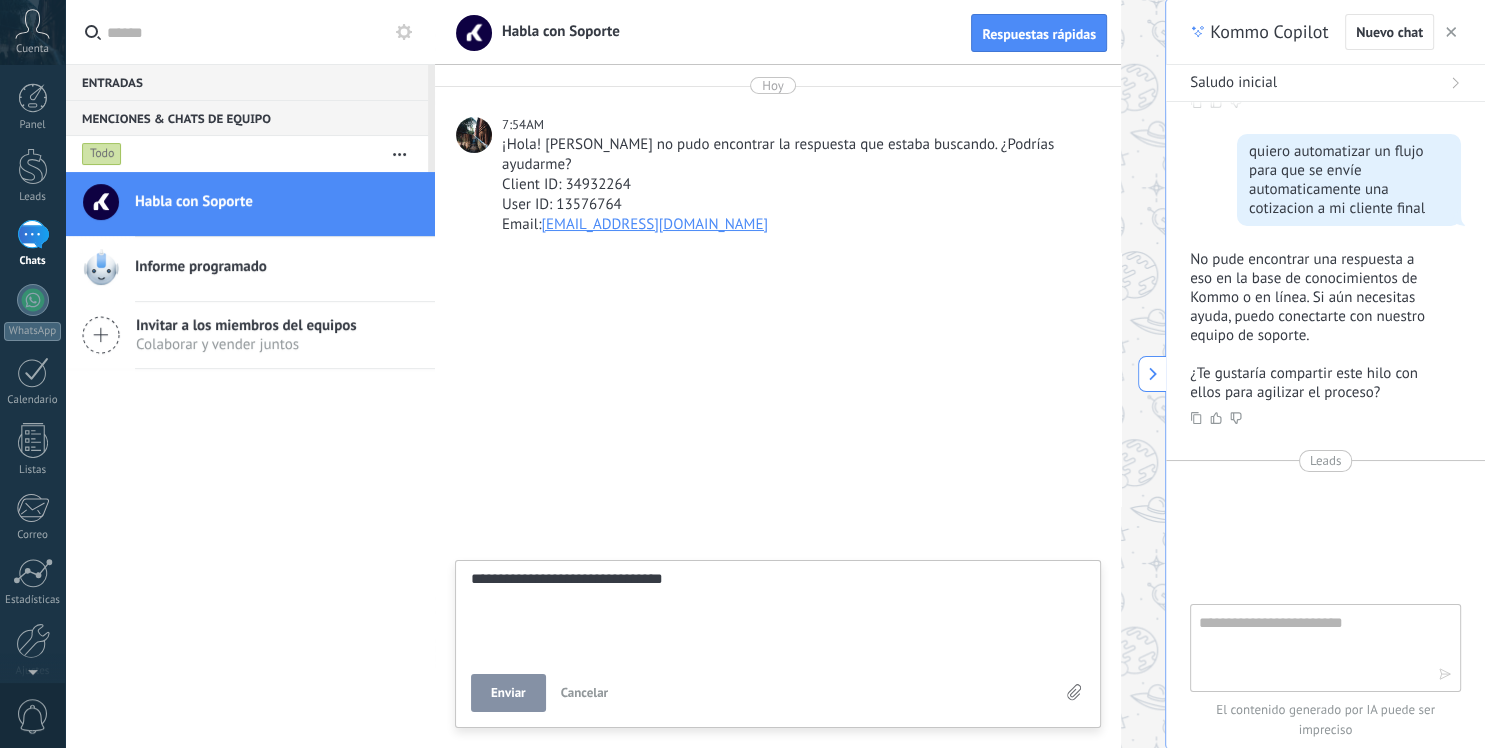 type on "**********" 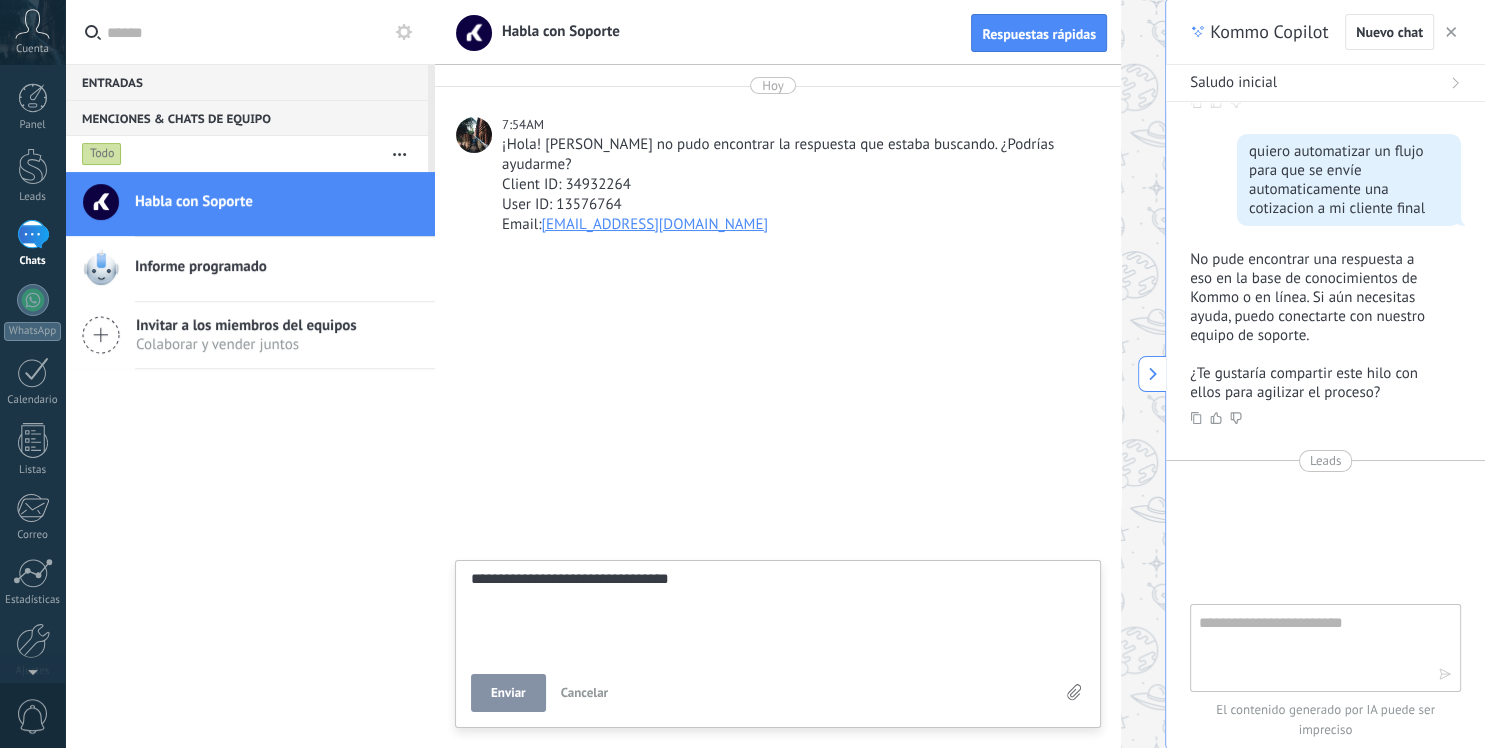 type on "**********" 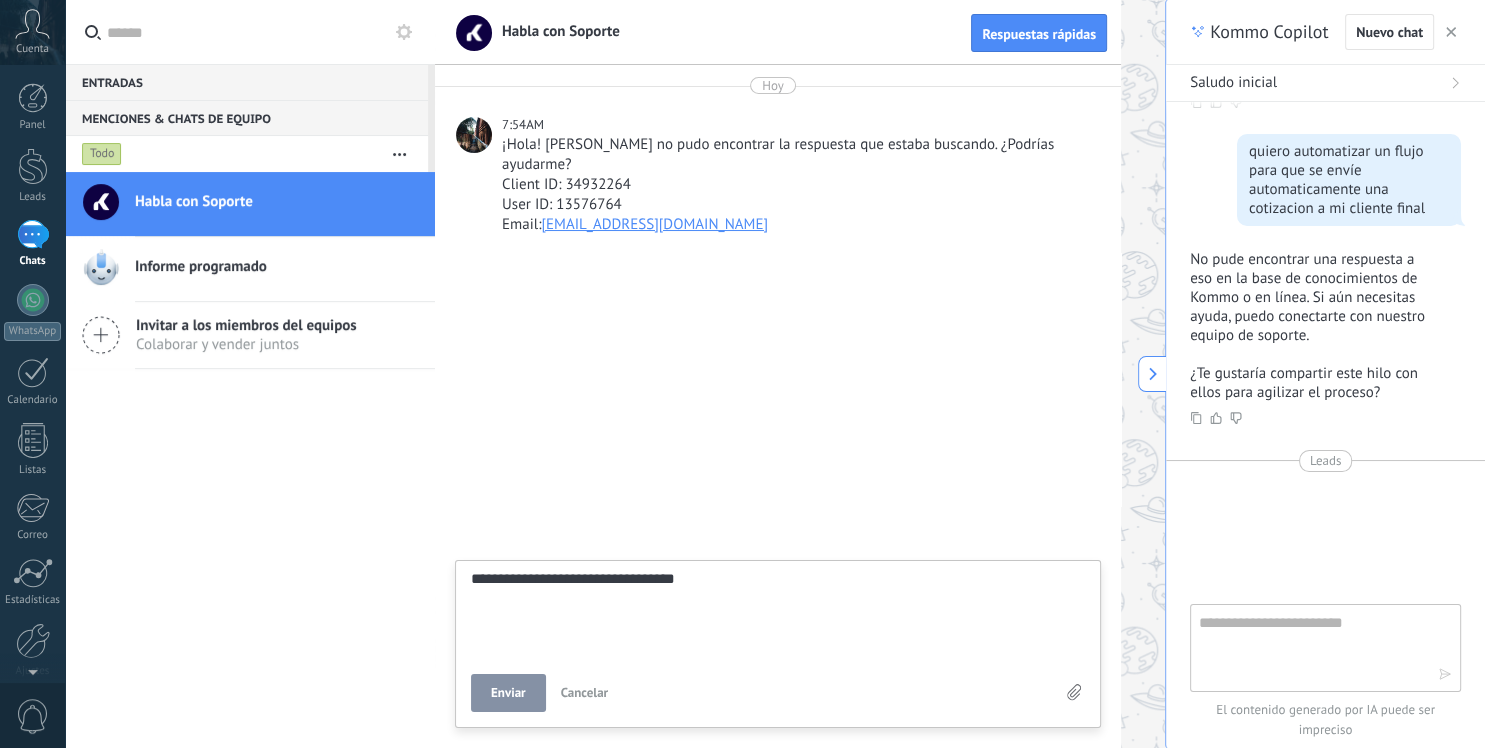 type on "**********" 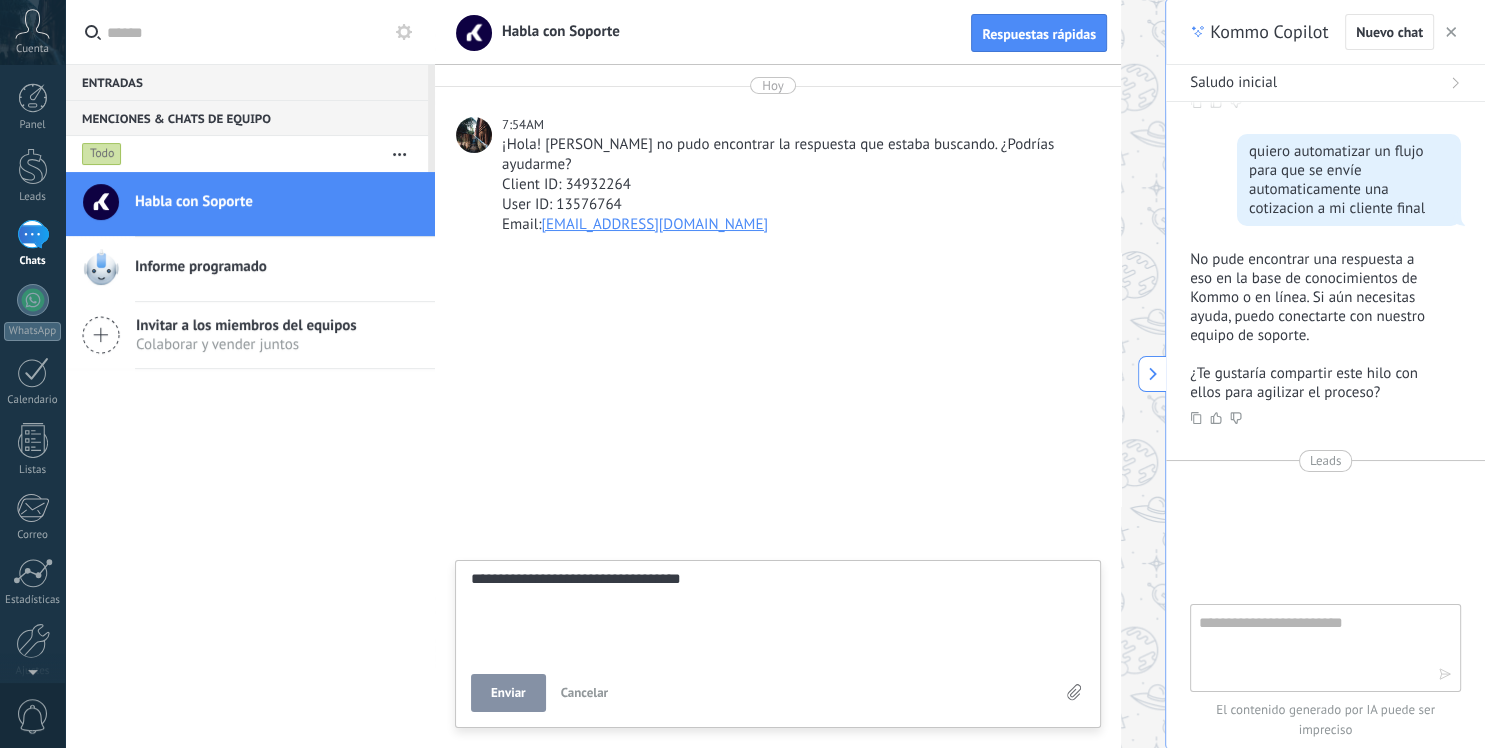 type on "**********" 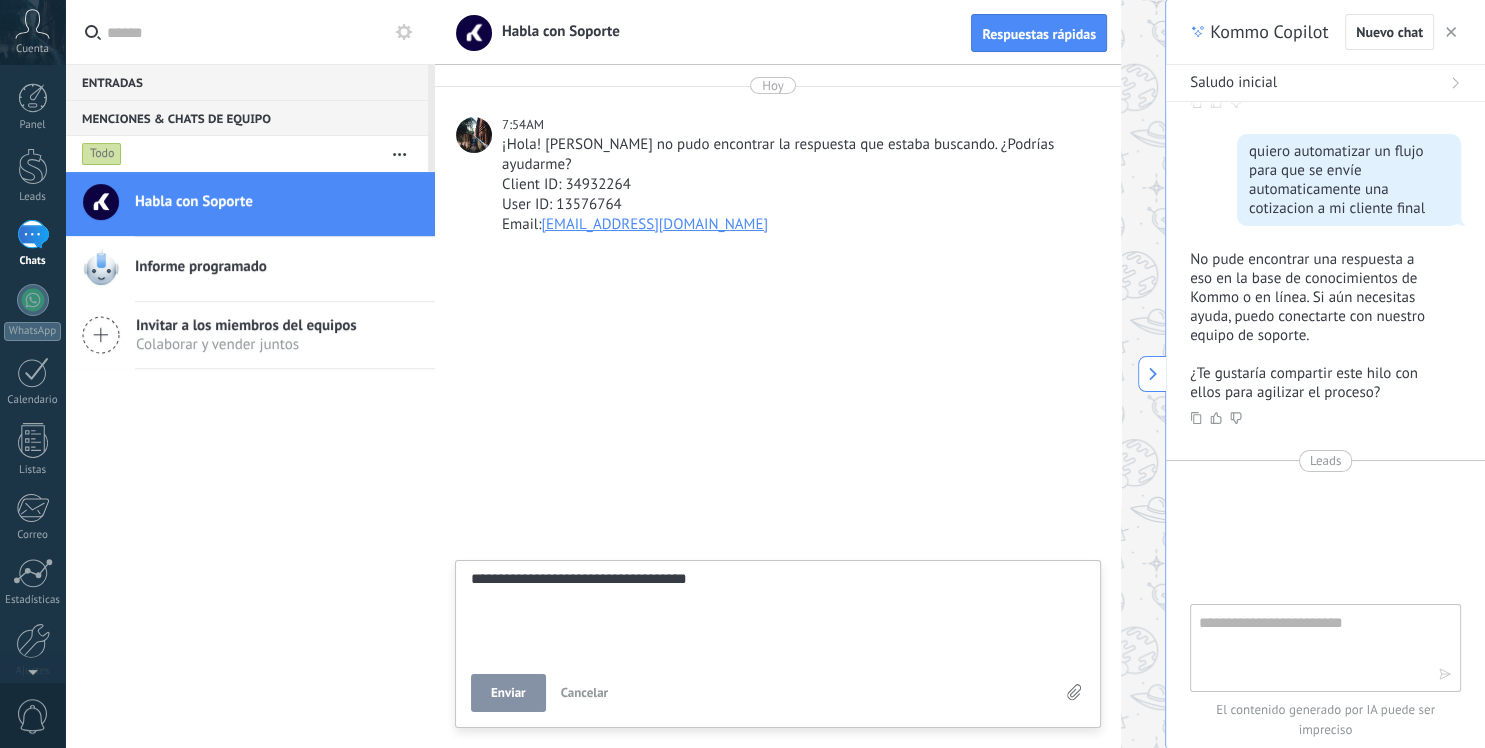 type on "**********" 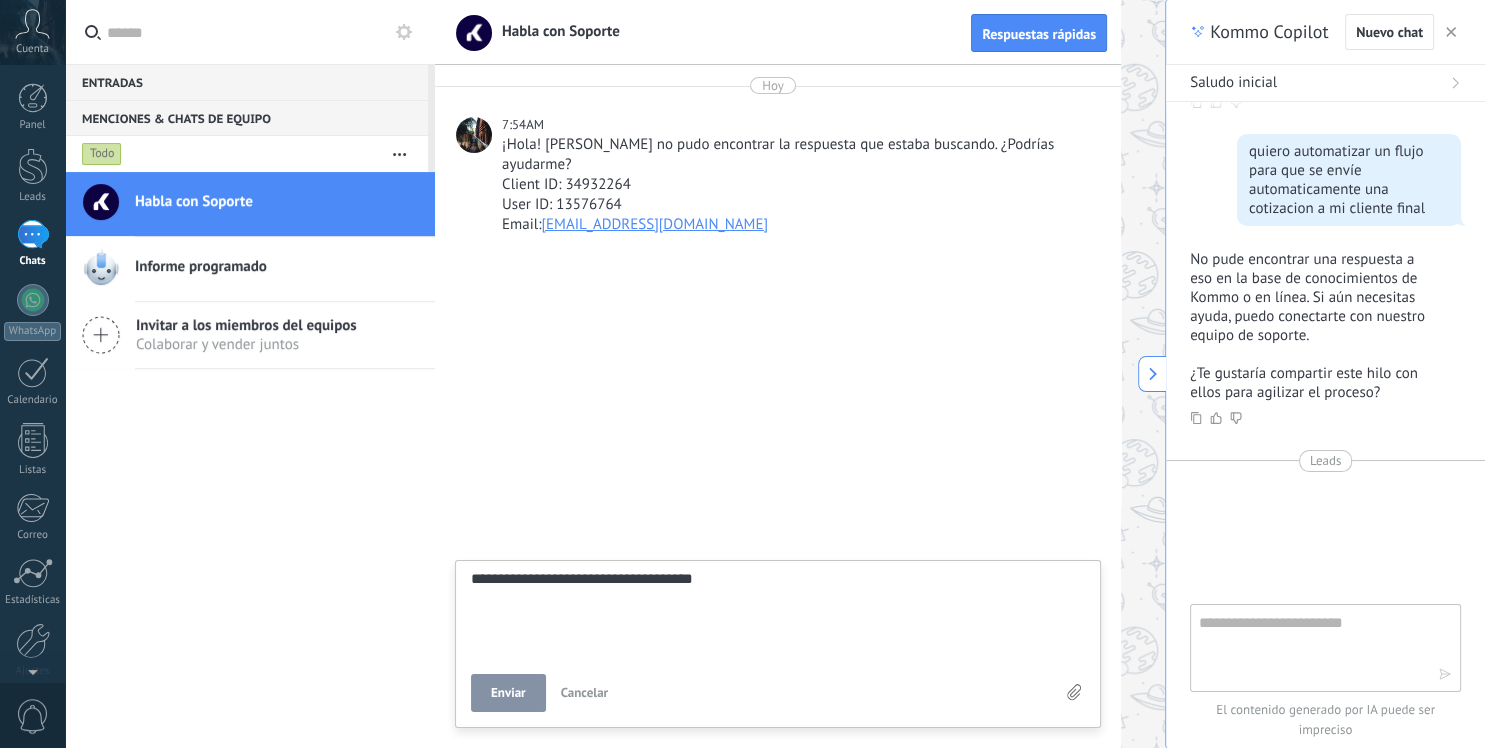 type on "**********" 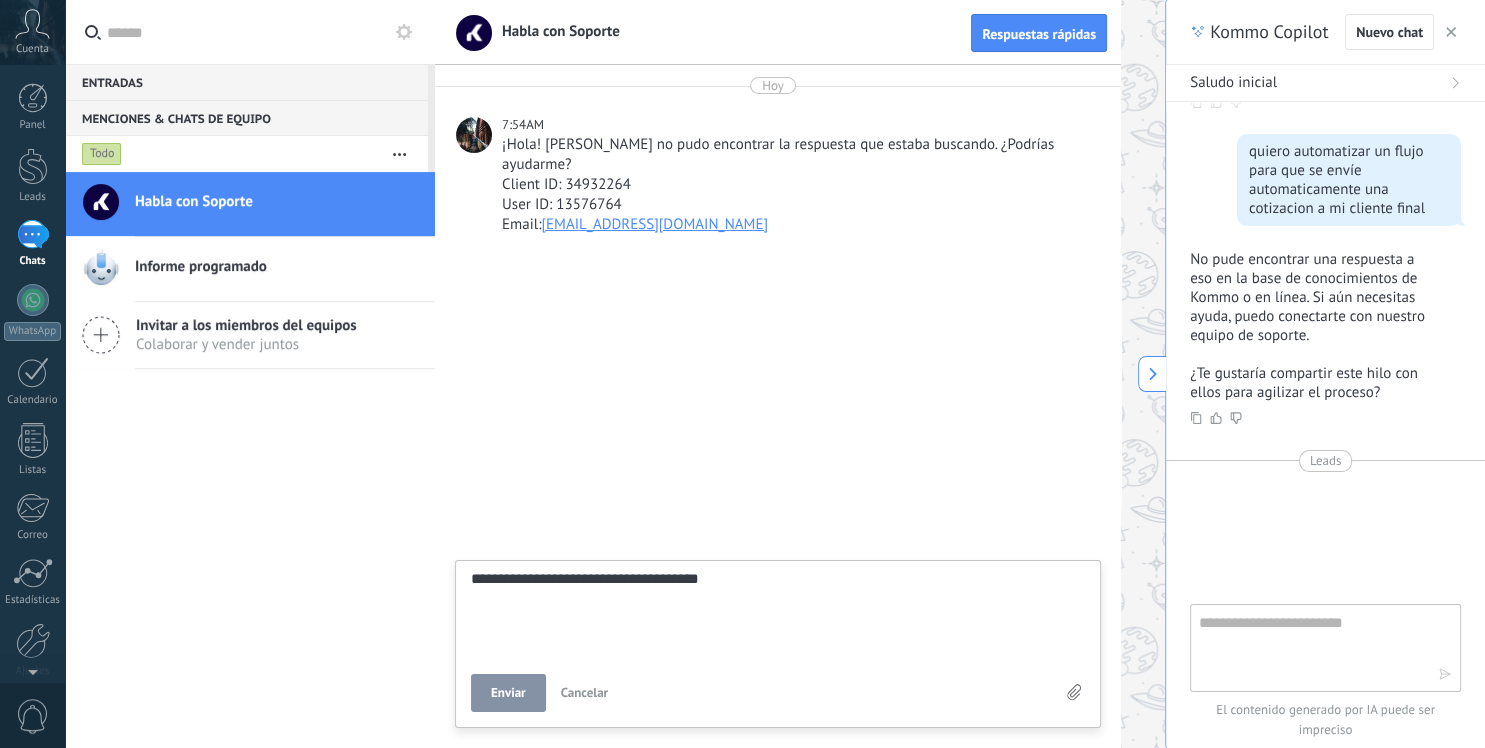 type on "**********" 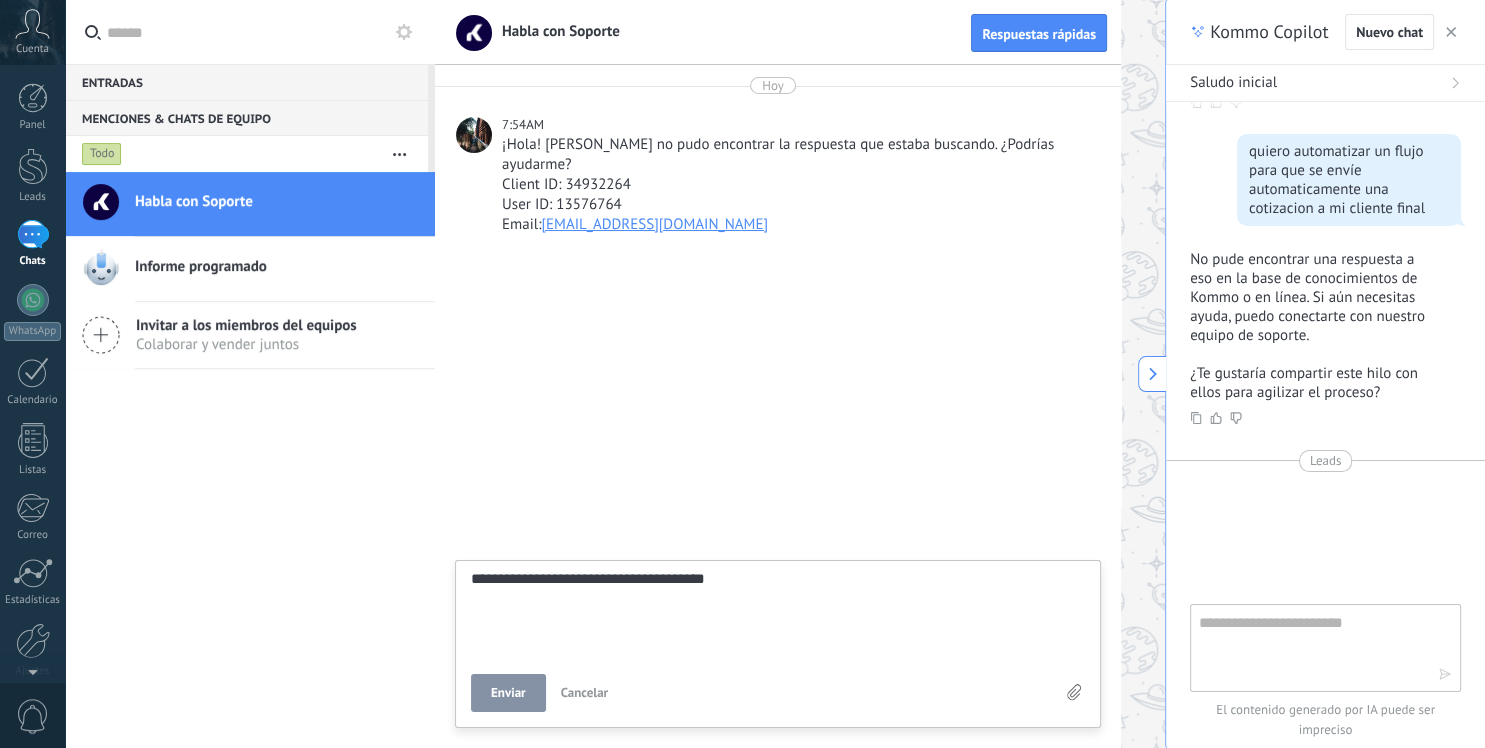 type on "**********" 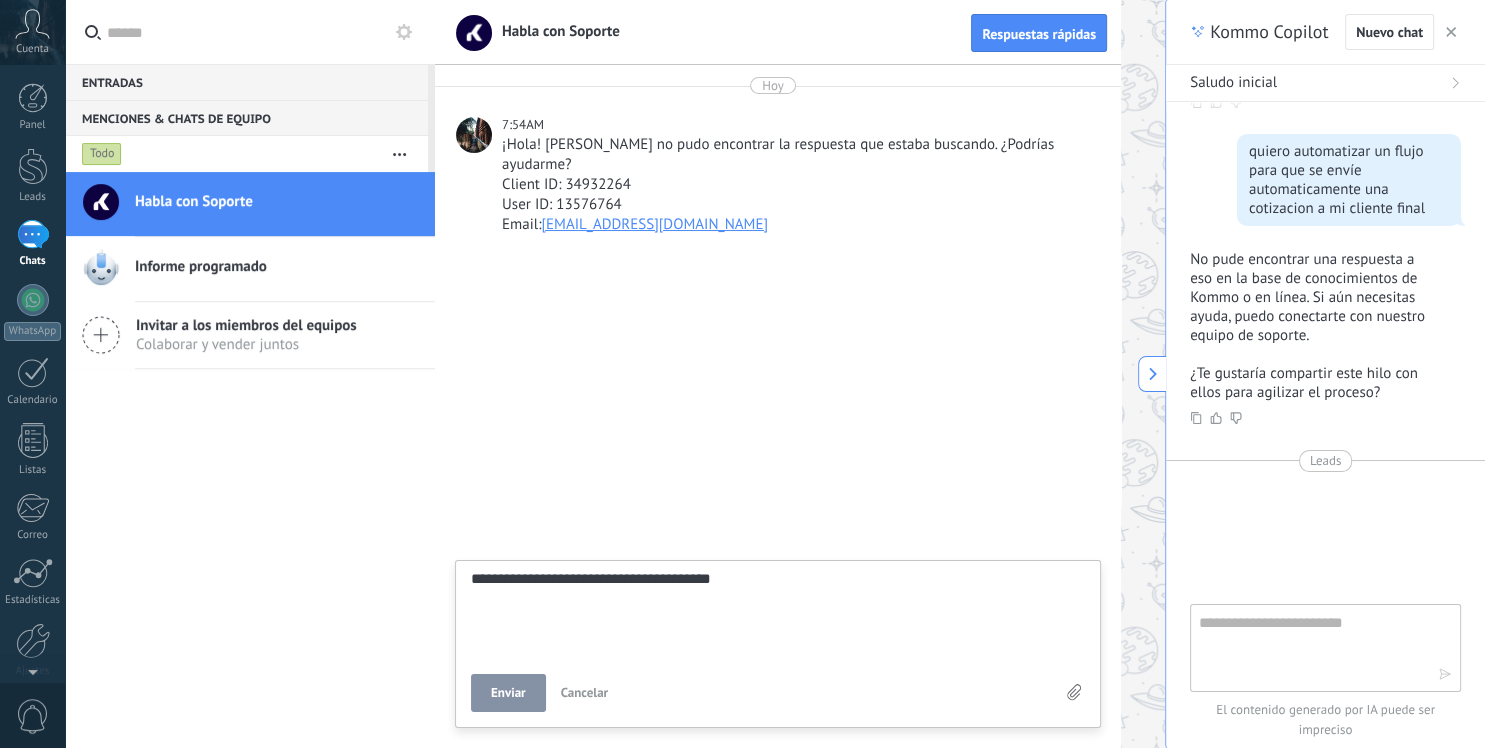 type on "**********" 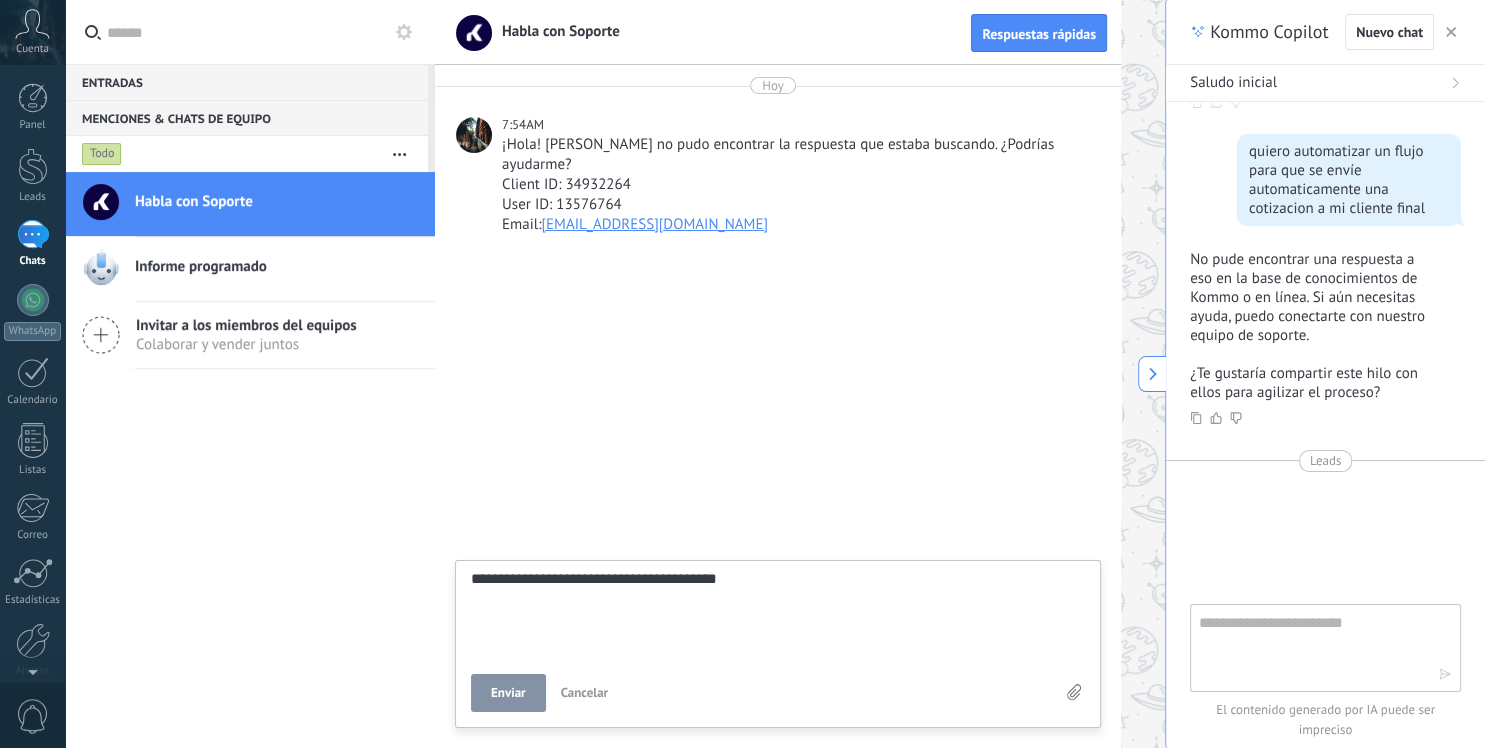 type on "**********" 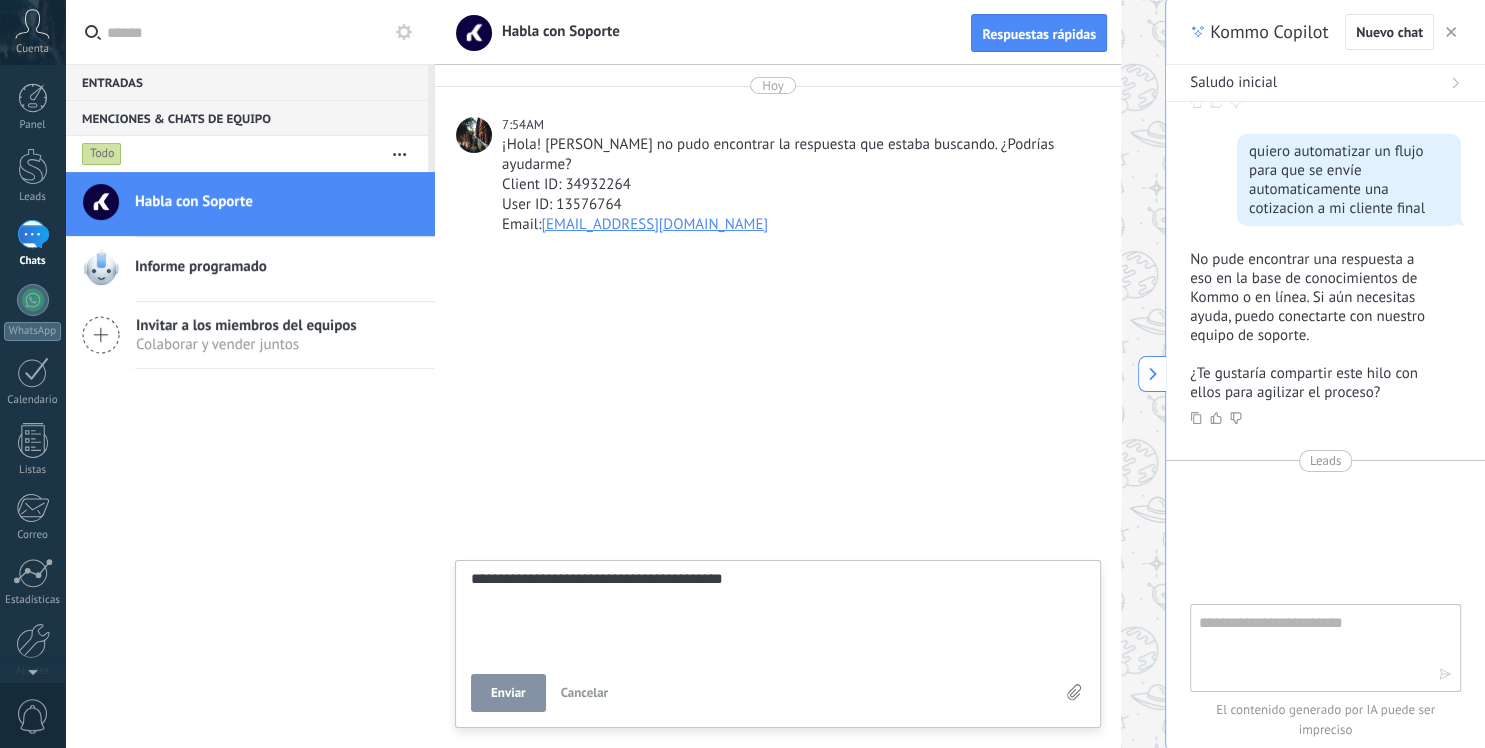 type on "**********" 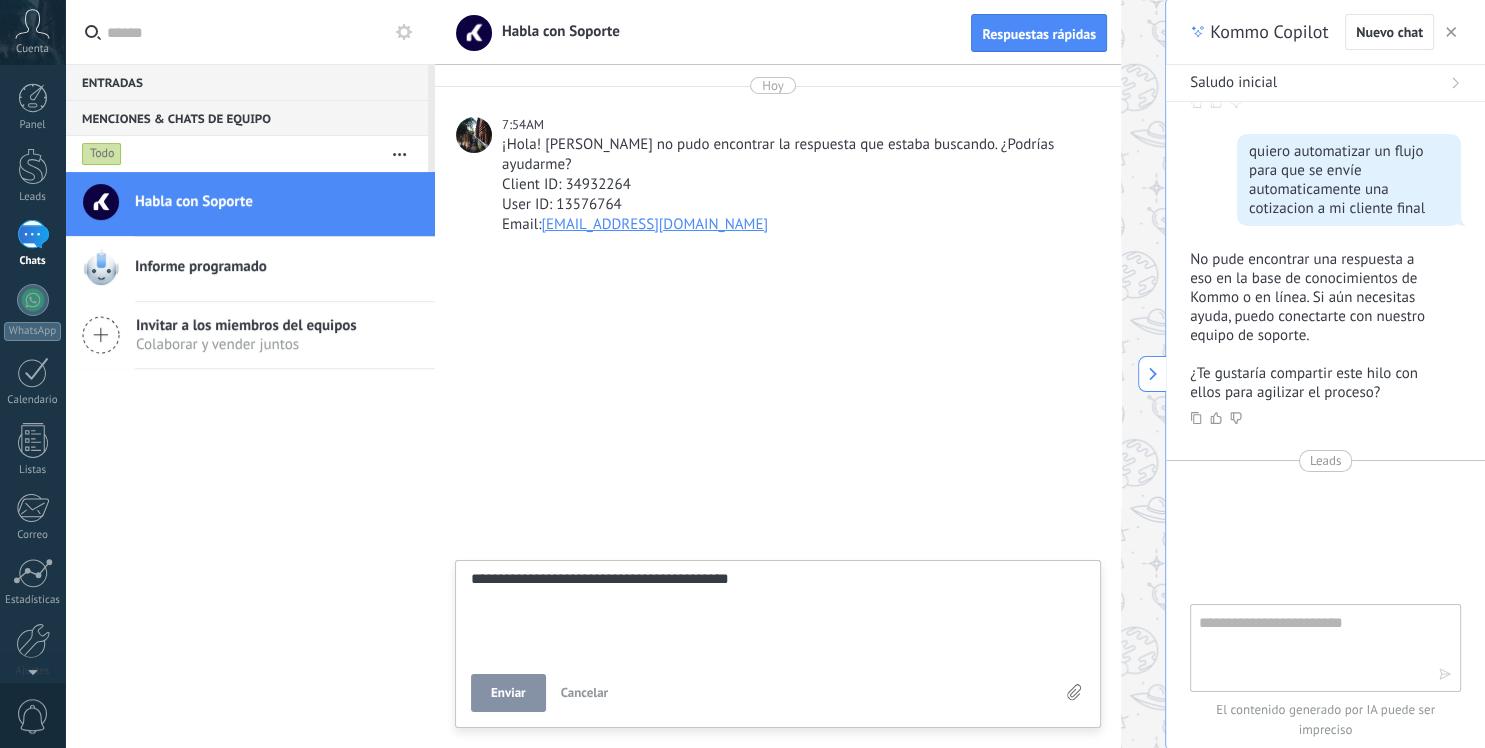 type on "**********" 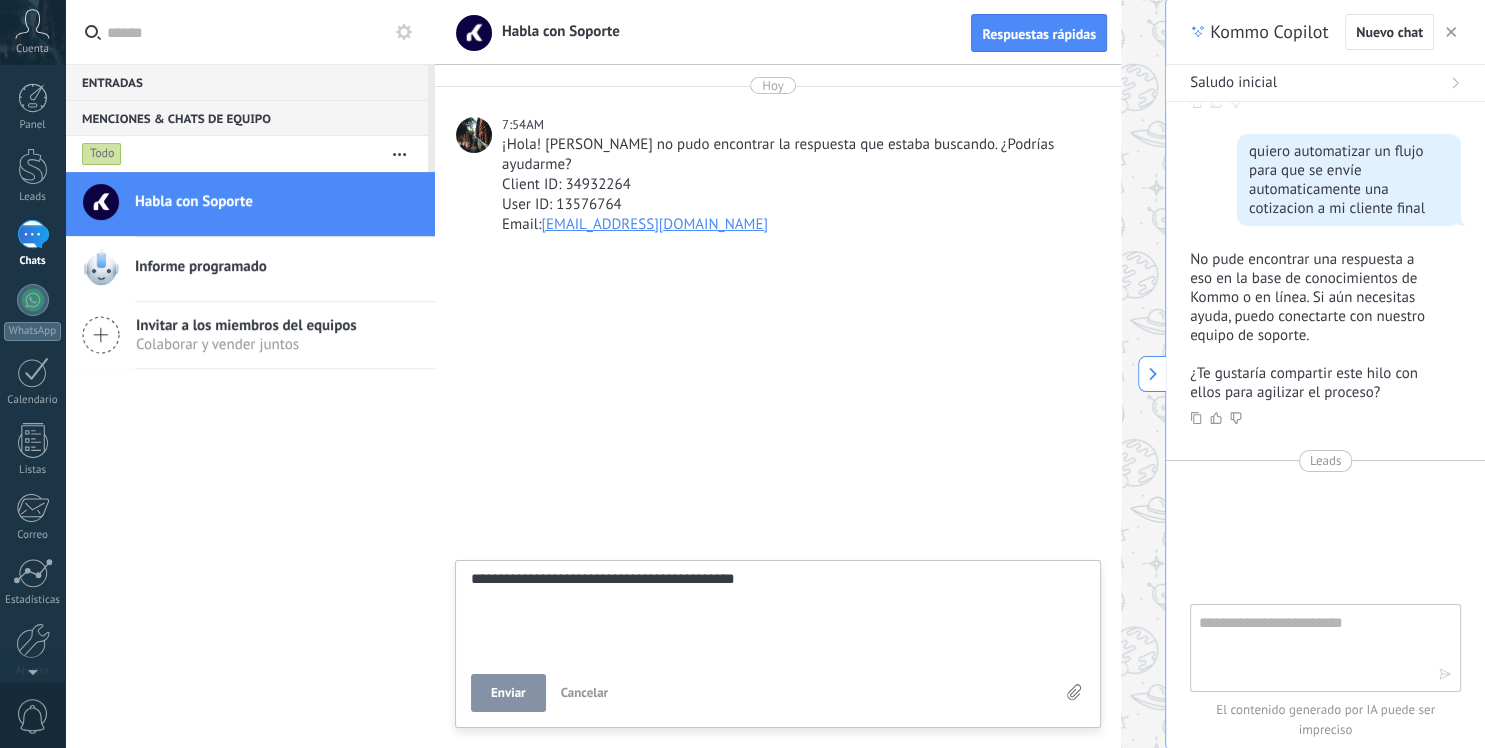 type on "**********" 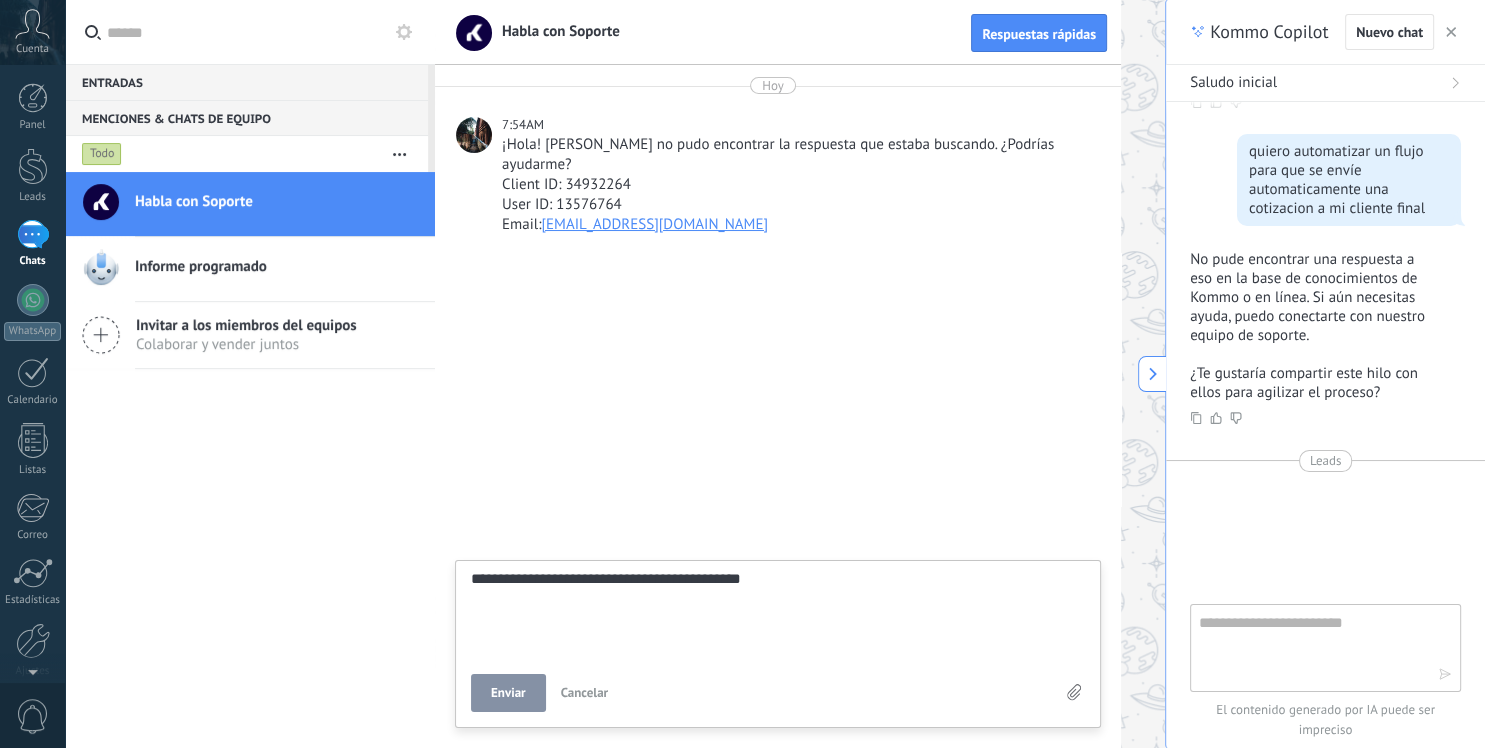type on "**********" 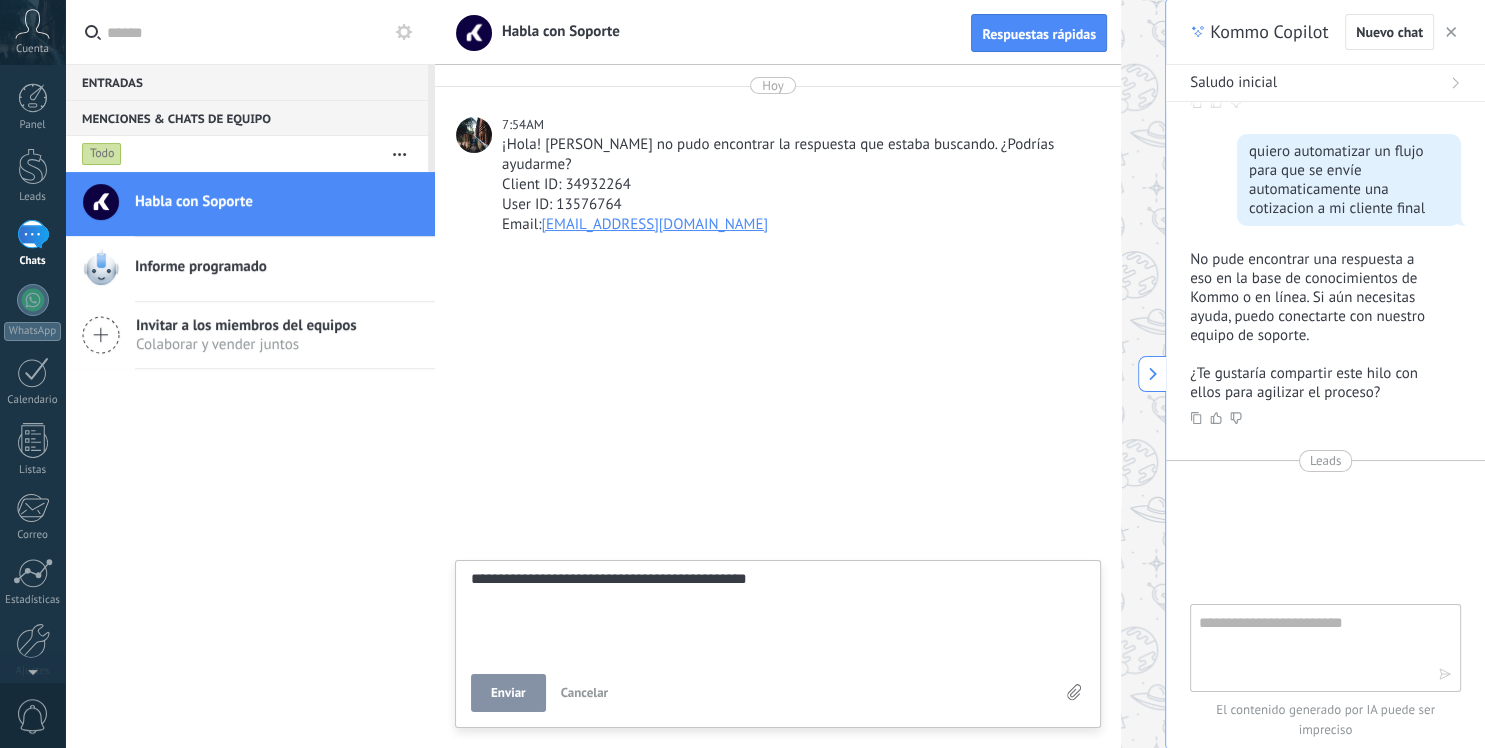 type on "**********" 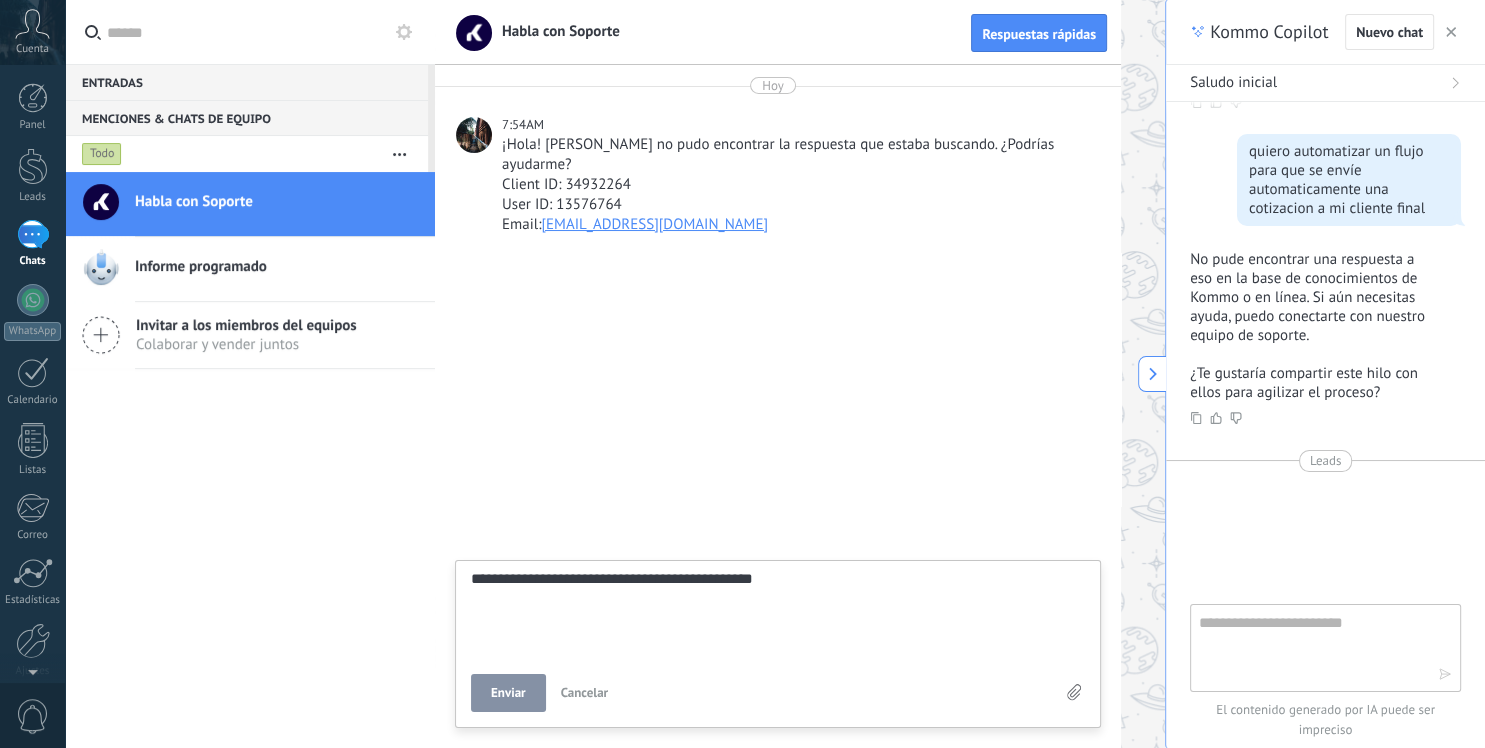 type on "**********" 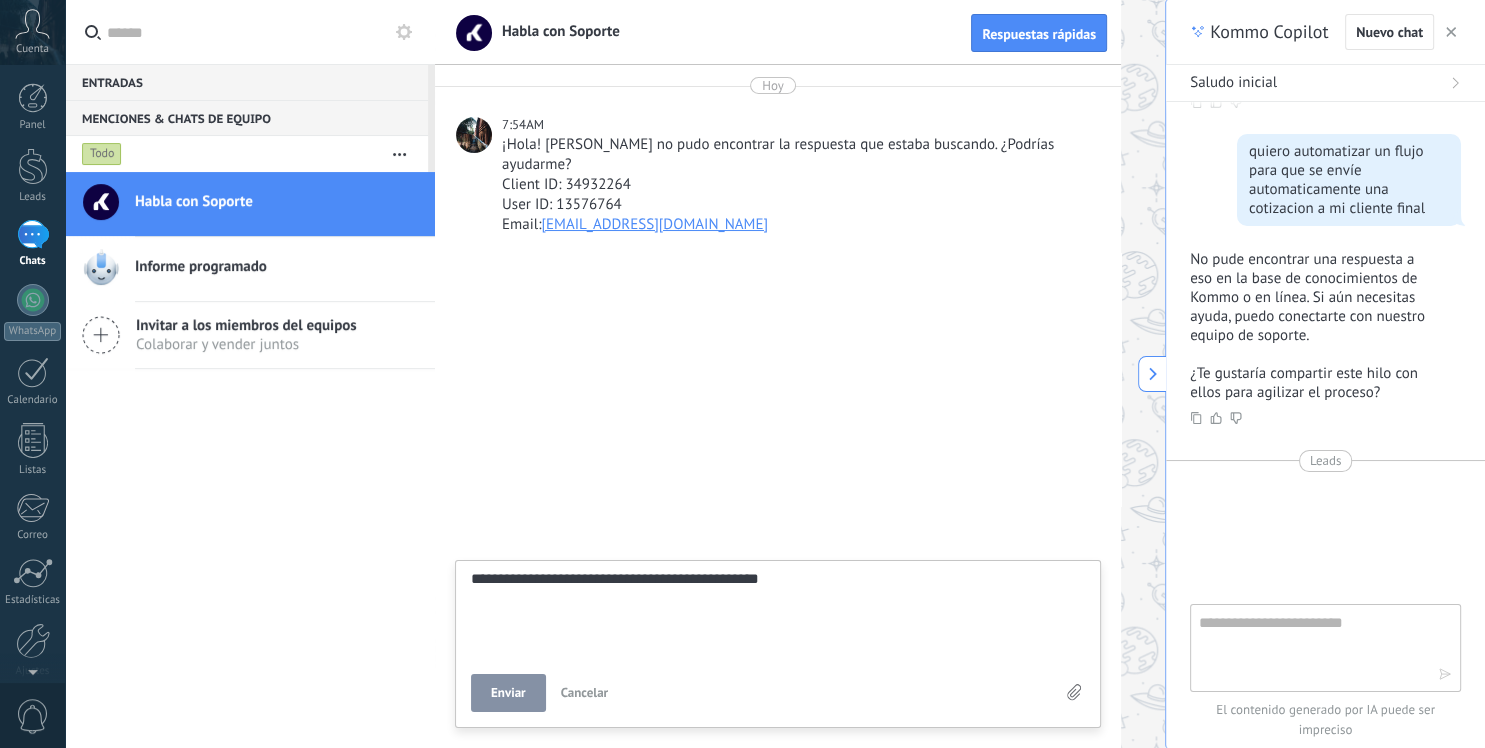 type on "**********" 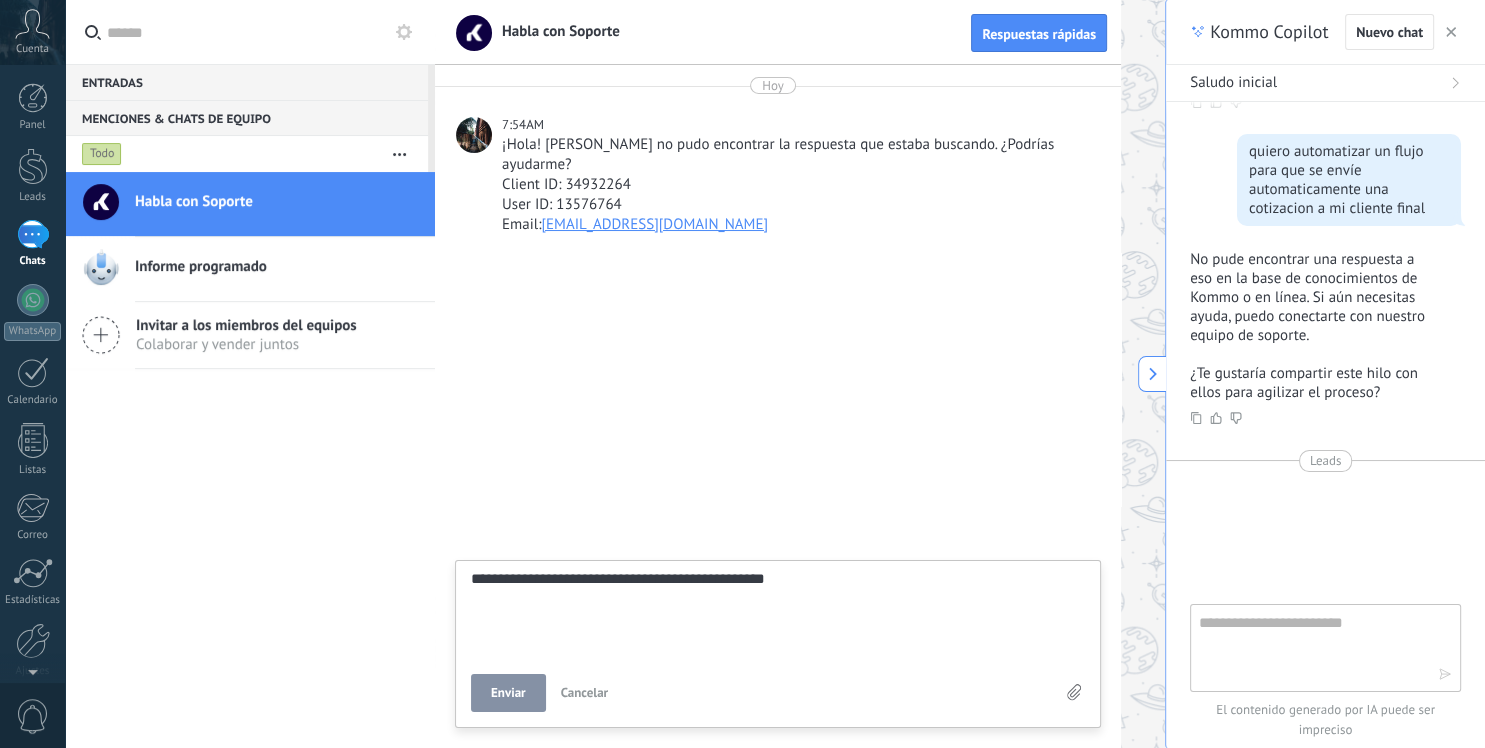 type on "**********" 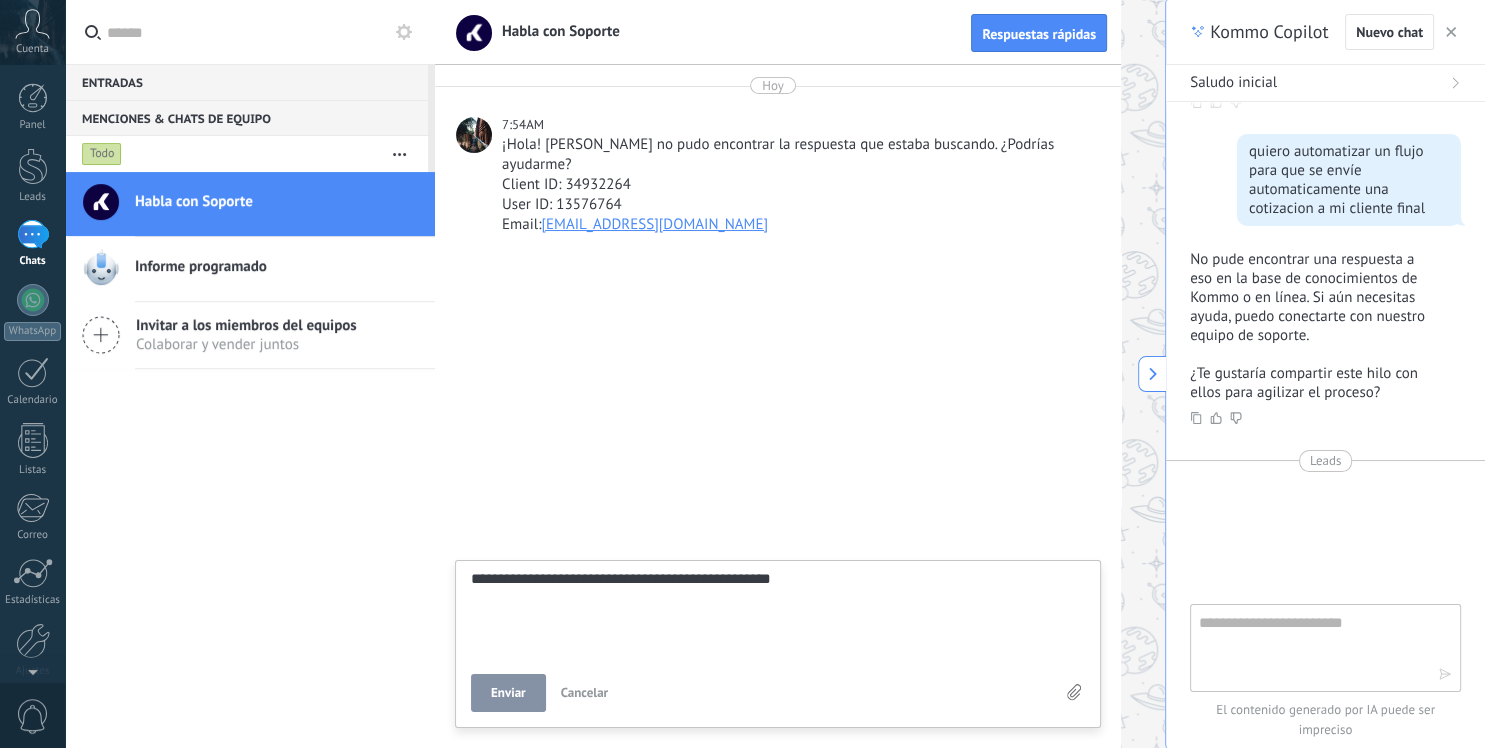 type on "**********" 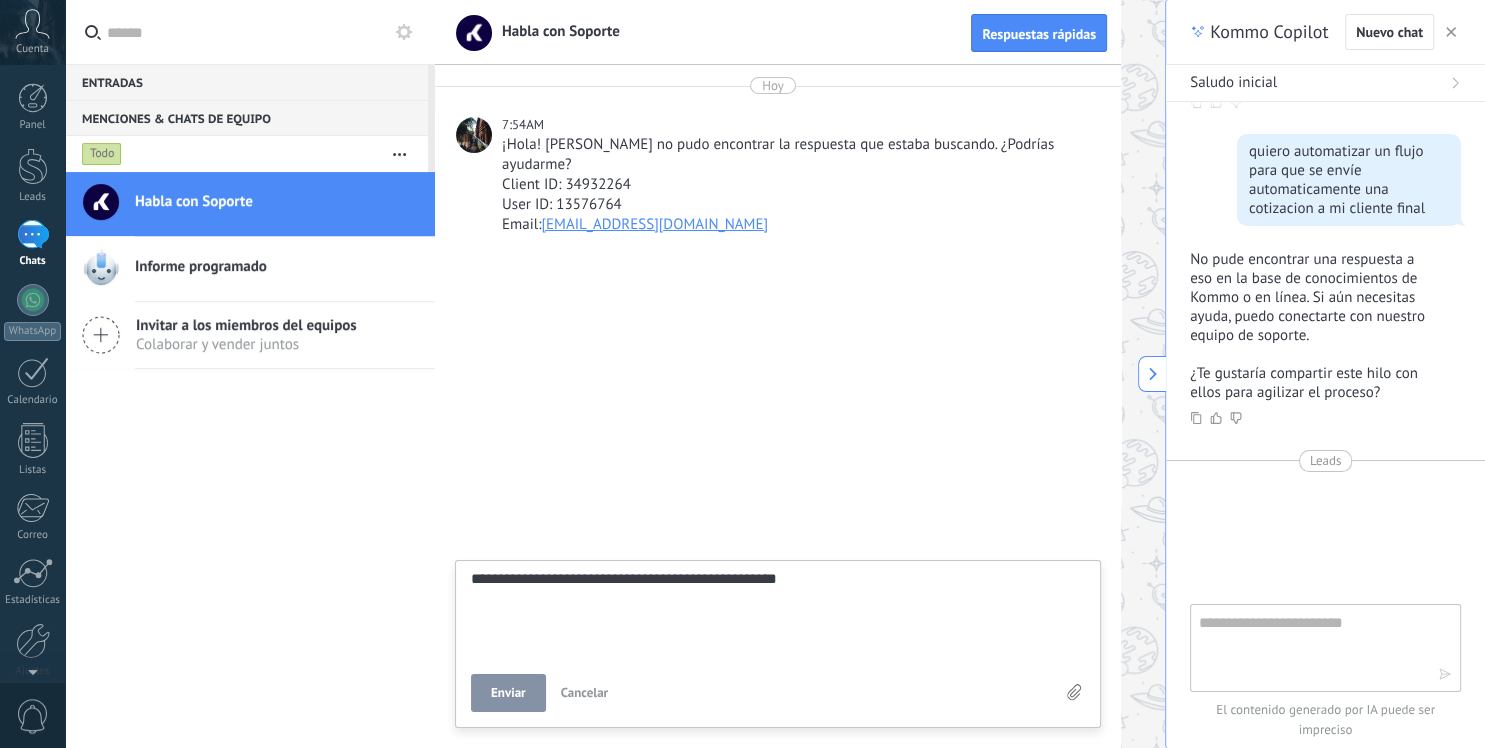 type on "**********" 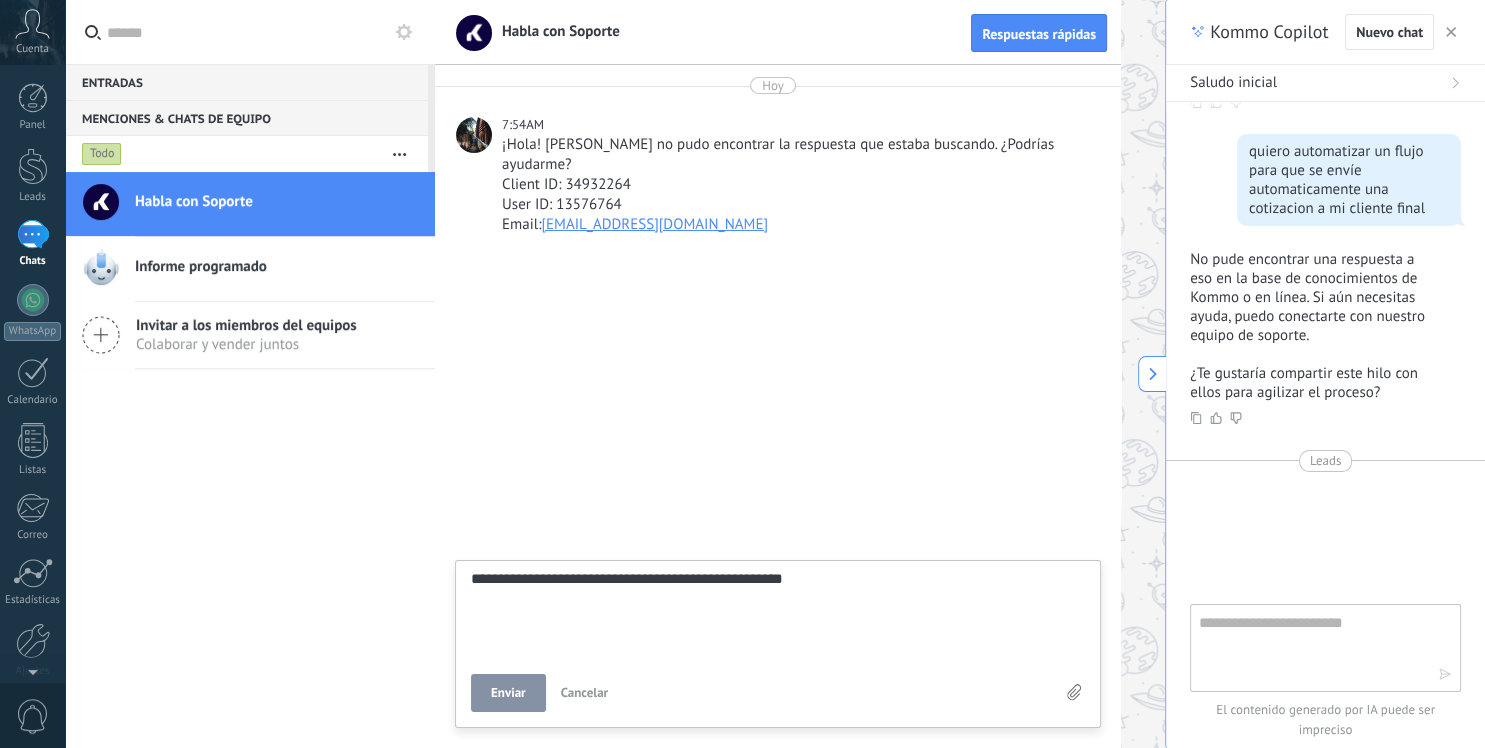 type on "**********" 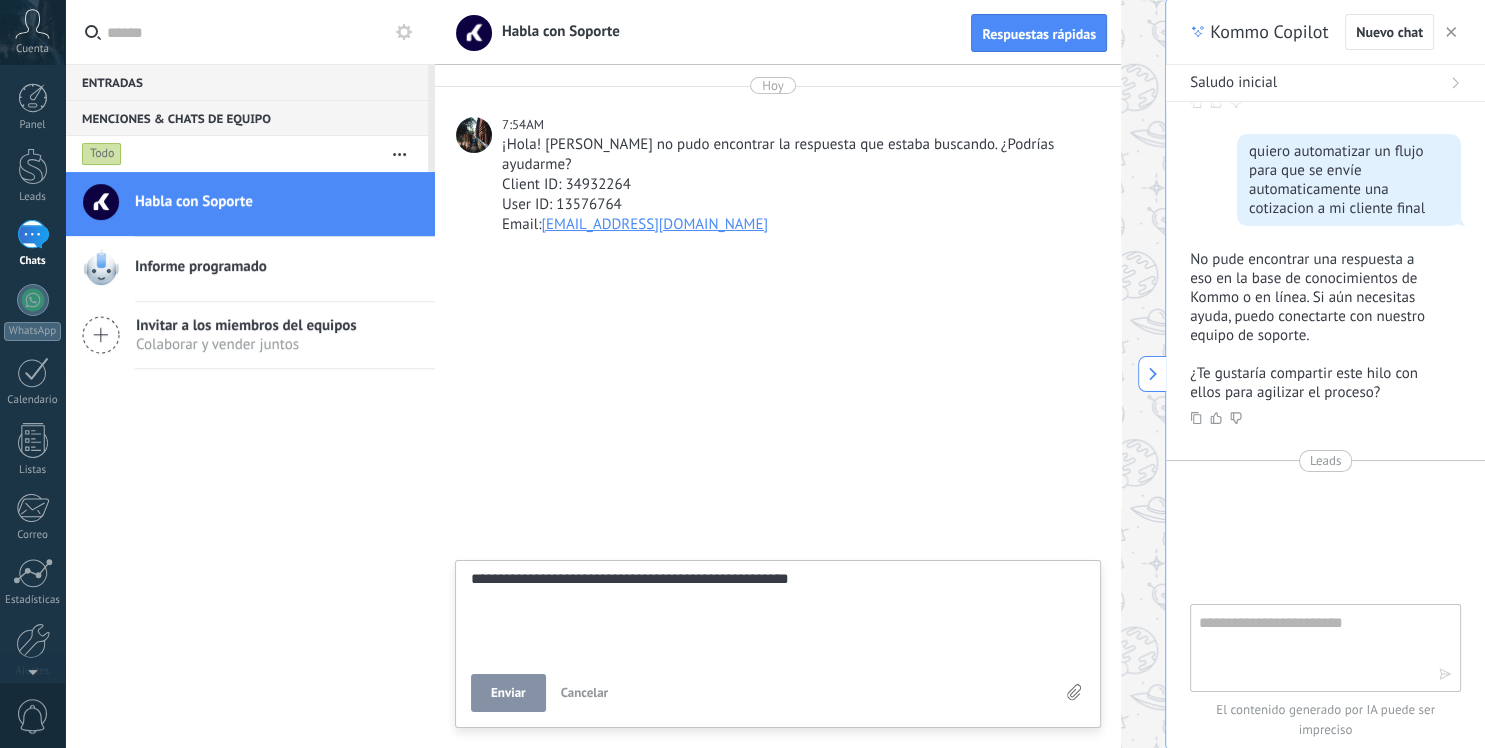 type on "**********" 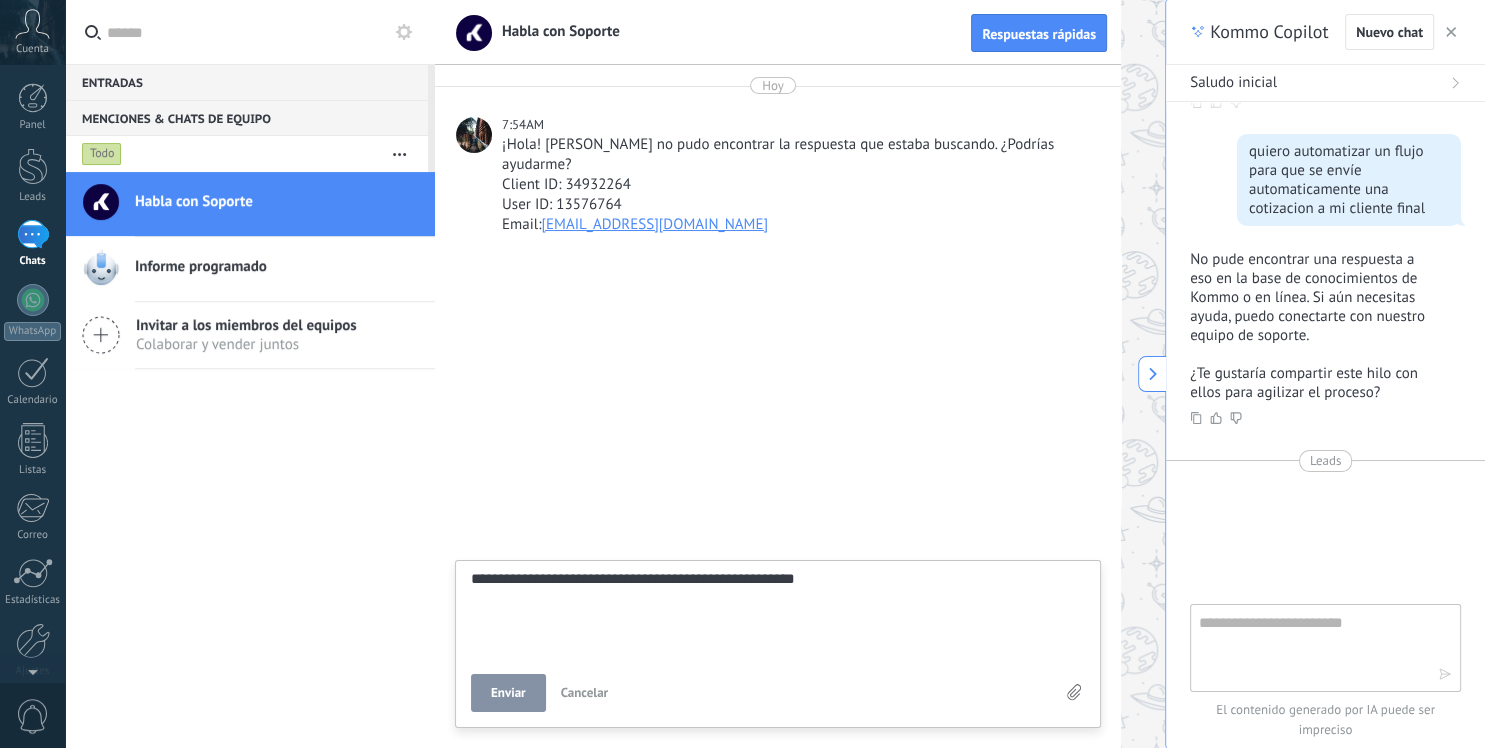 type on "**********" 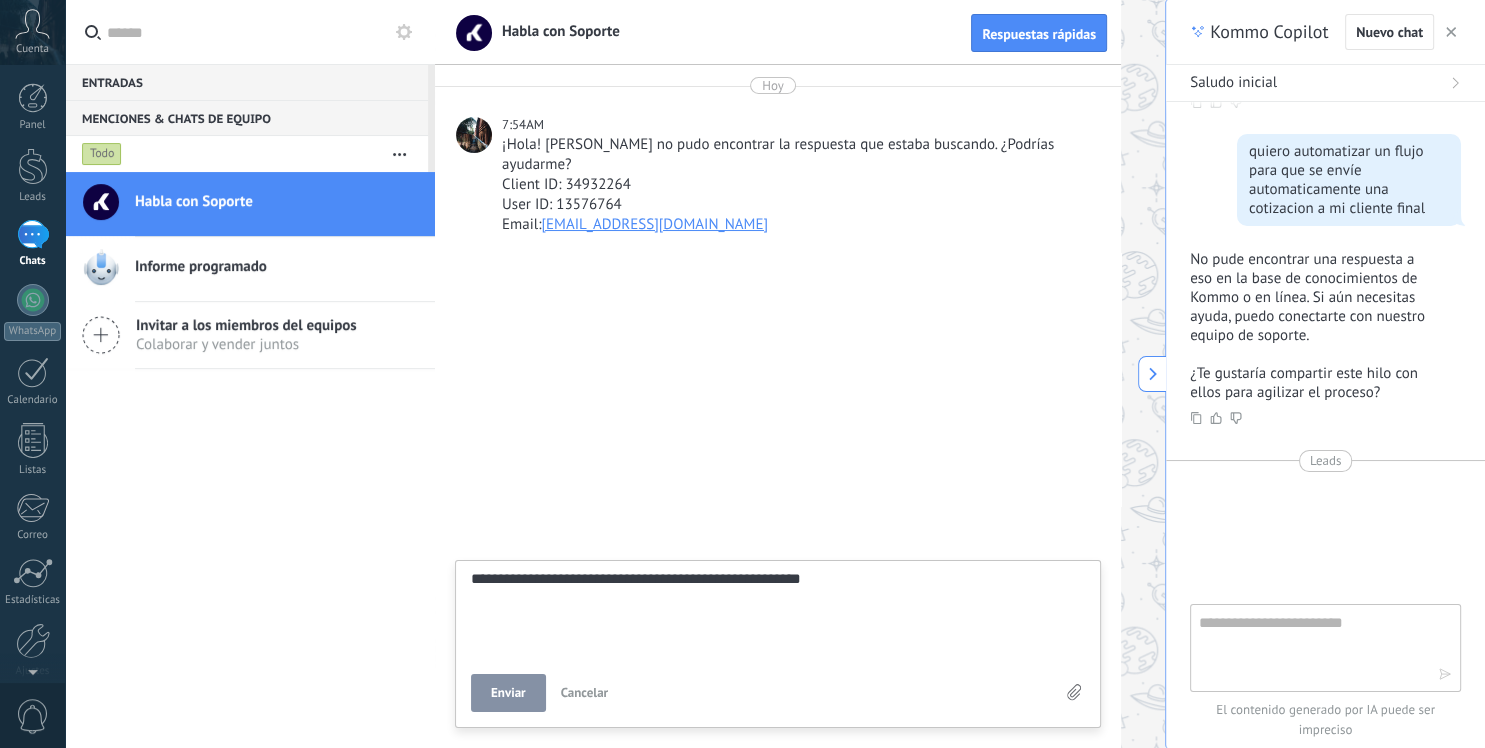 type on "**********" 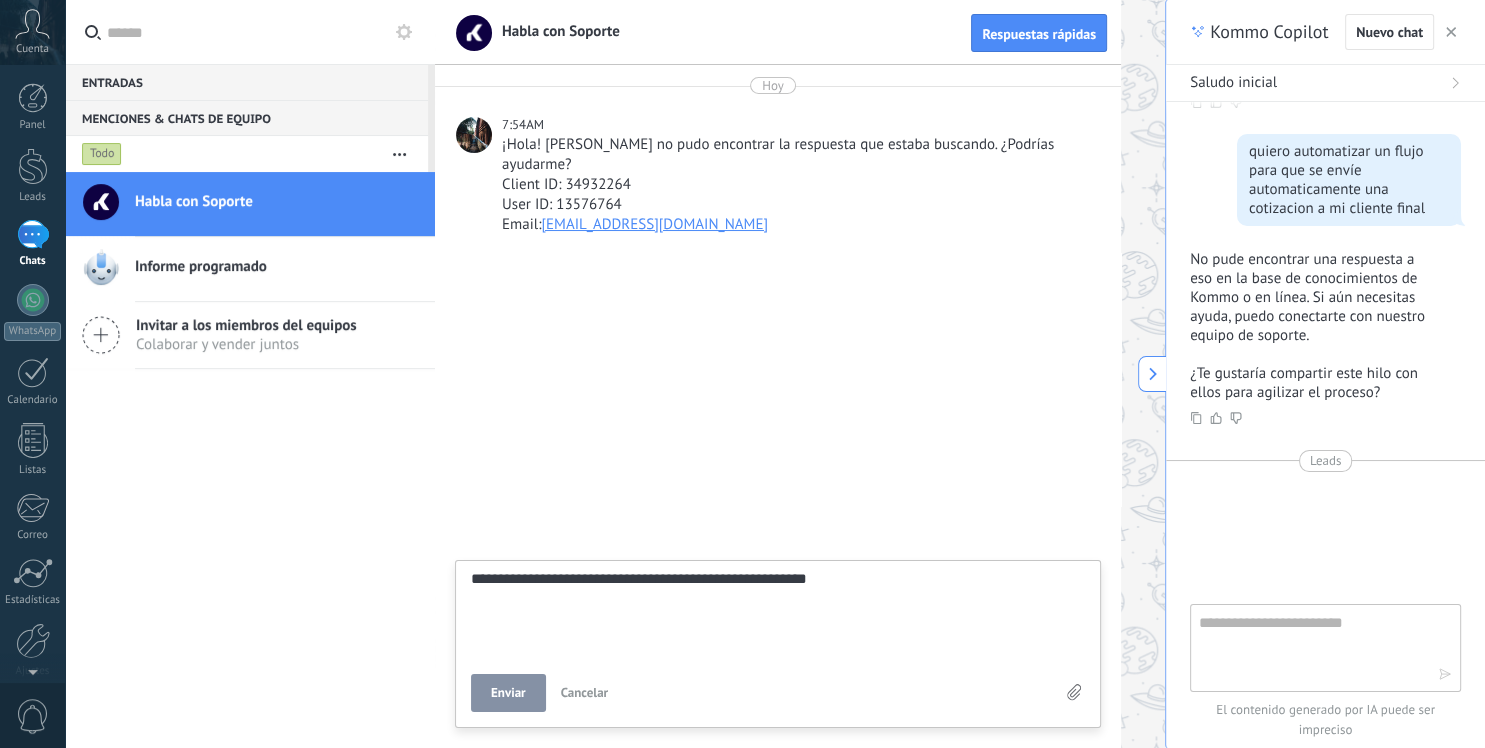 type on "**********" 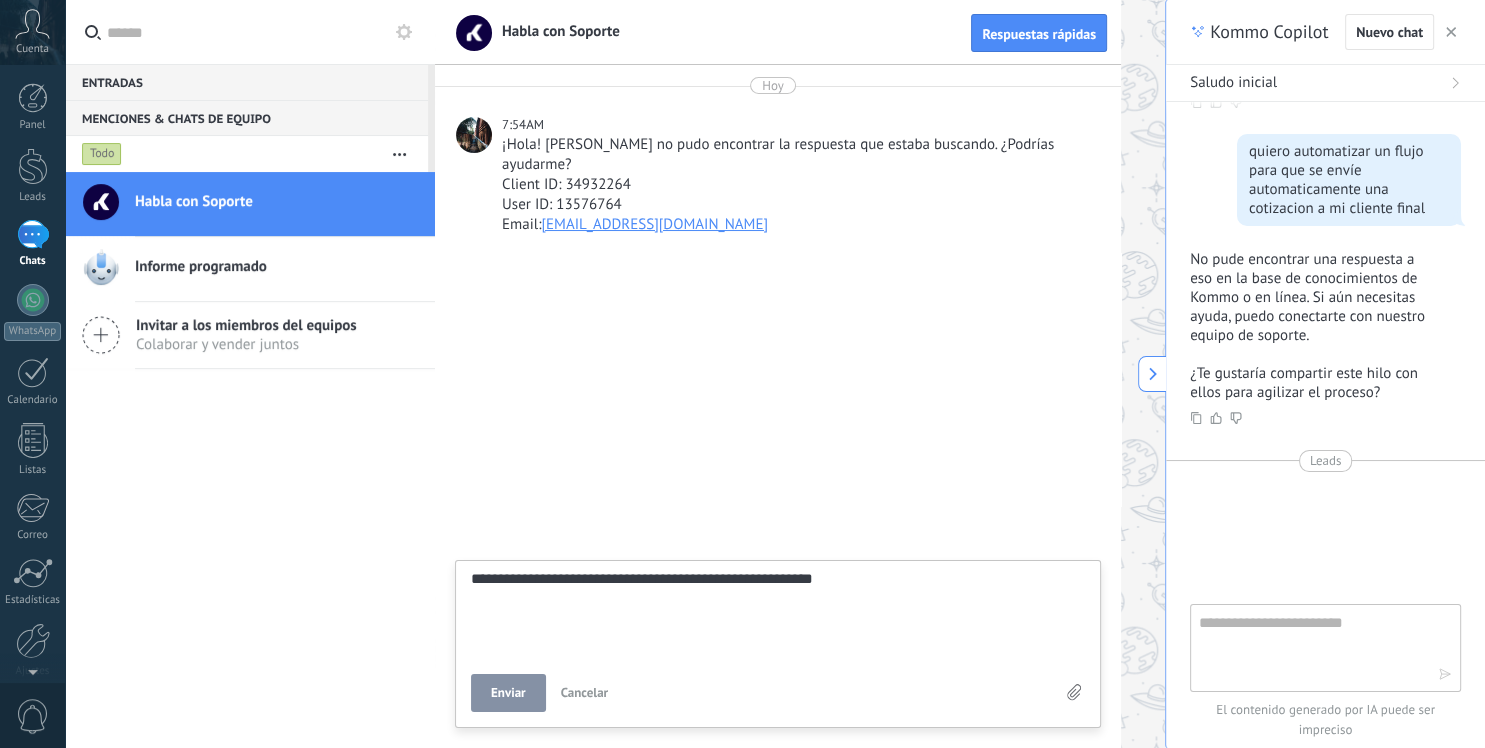 type on "**********" 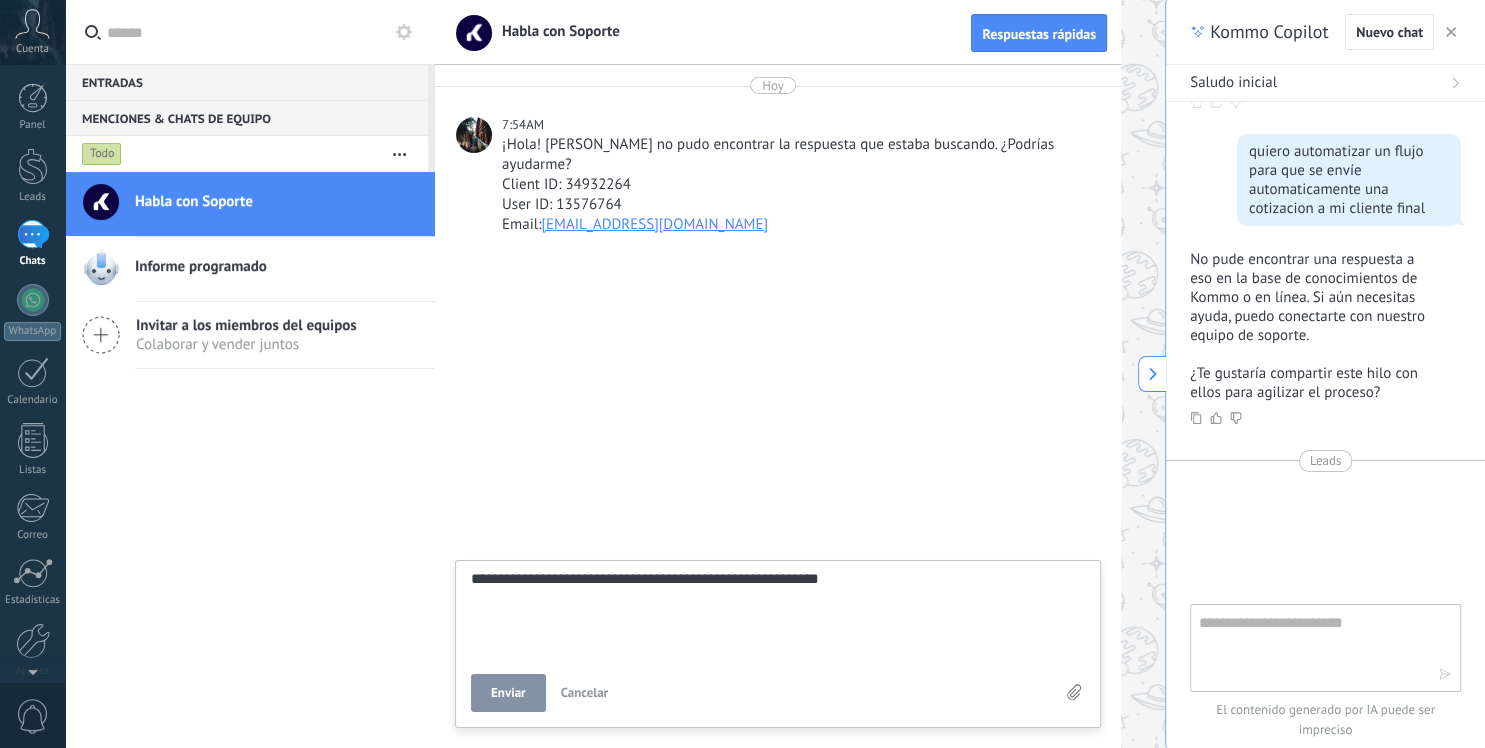 type on "**********" 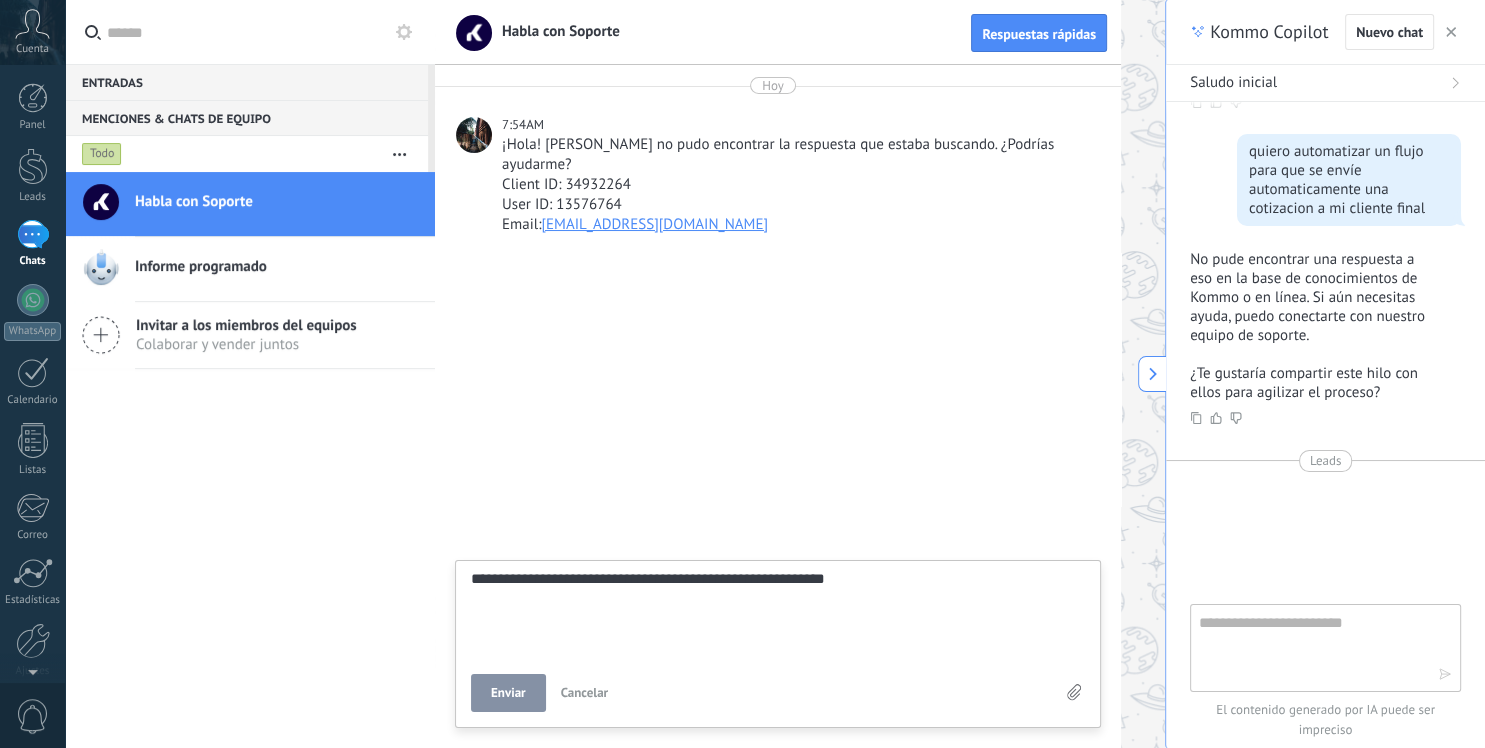 type on "**********" 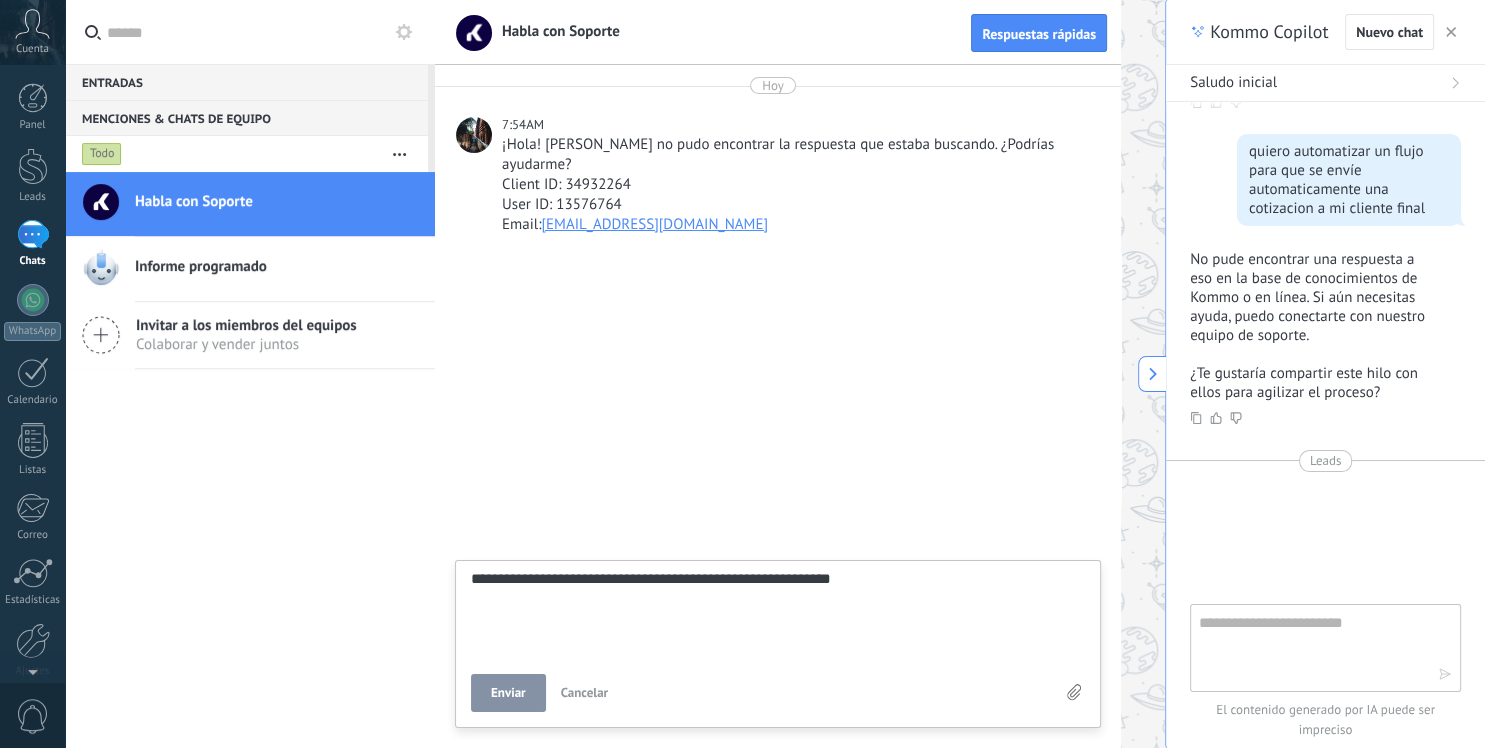 type on "**********" 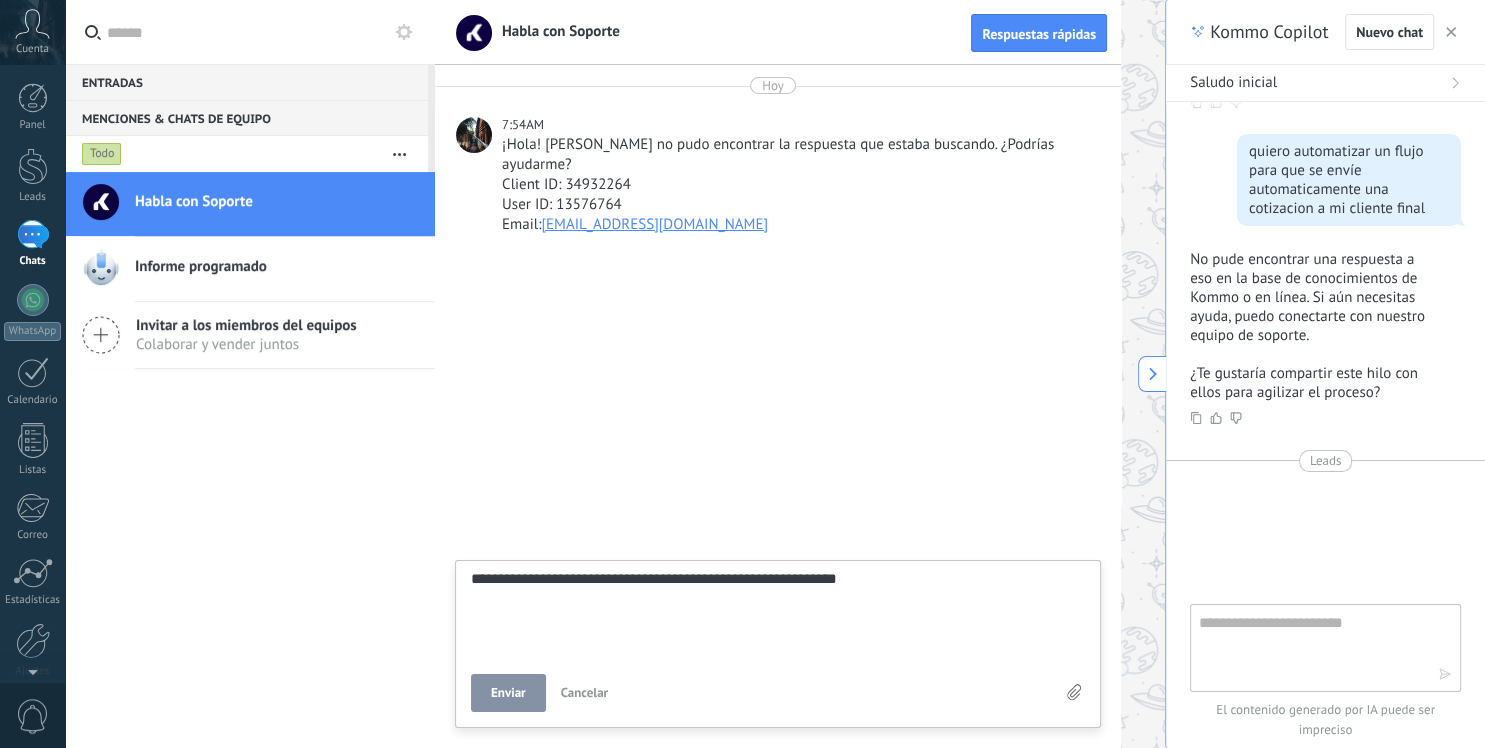 type on "**********" 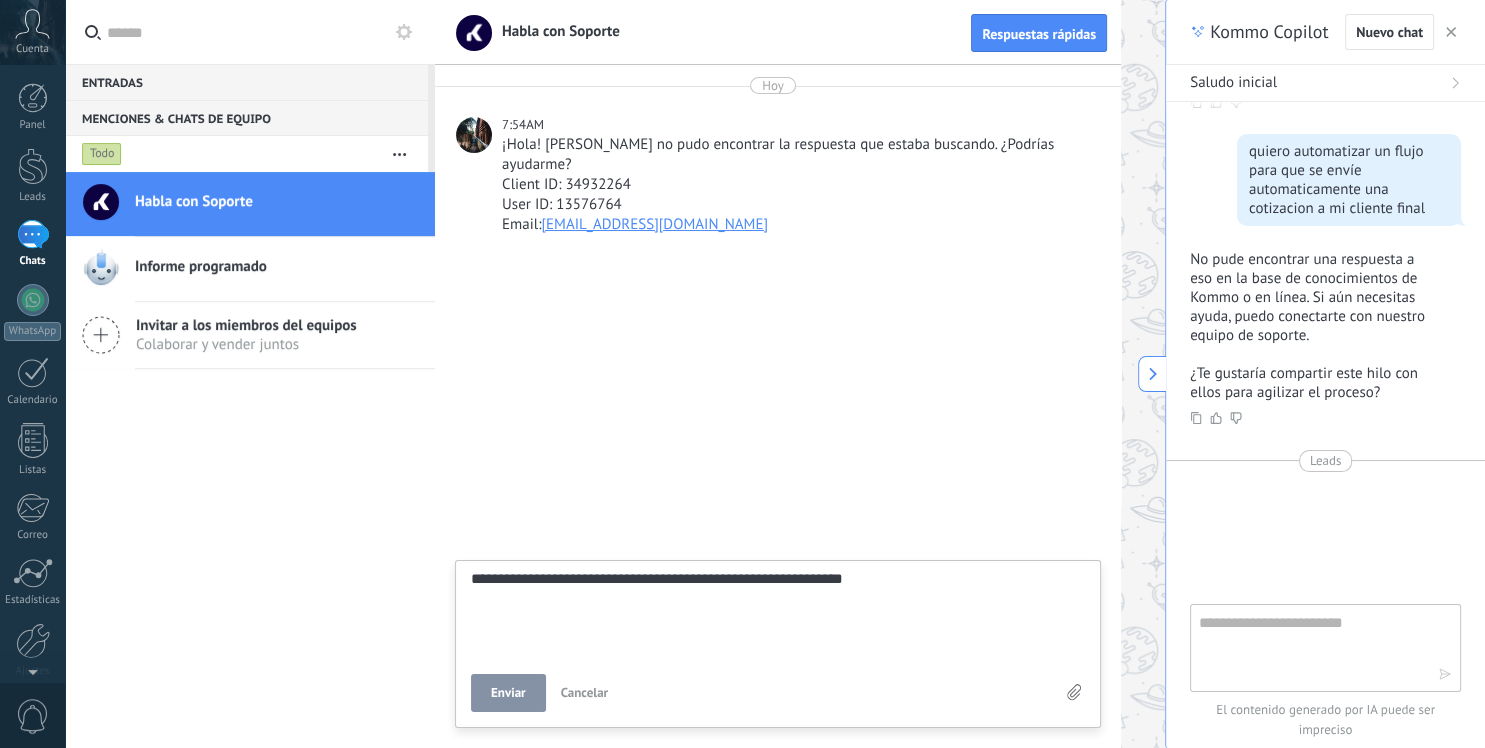 type on "**********" 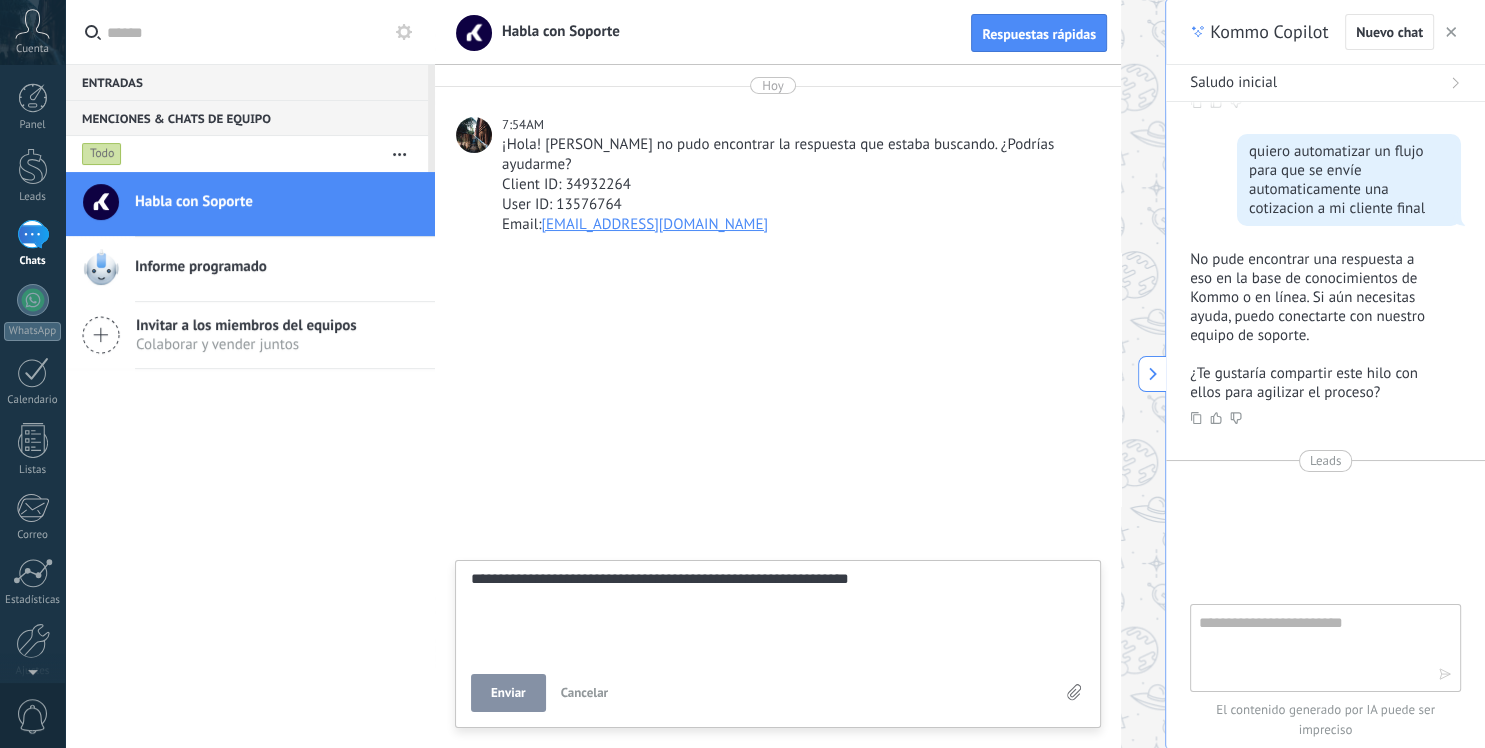 type on "**********" 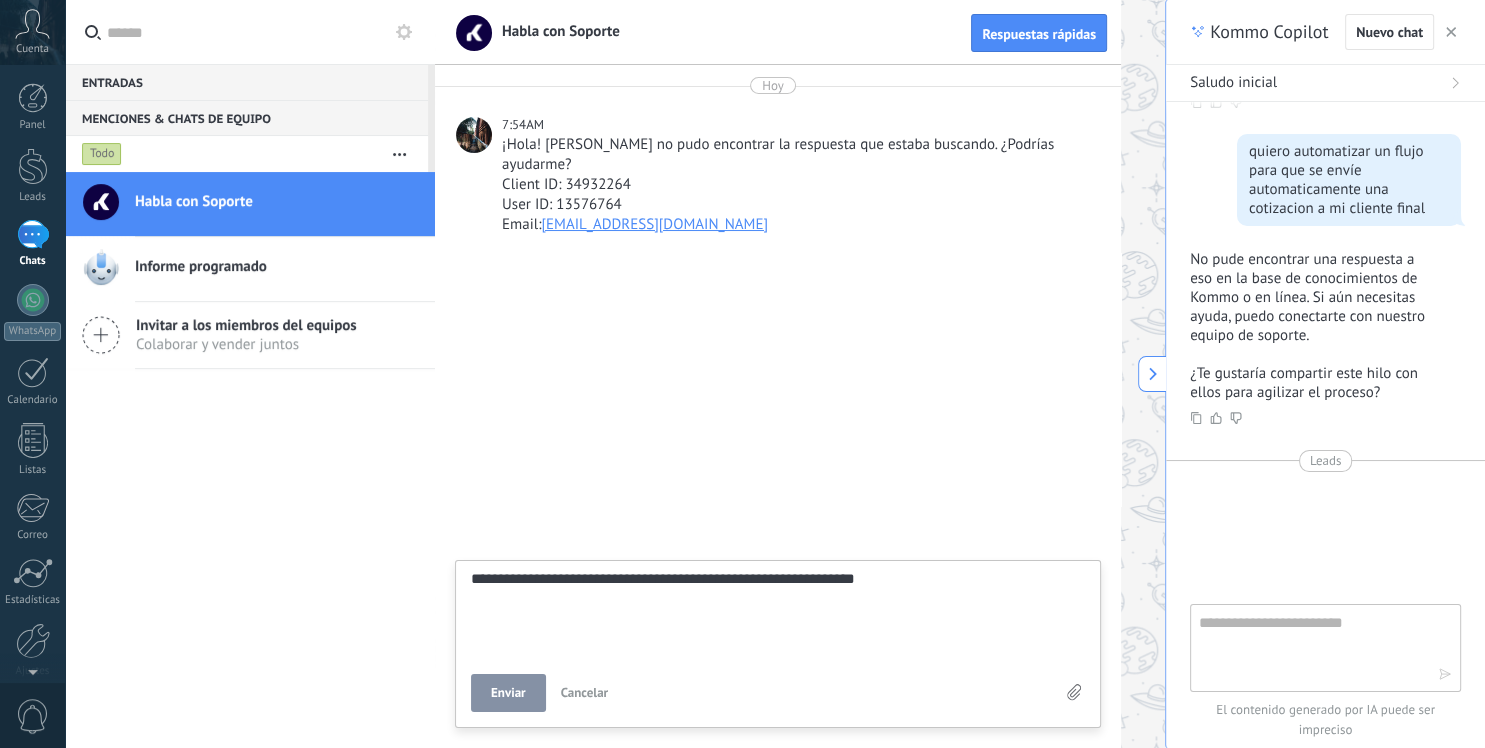 type on "**********" 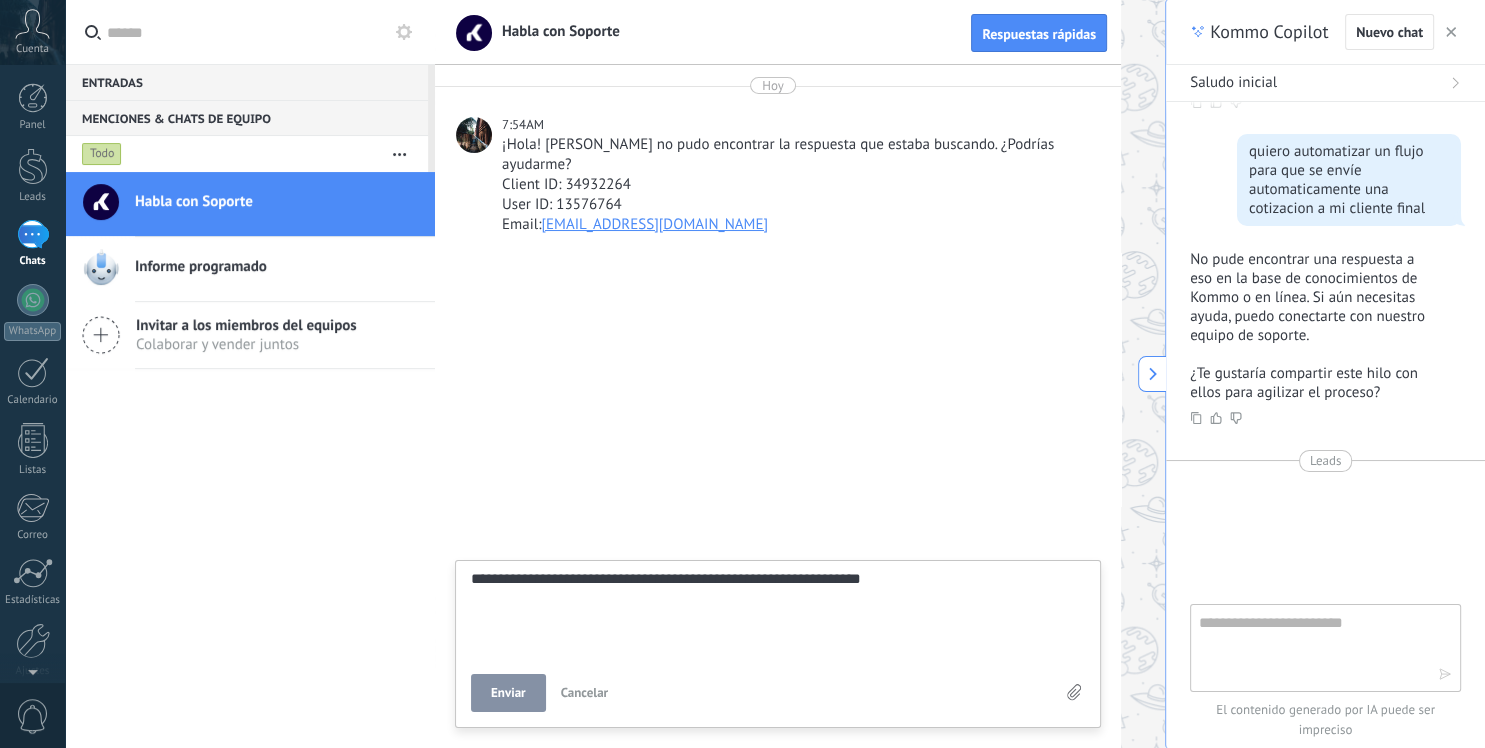 type on "**********" 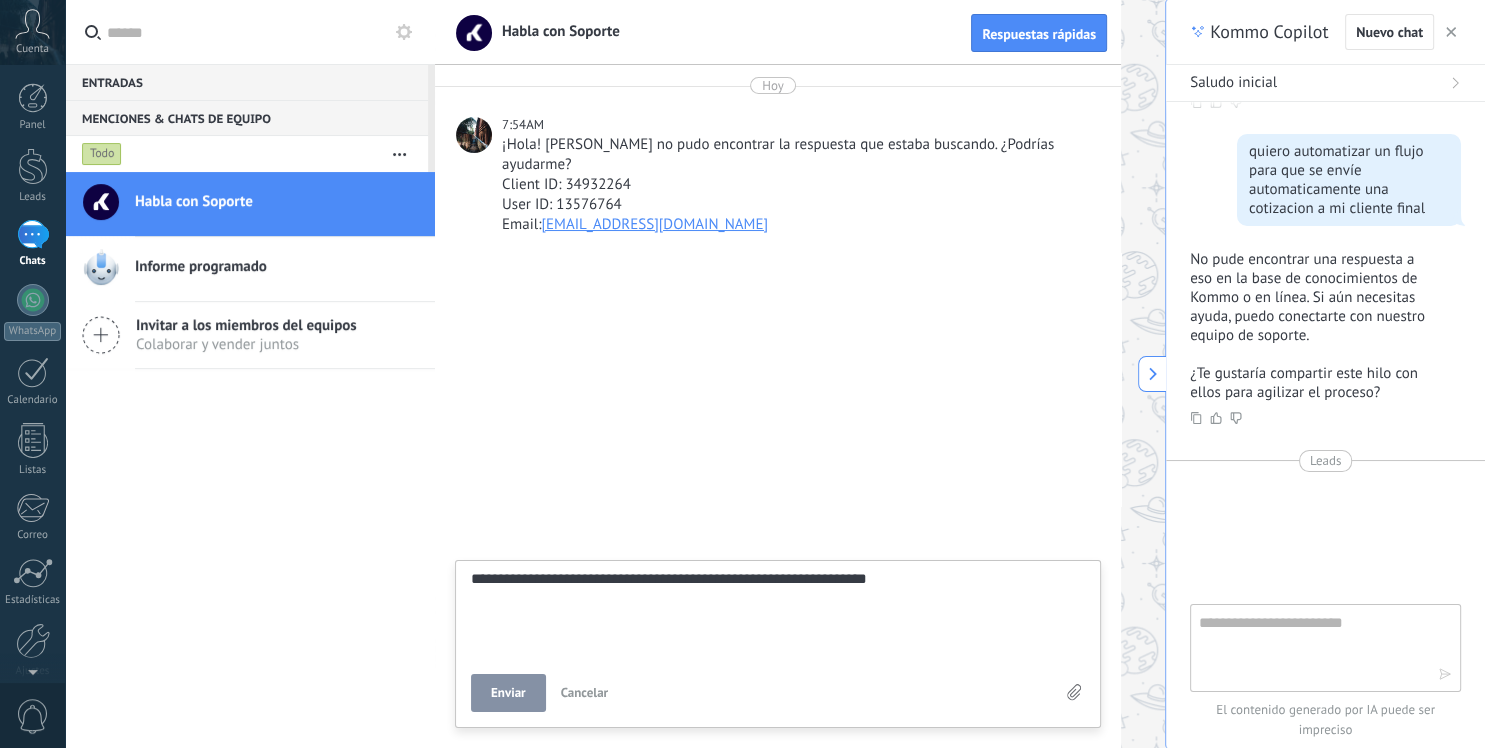 type on "**********" 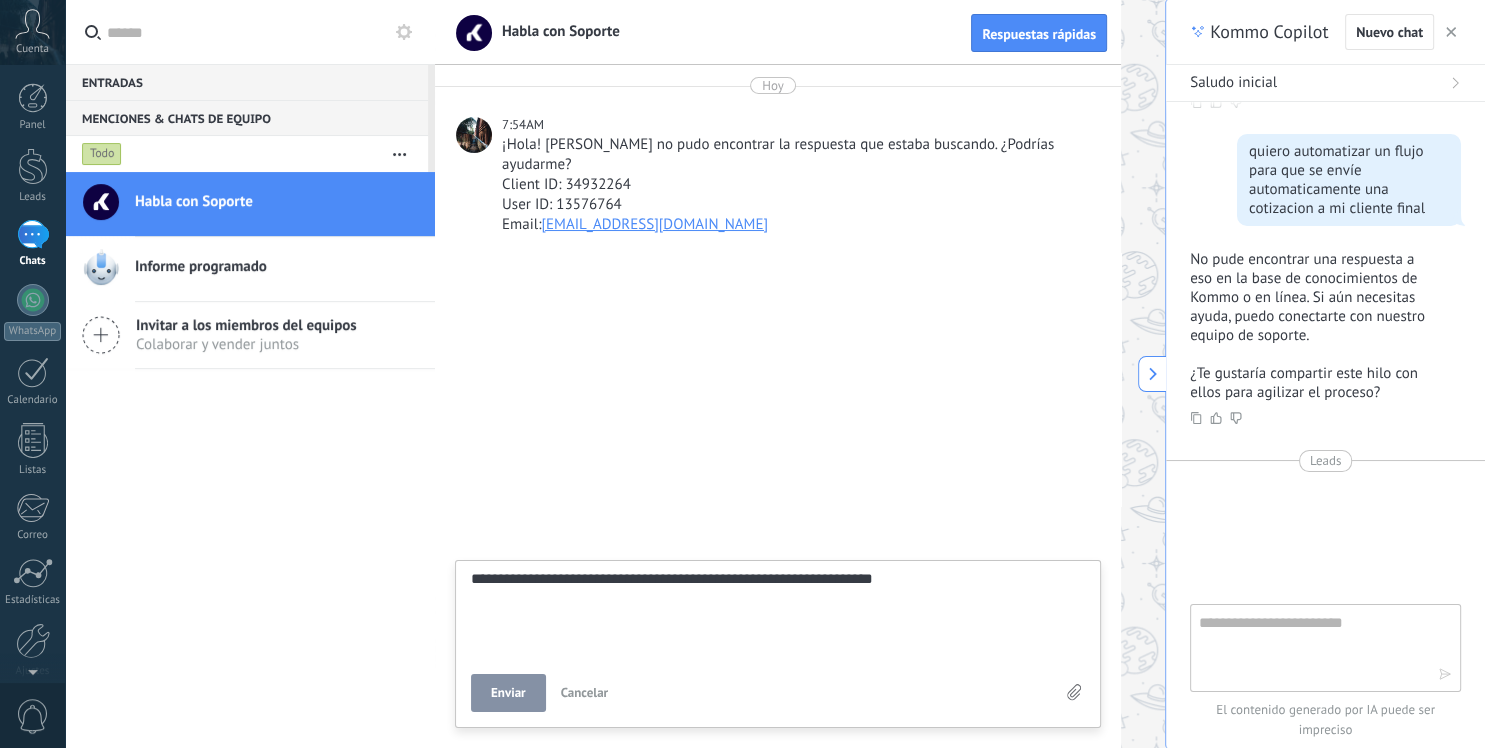 type on "**********" 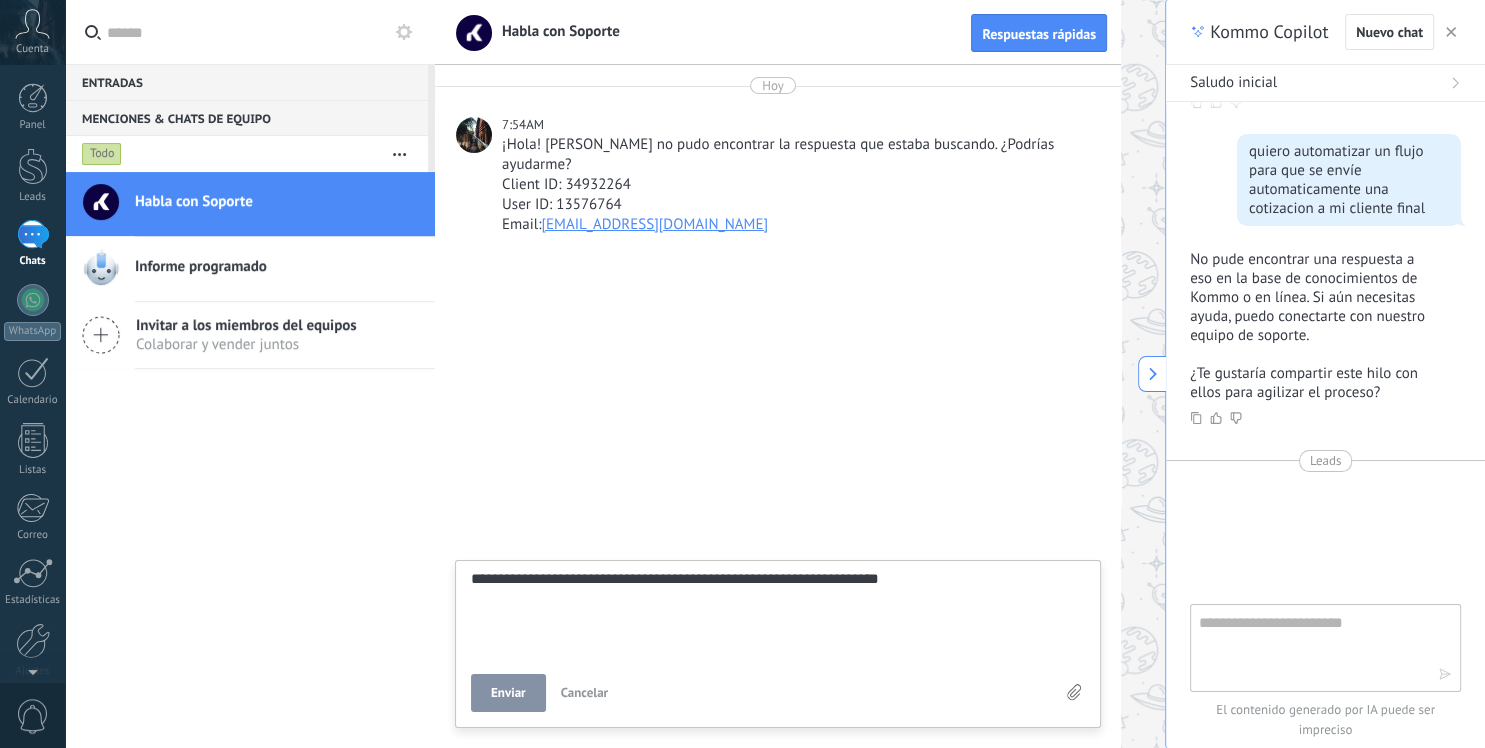 type on "**********" 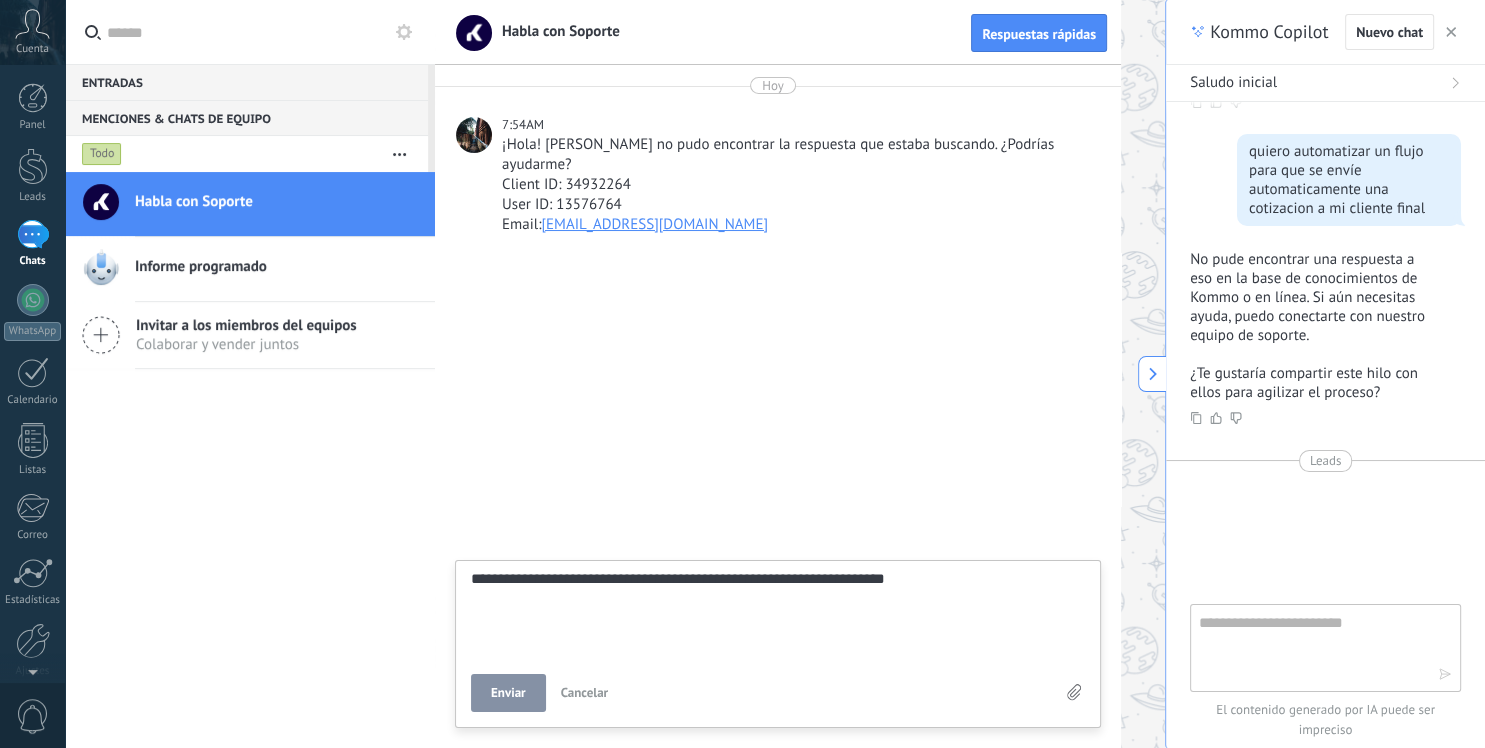 type on "**********" 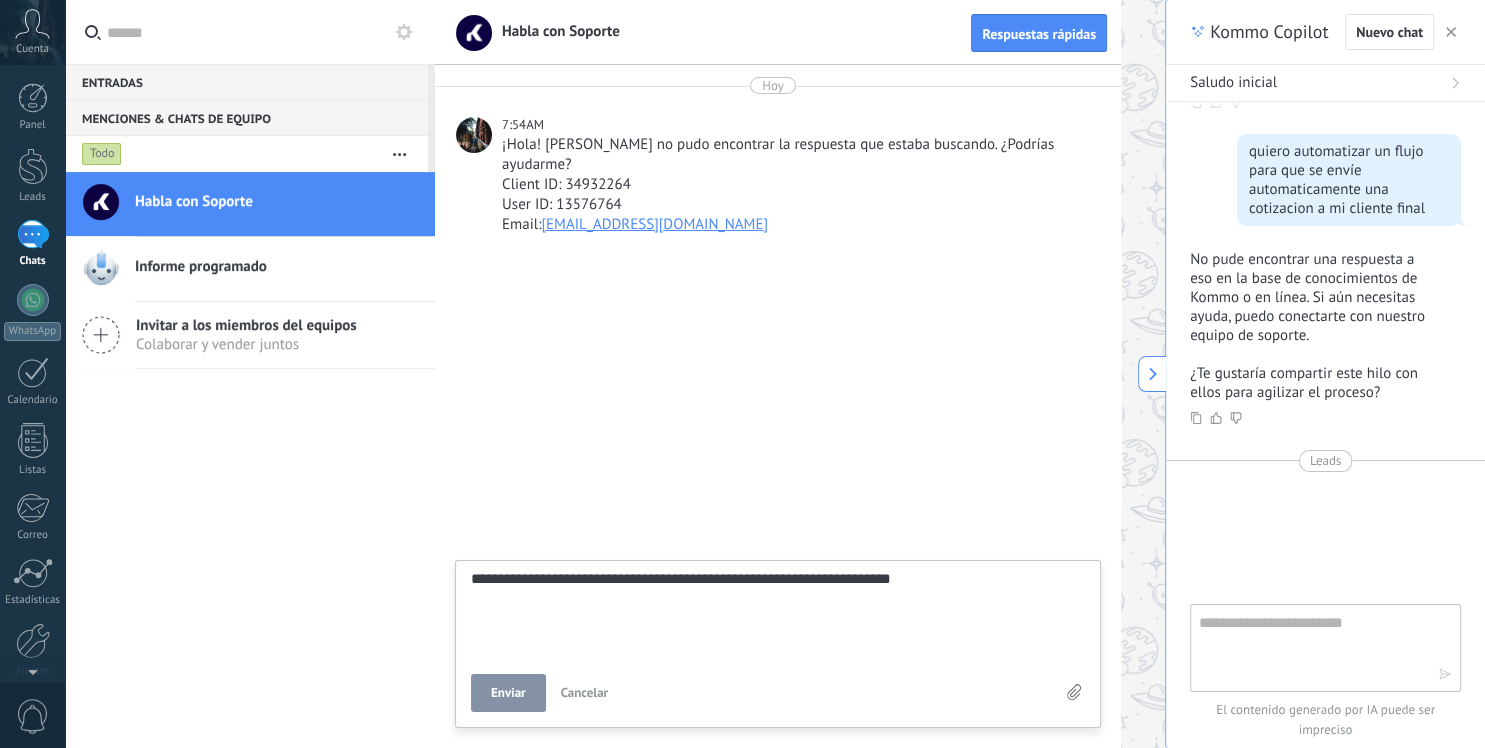 type on "**********" 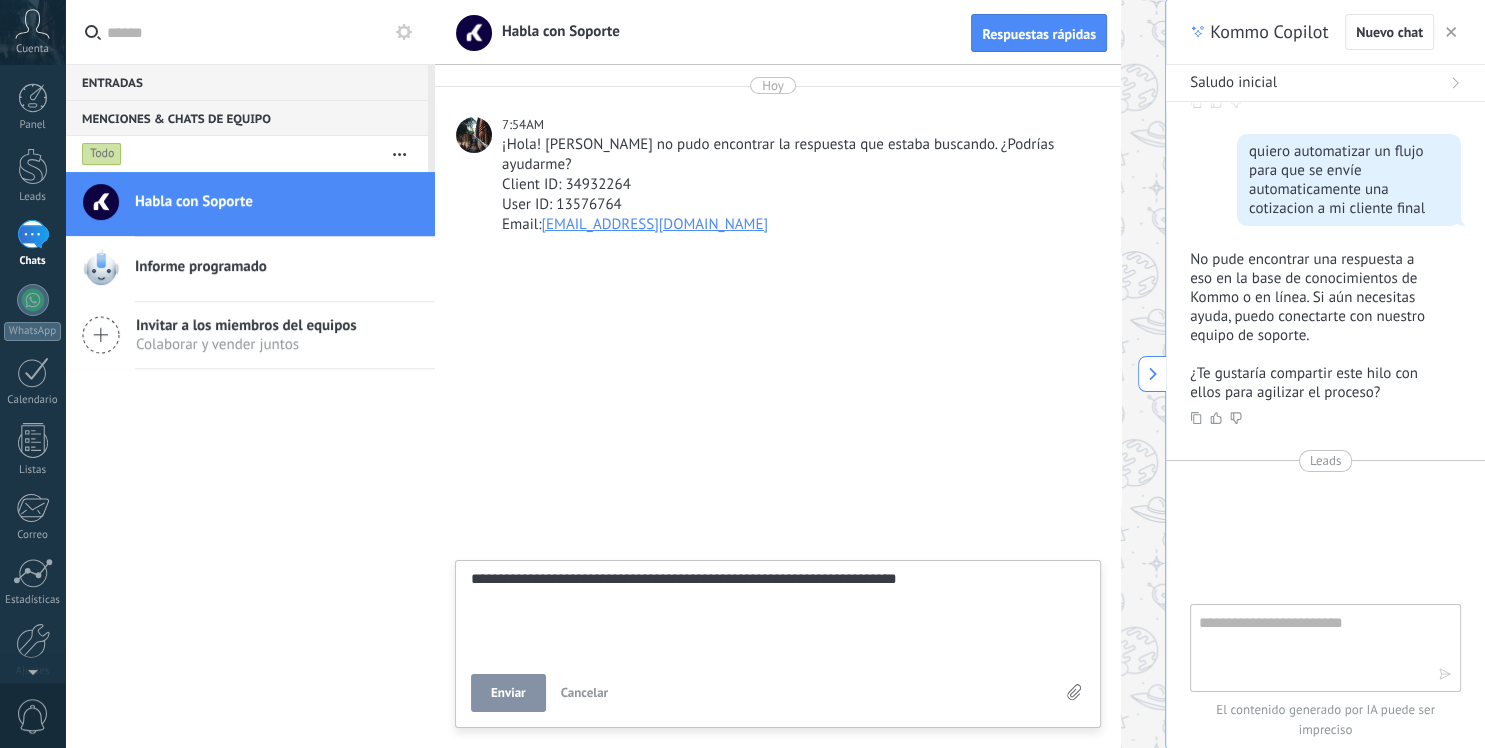 type on "**********" 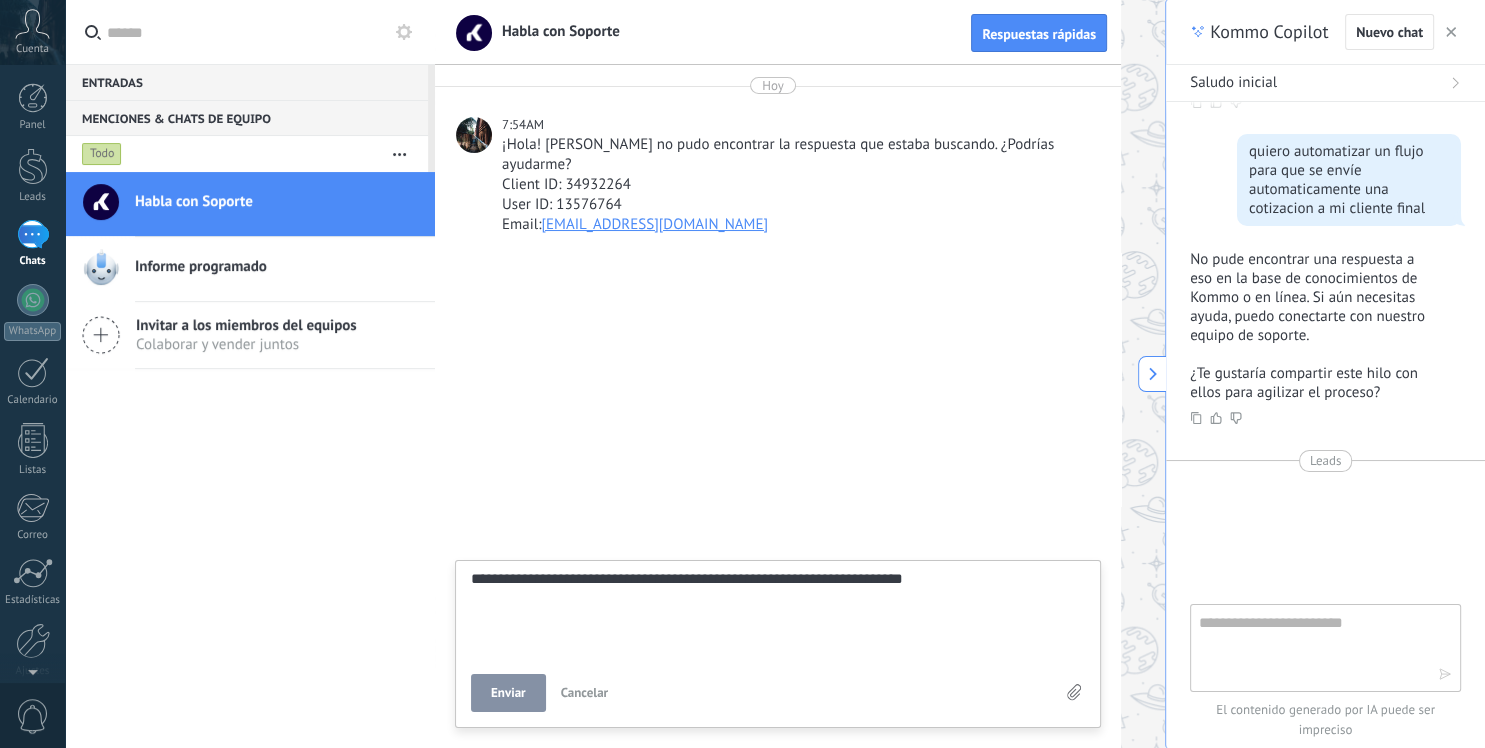 type on "**********" 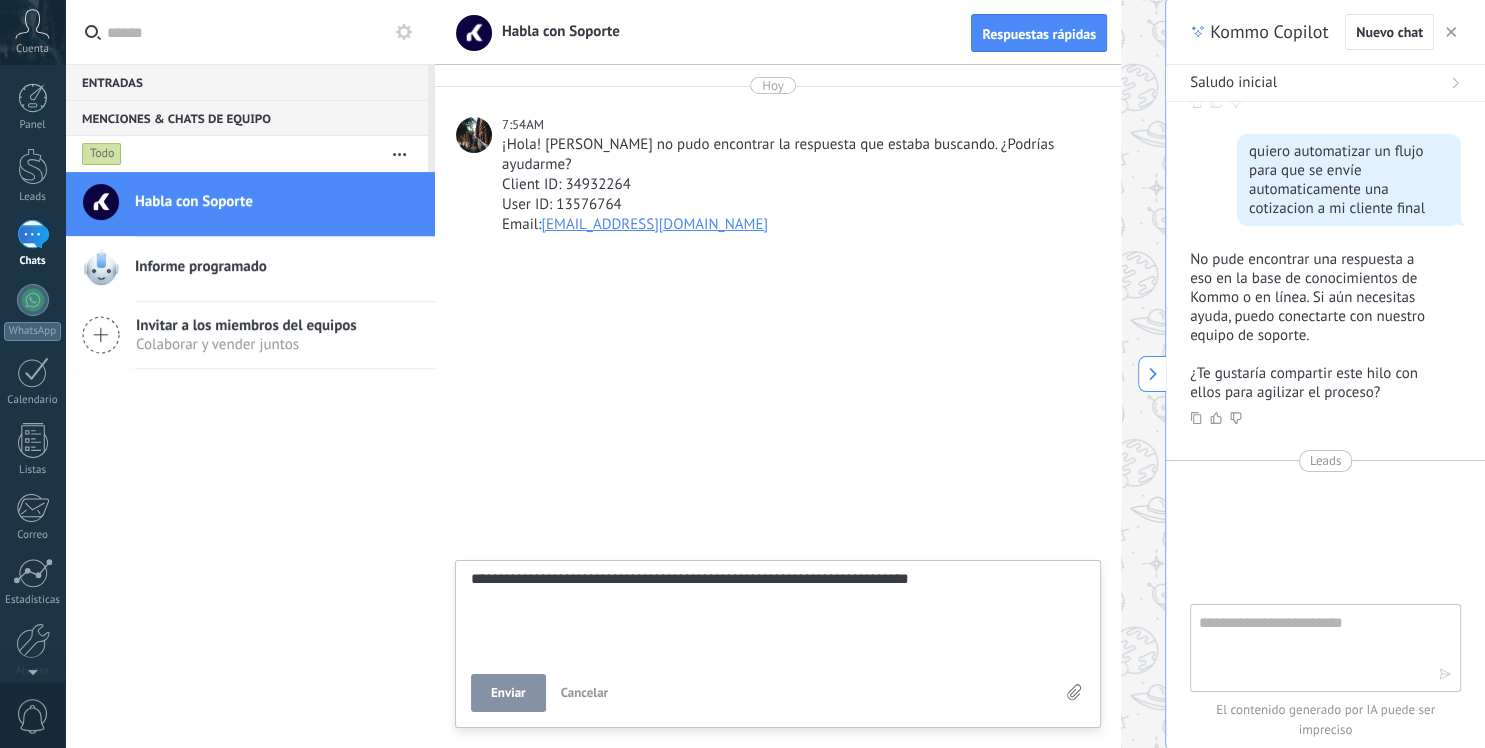 type on "**********" 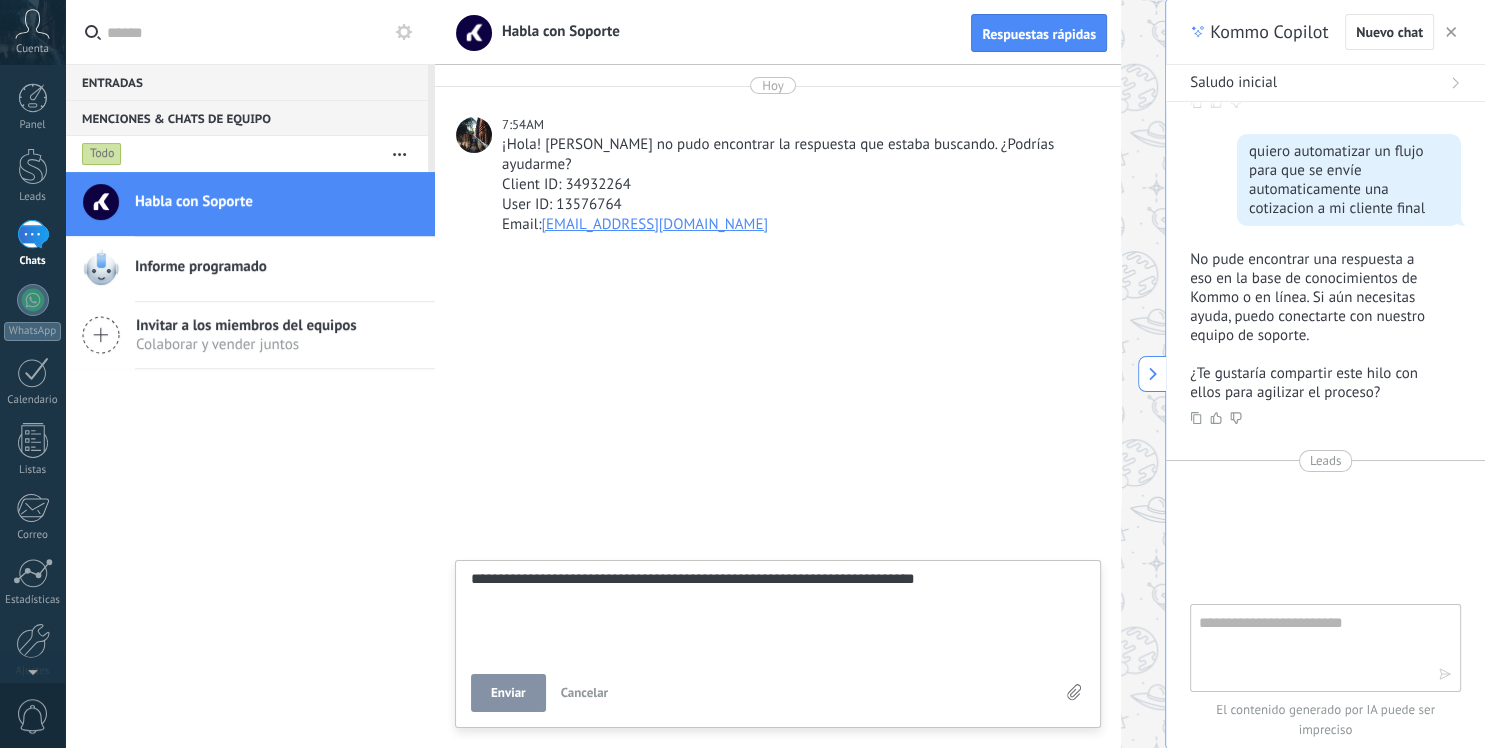 type on "**********" 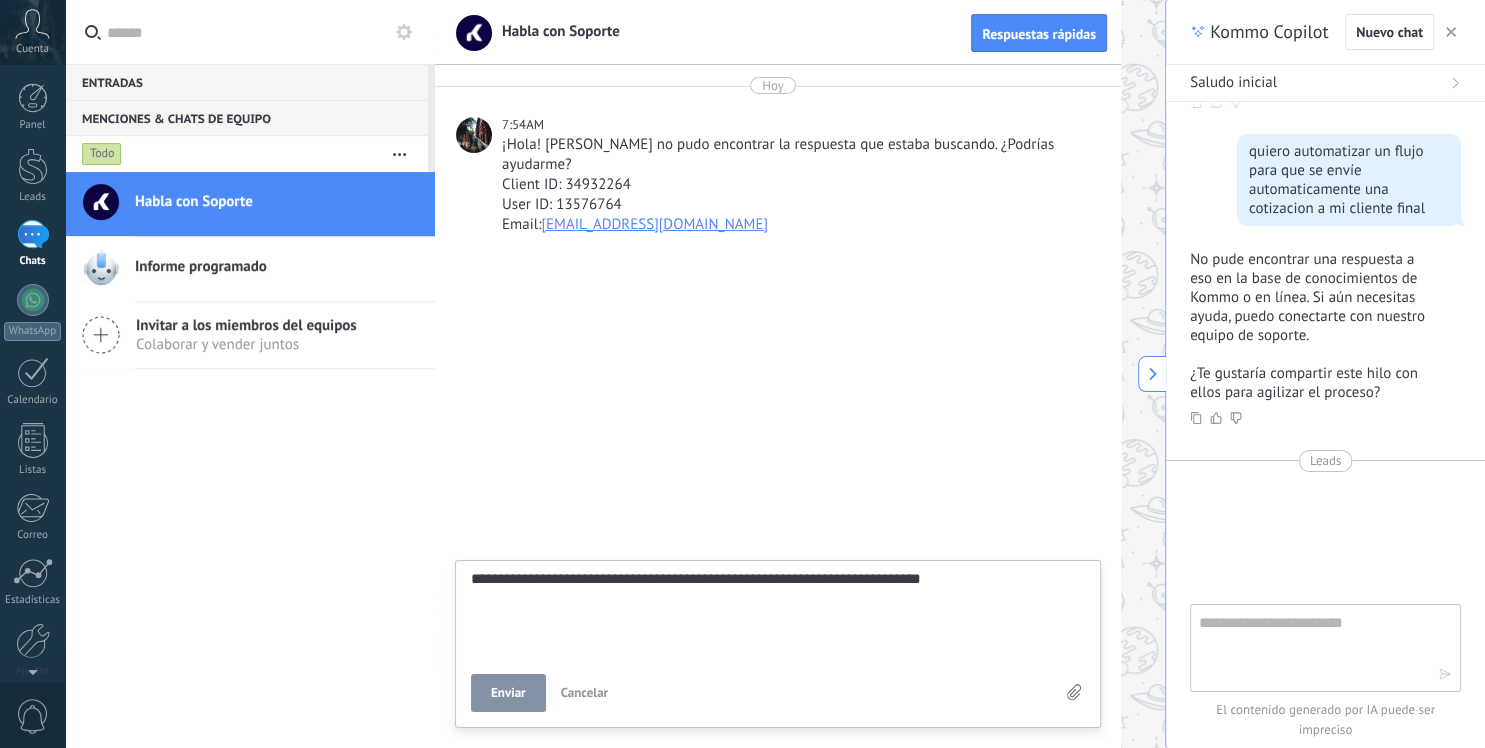 type on "**********" 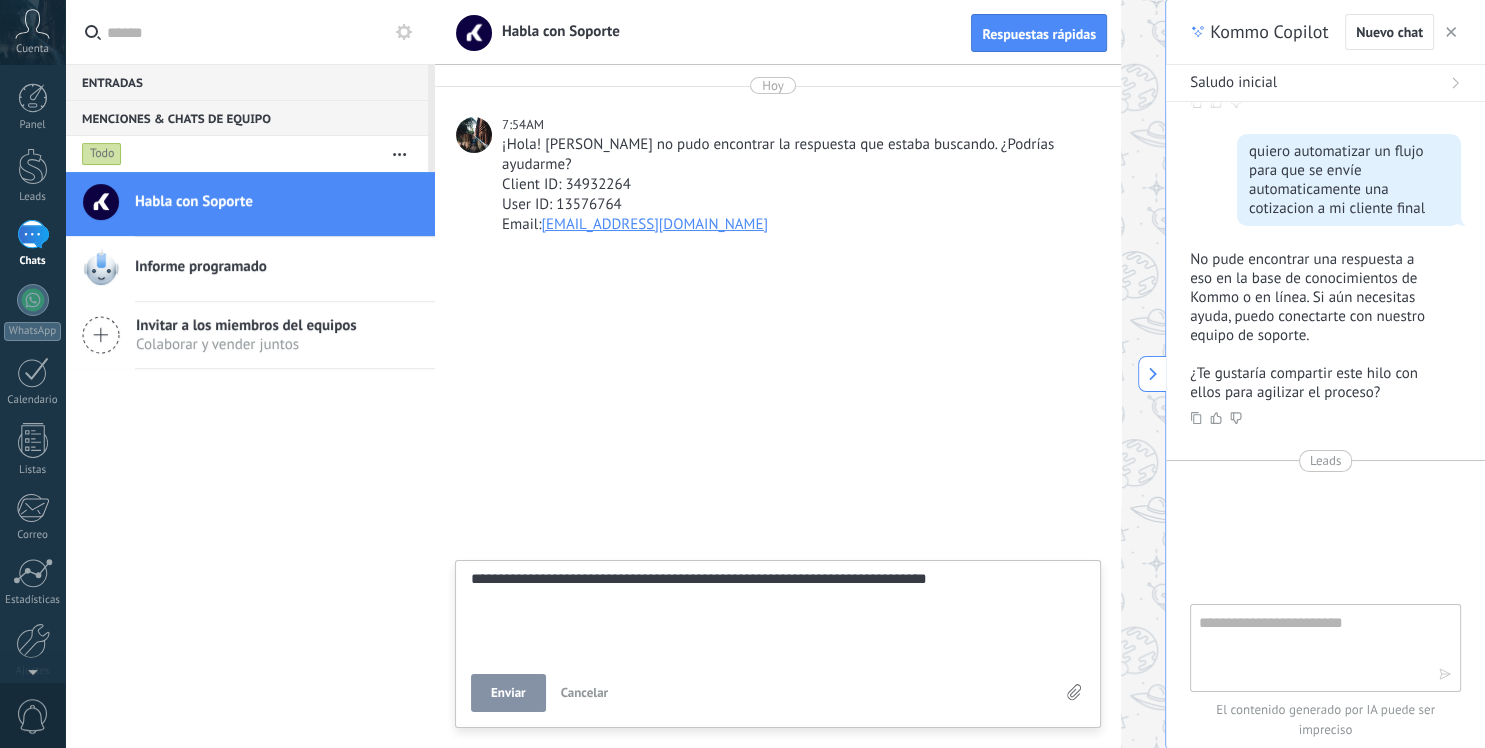 type on "**********" 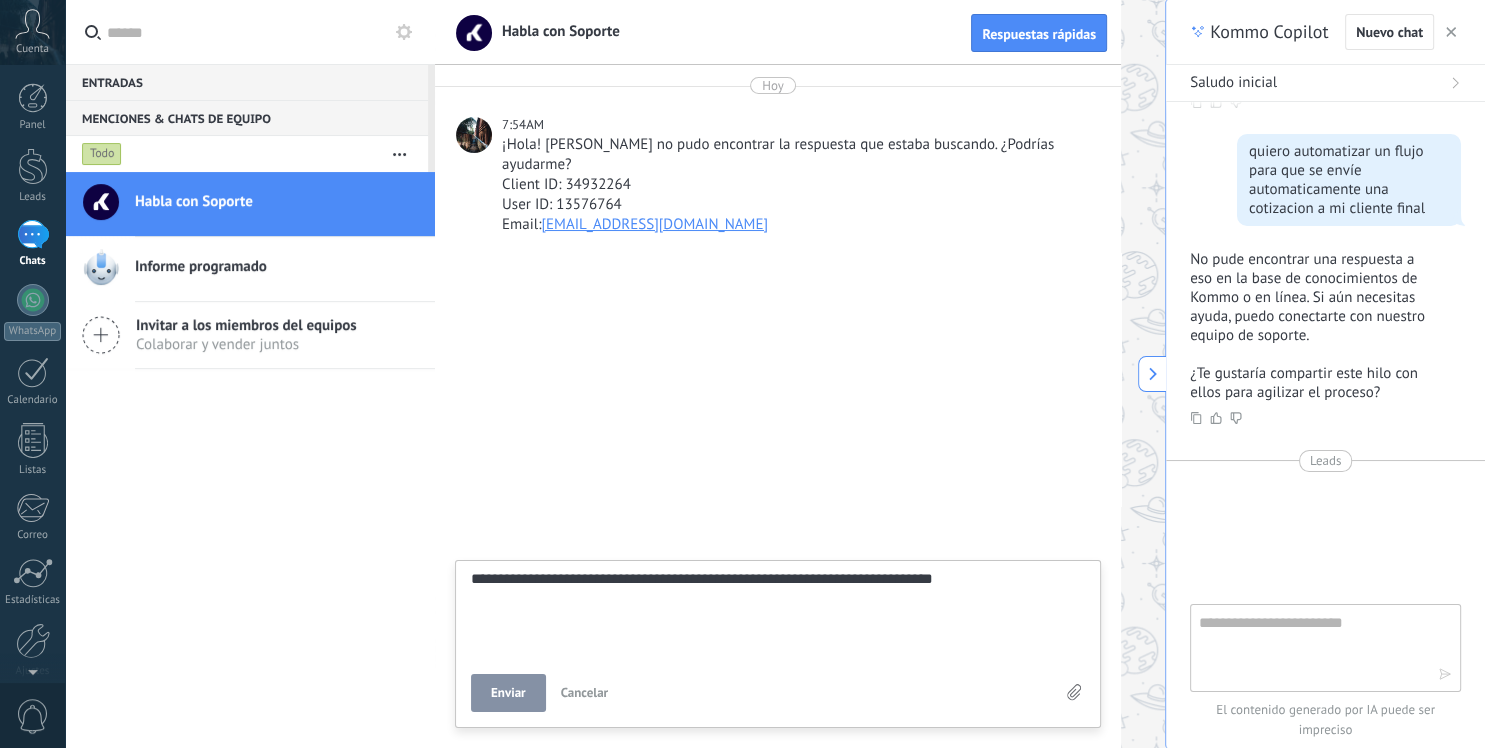 type on "**********" 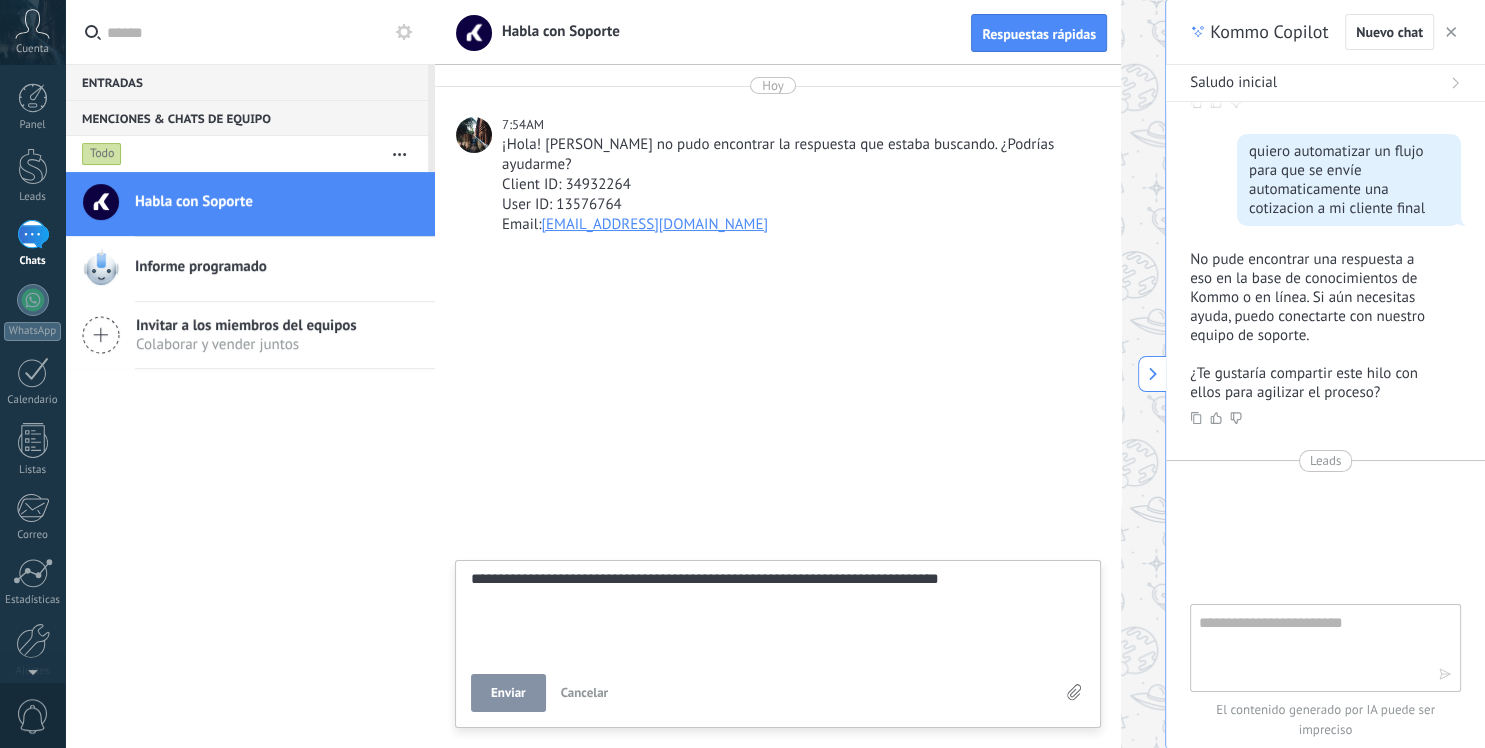 type on "**********" 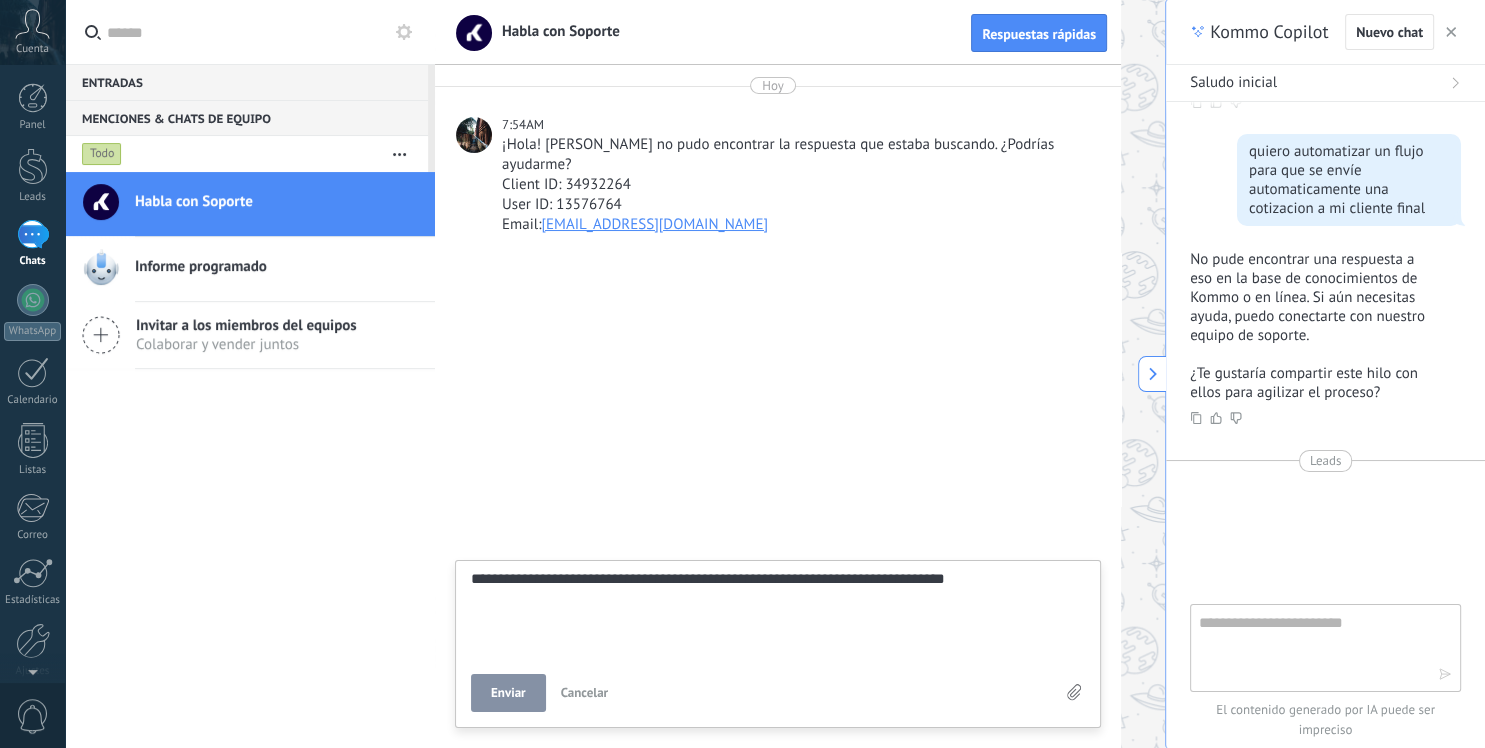 type on "**********" 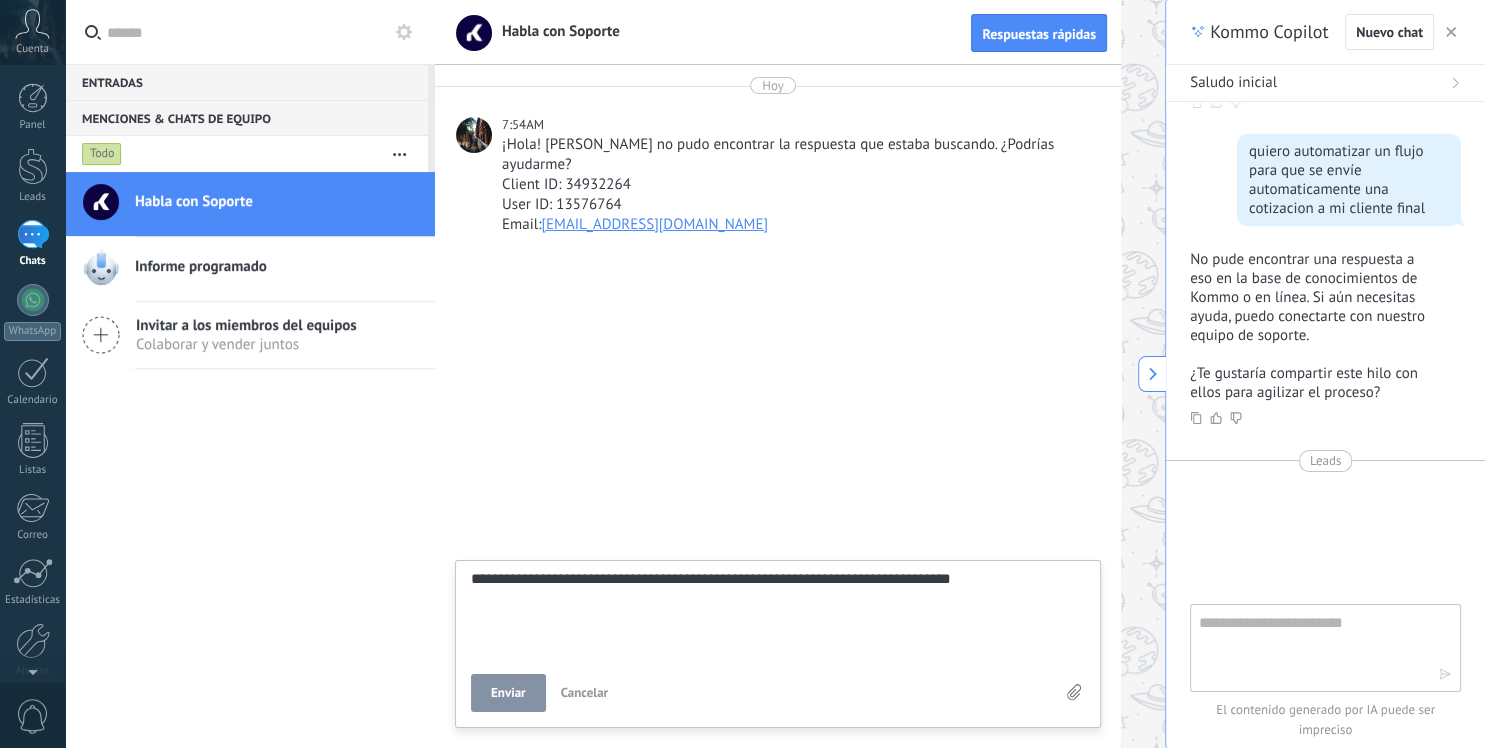 type on "**********" 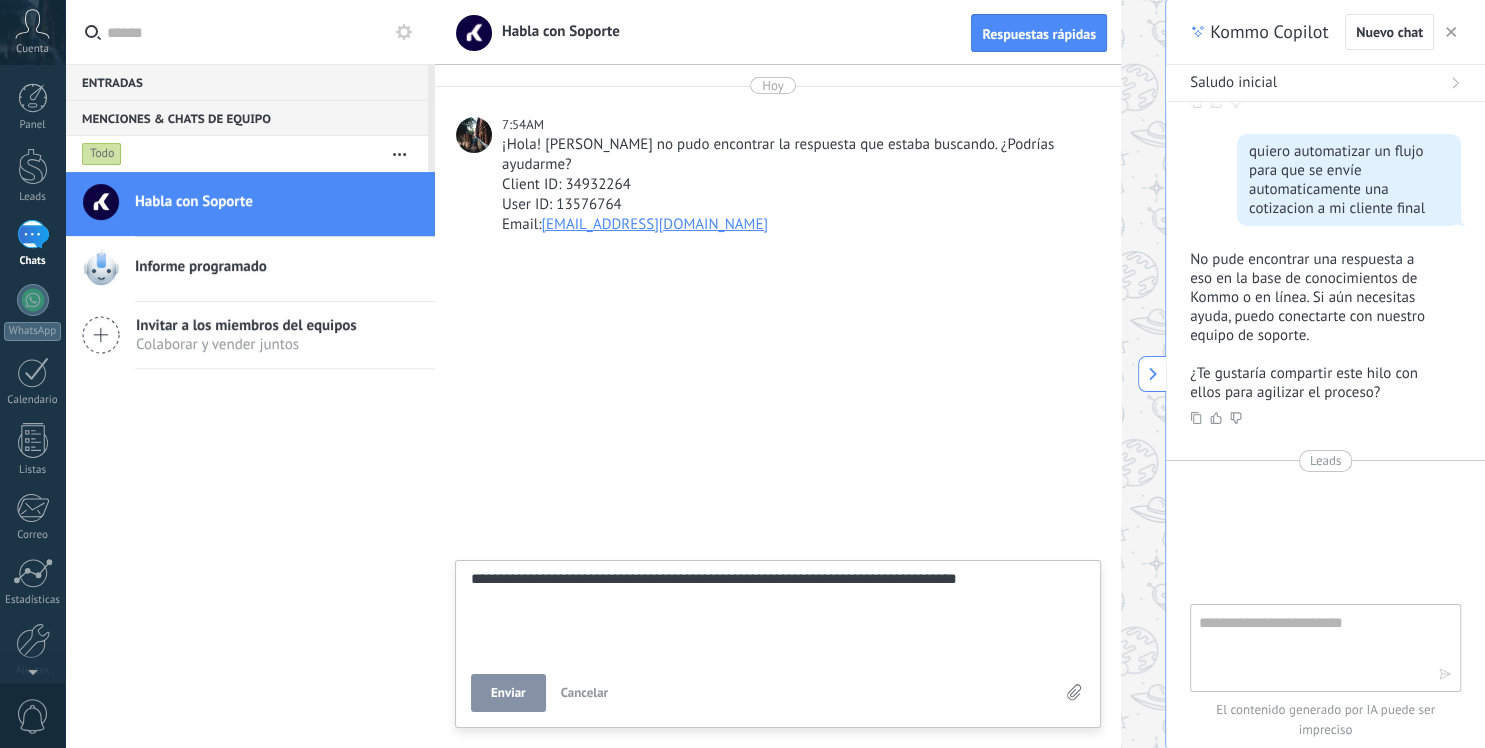 type on "**********" 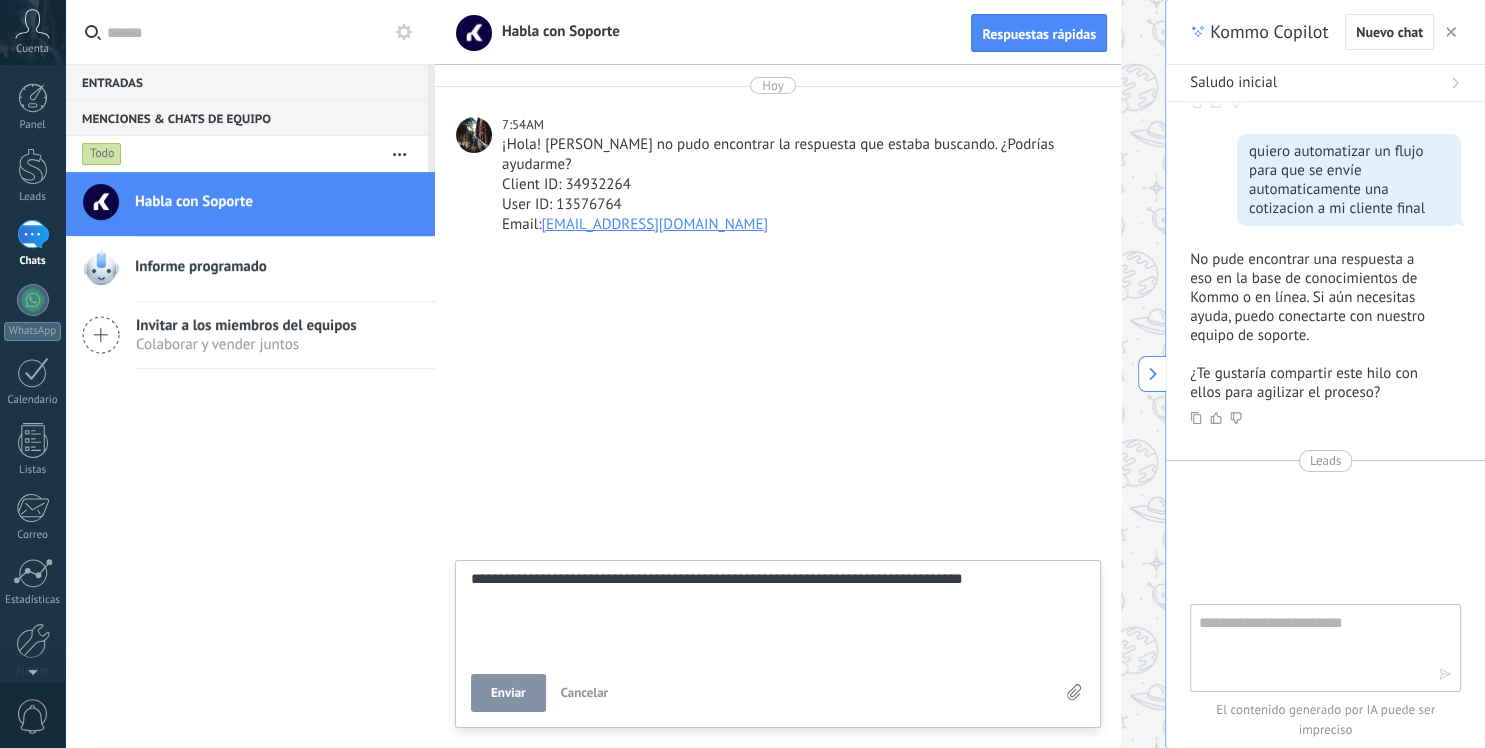 type on "**********" 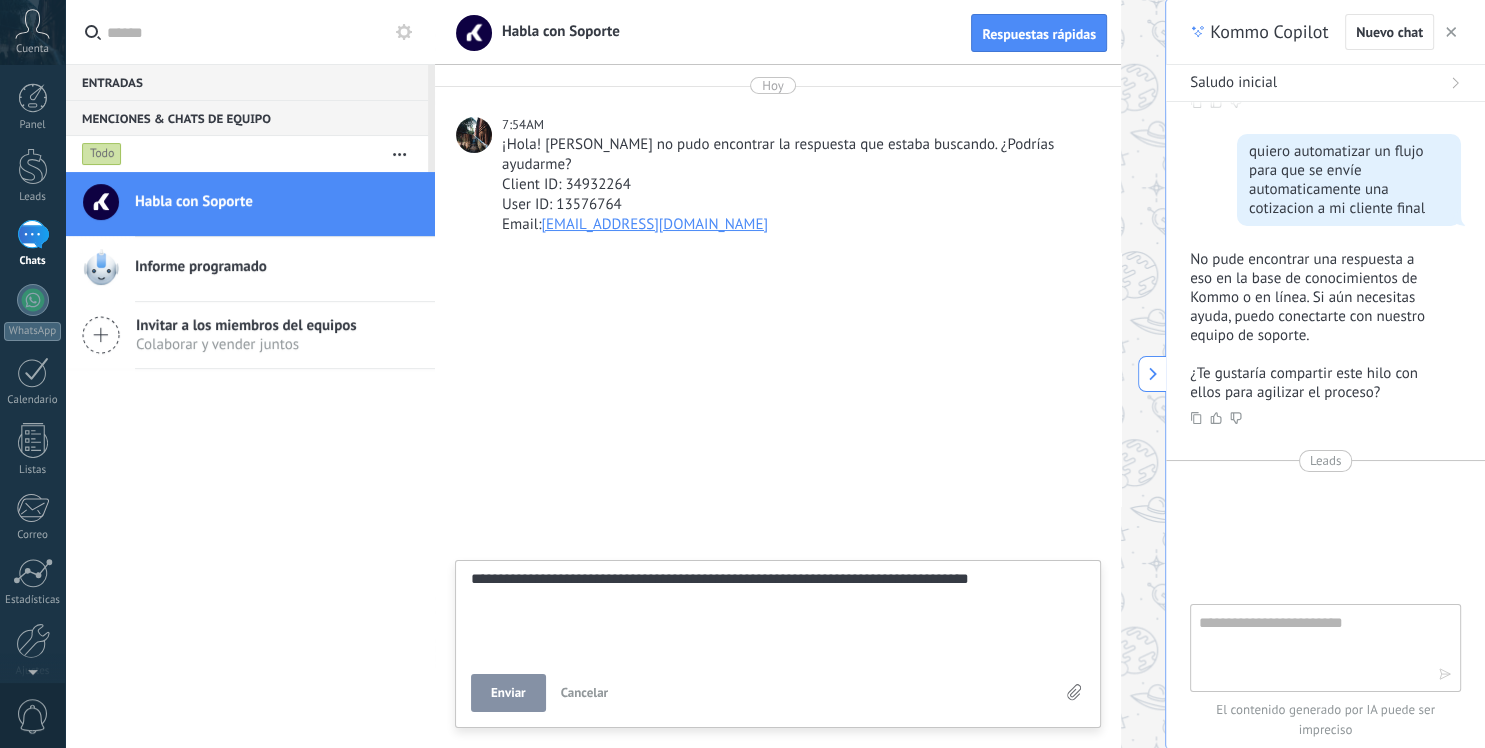 type on "**********" 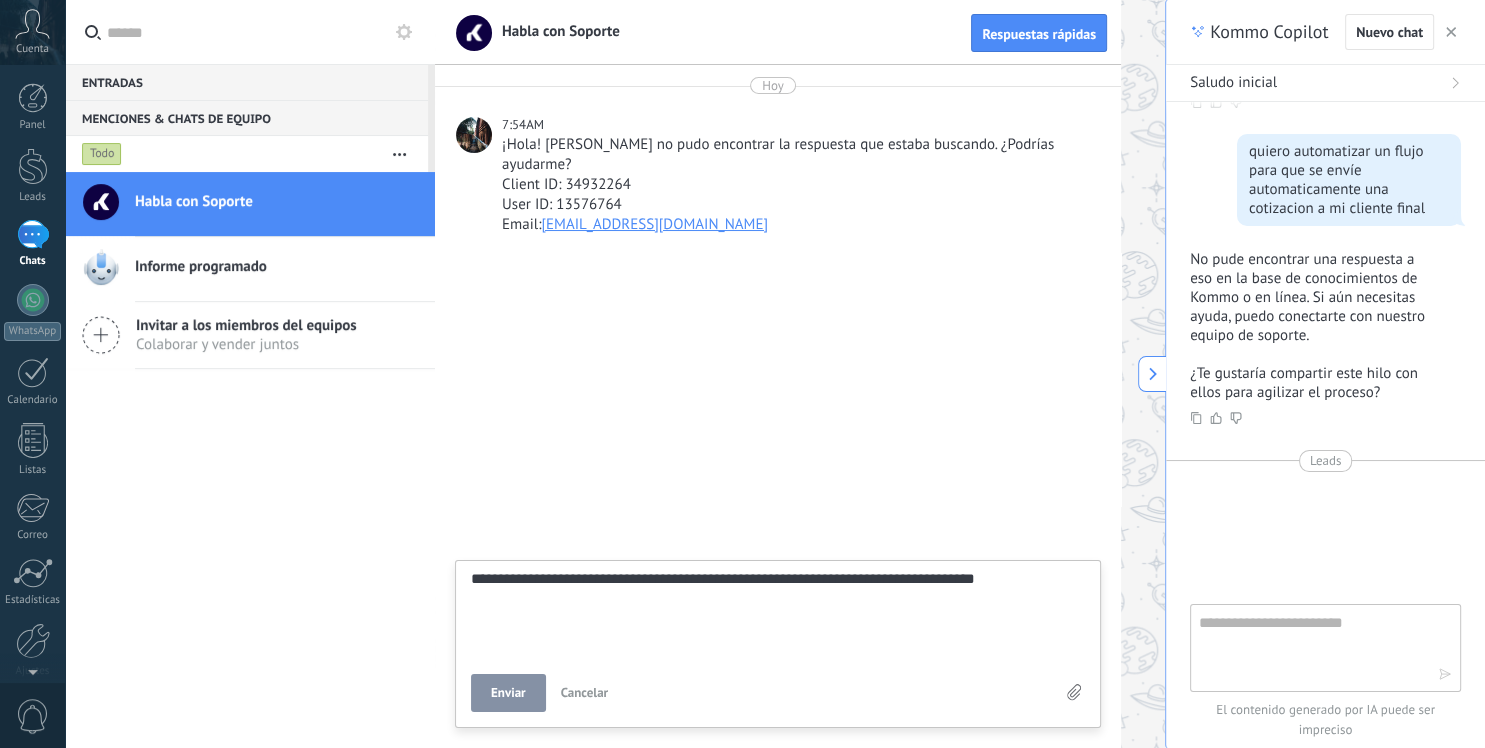 type on "**********" 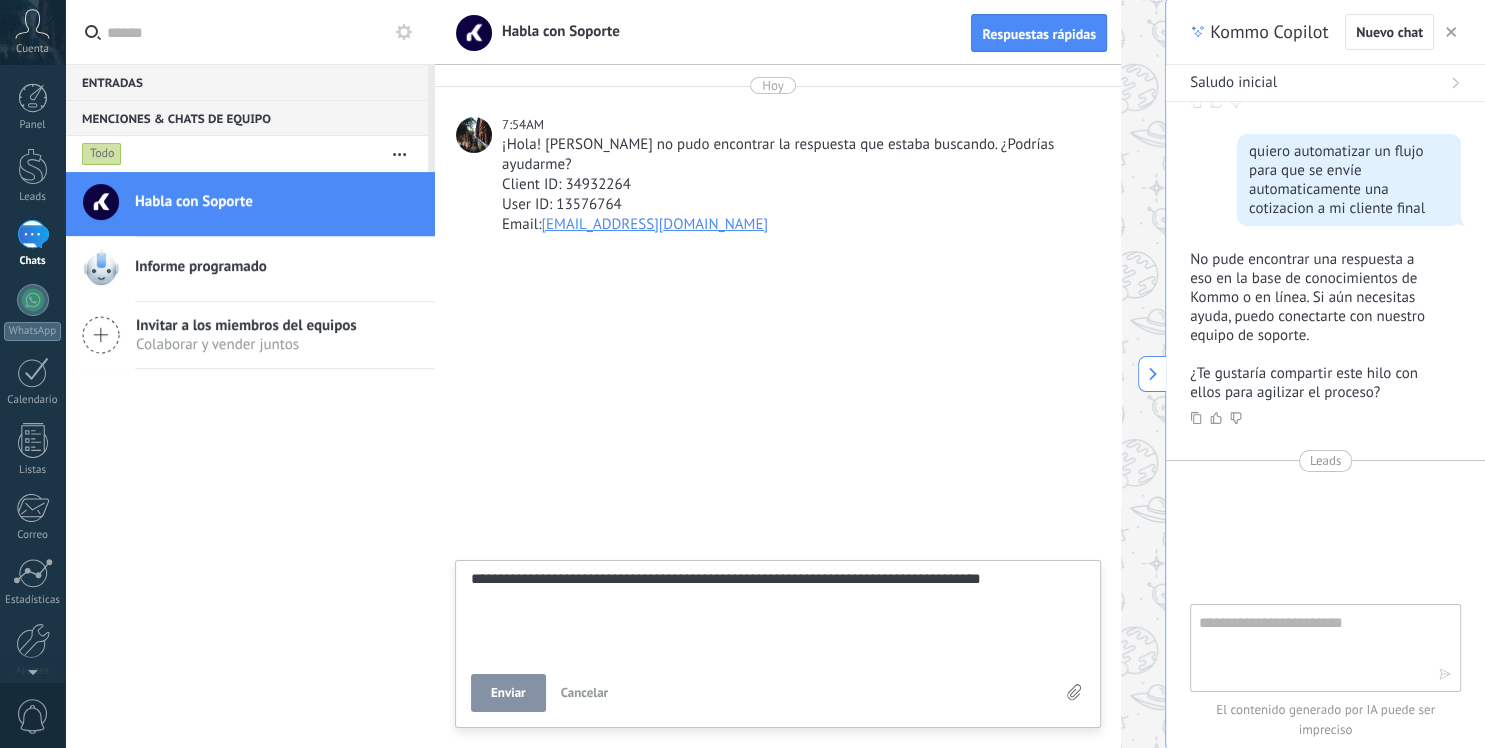 type on "**********" 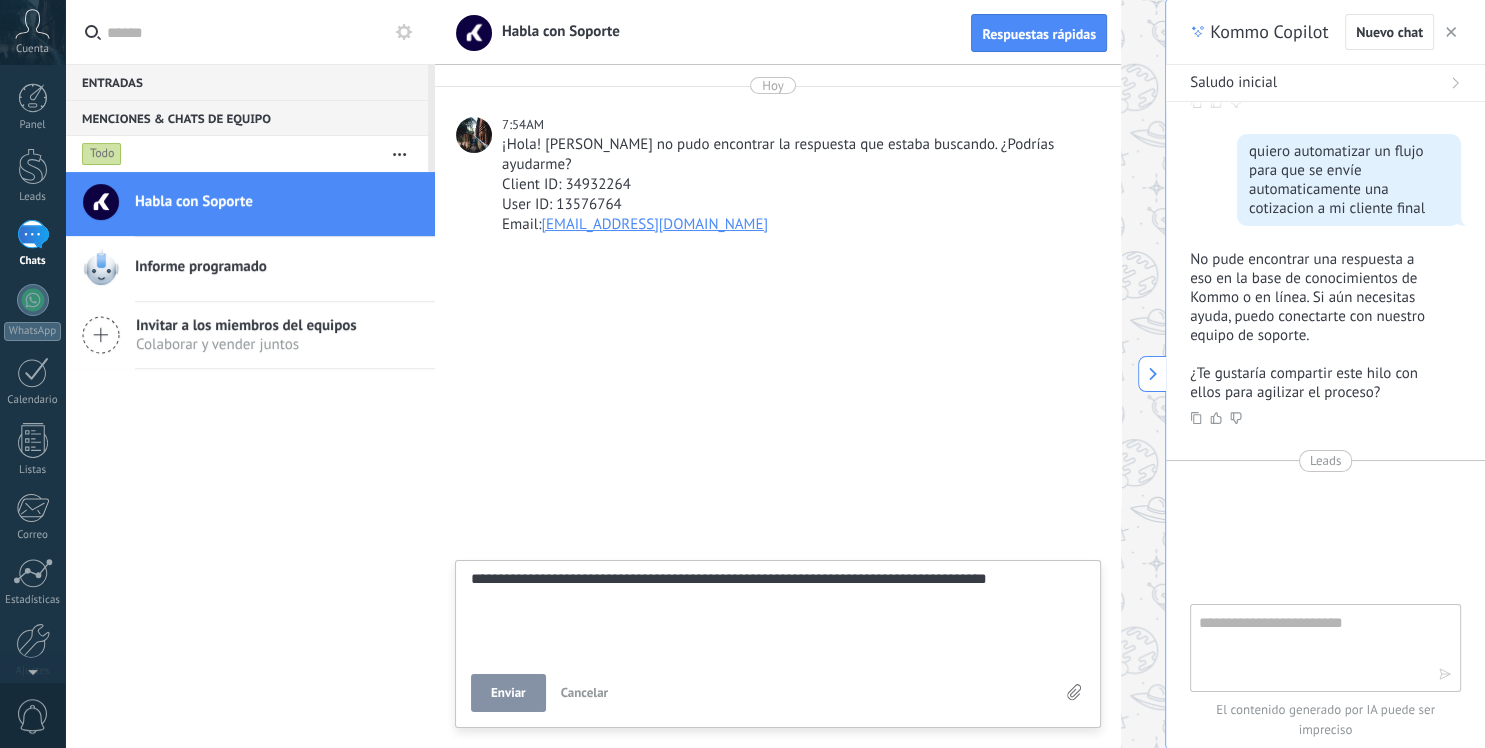 scroll, scrollTop: 19, scrollLeft: 0, axis: vertical 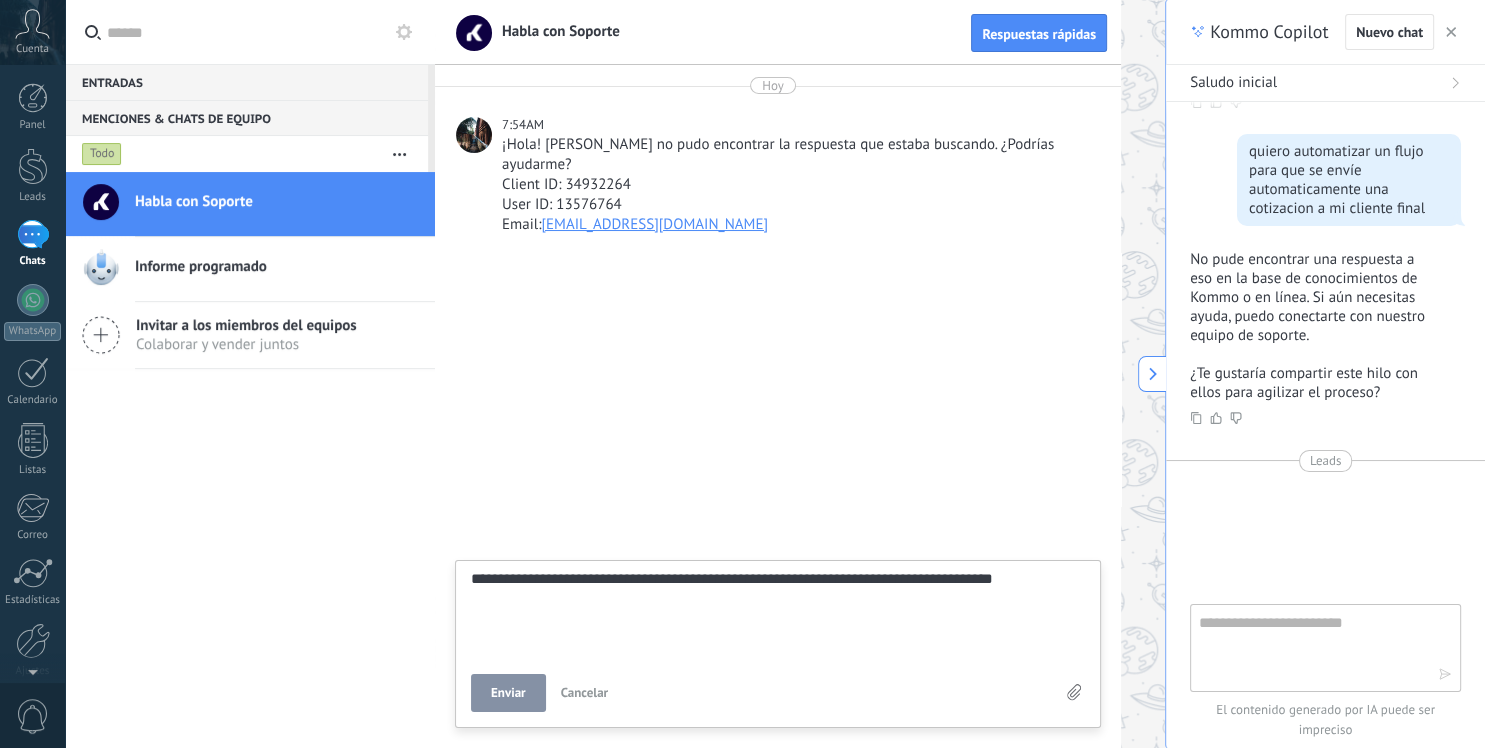 type on "**********" 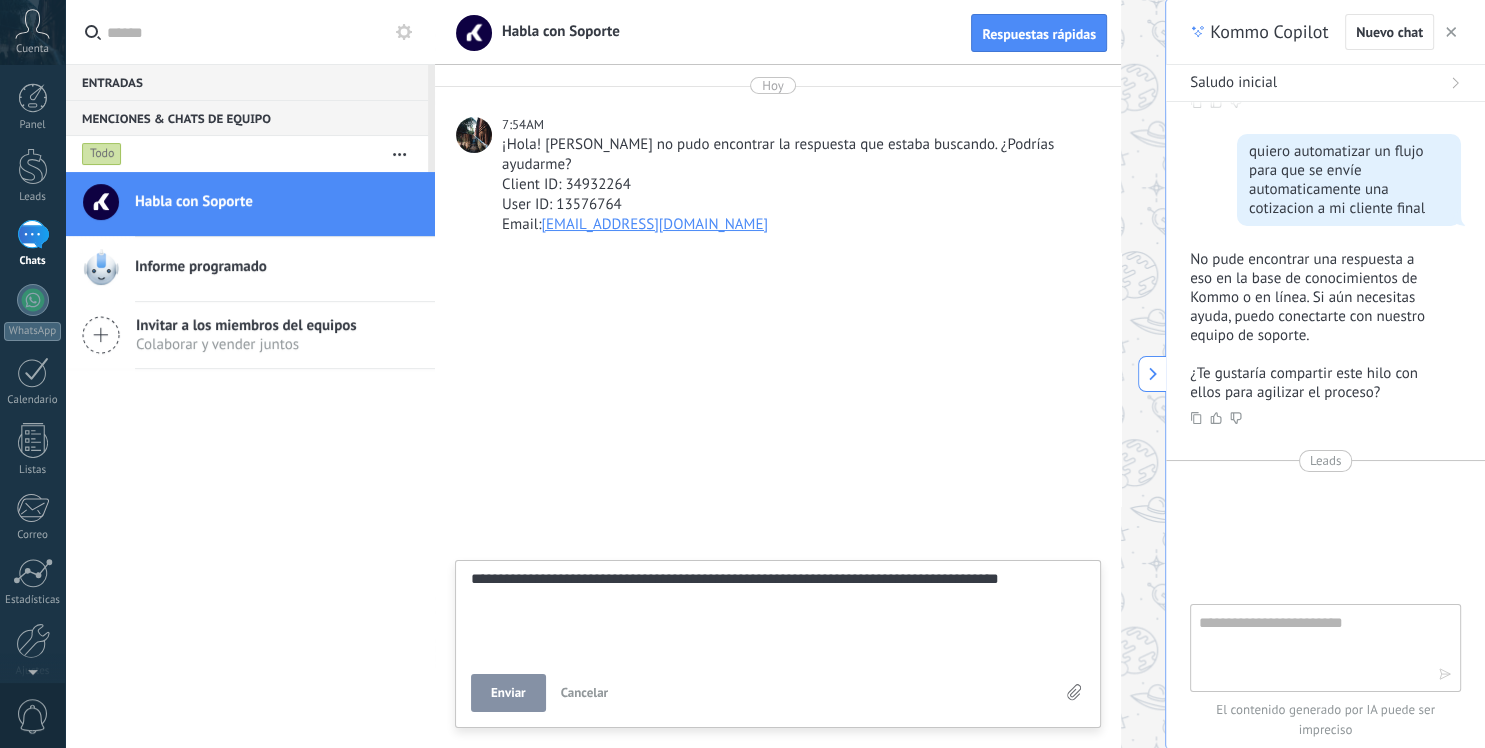 type on "**********" 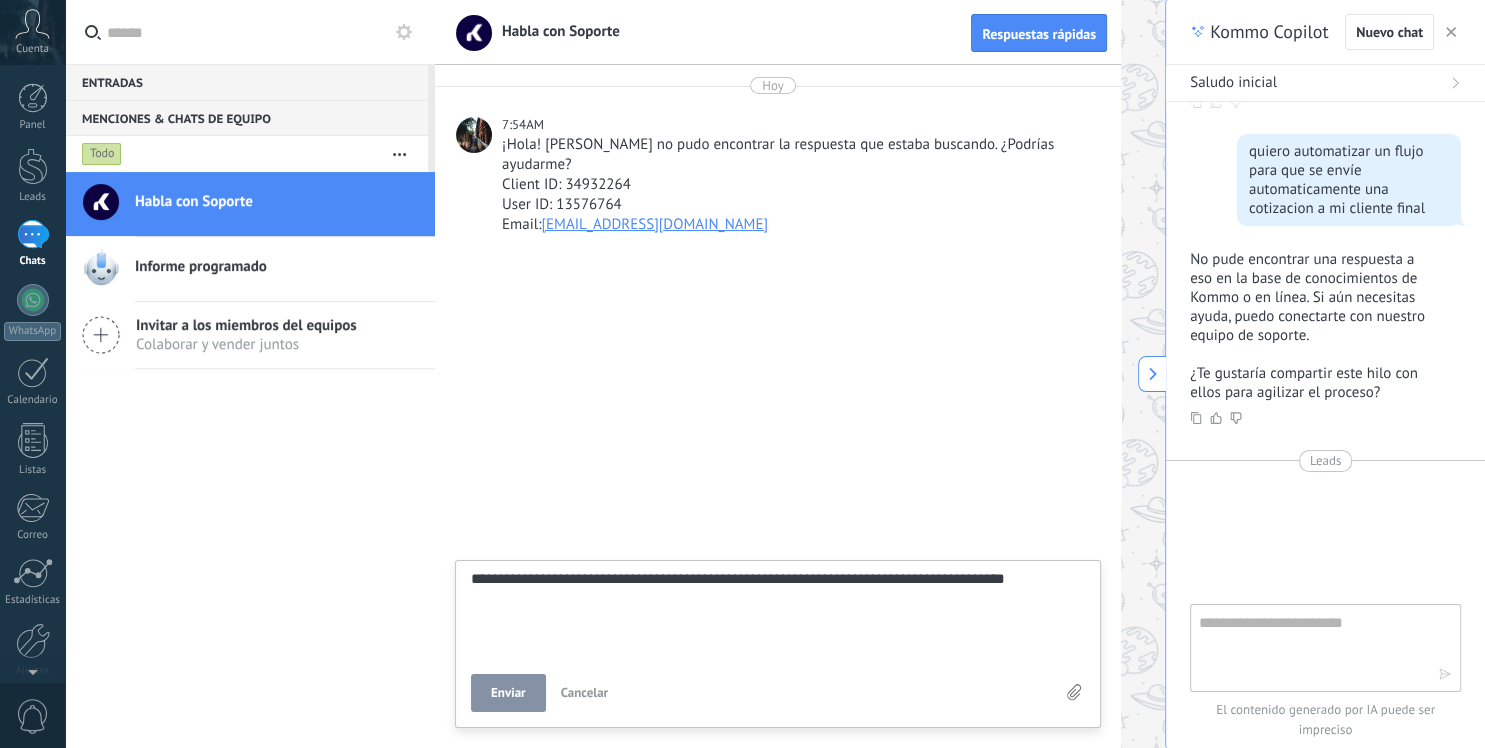 type on "**********" 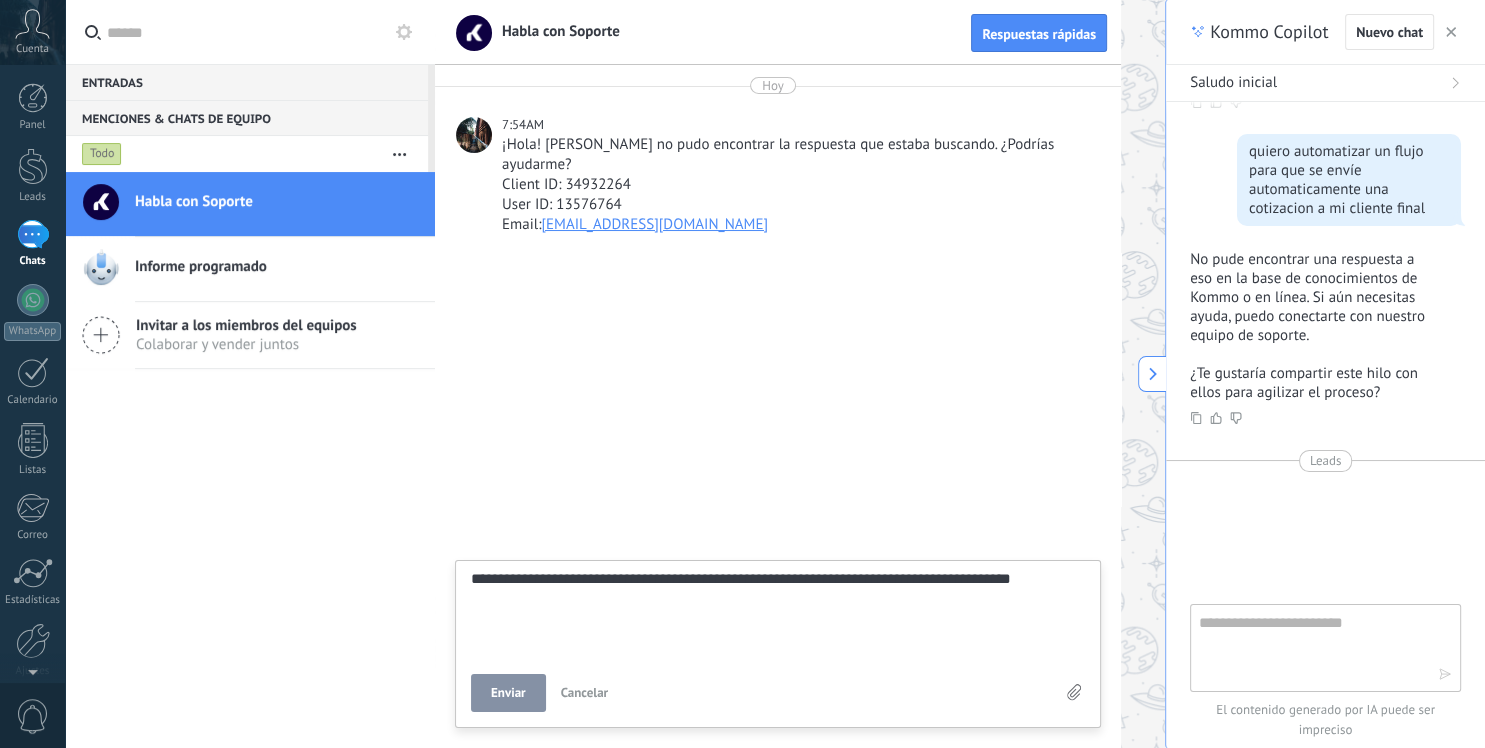 type on "**********" 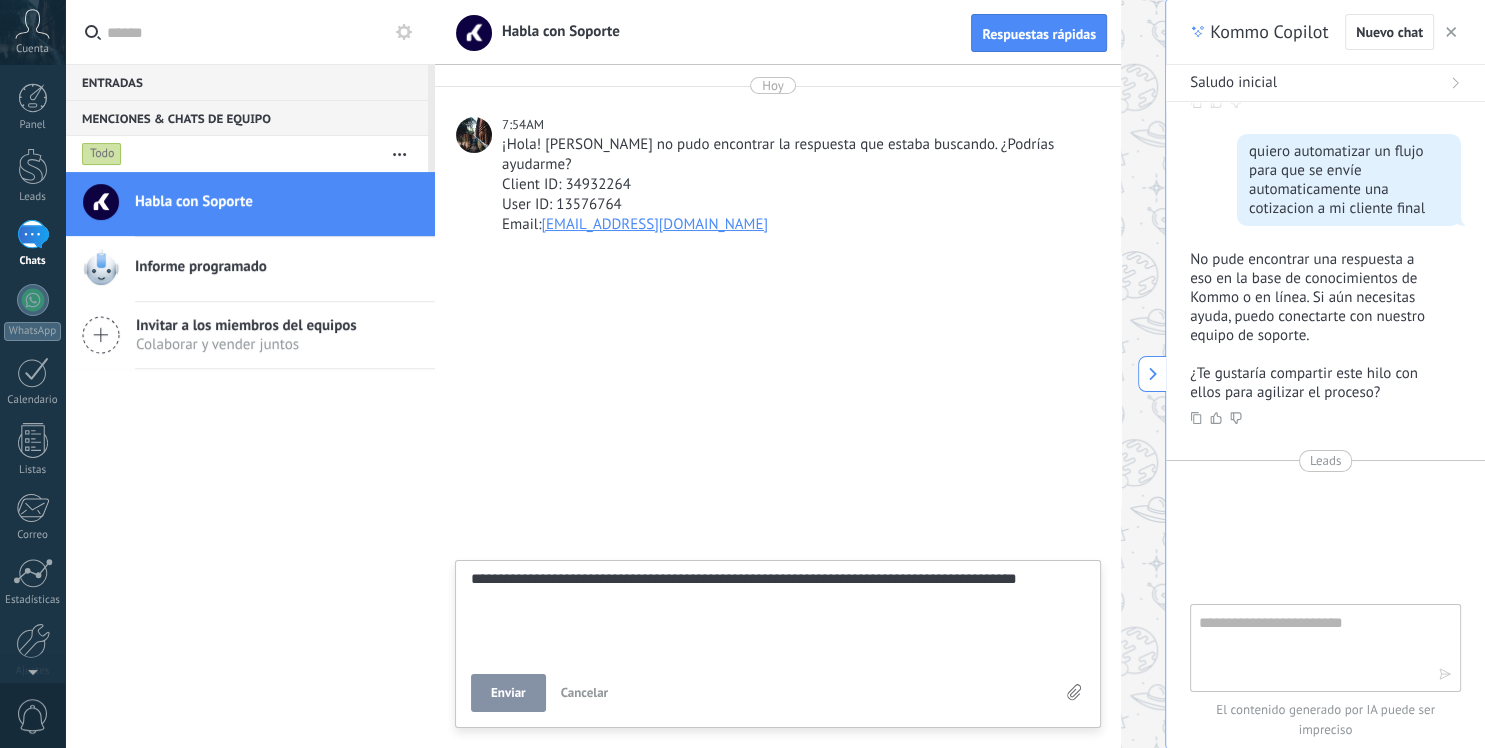 type on "**********" 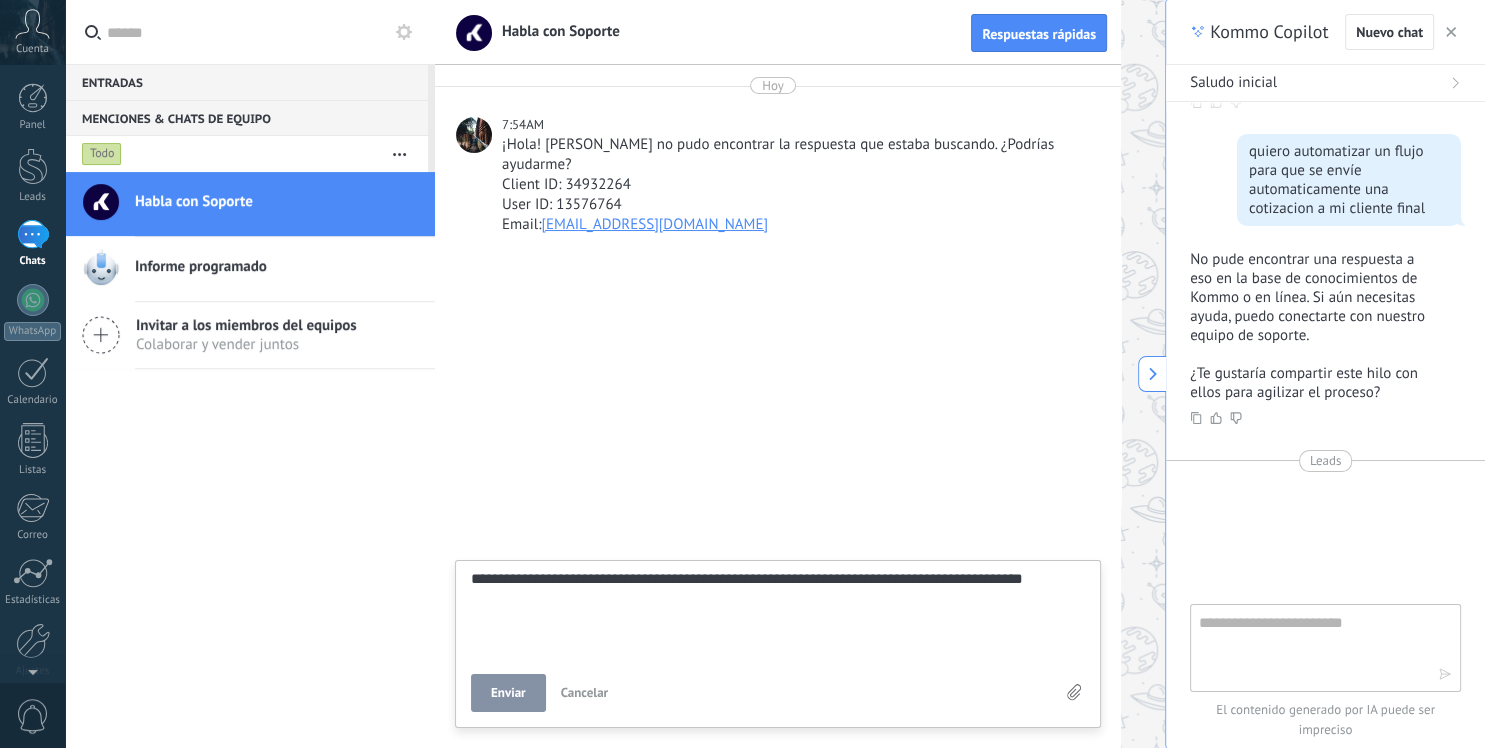 type on "**********" 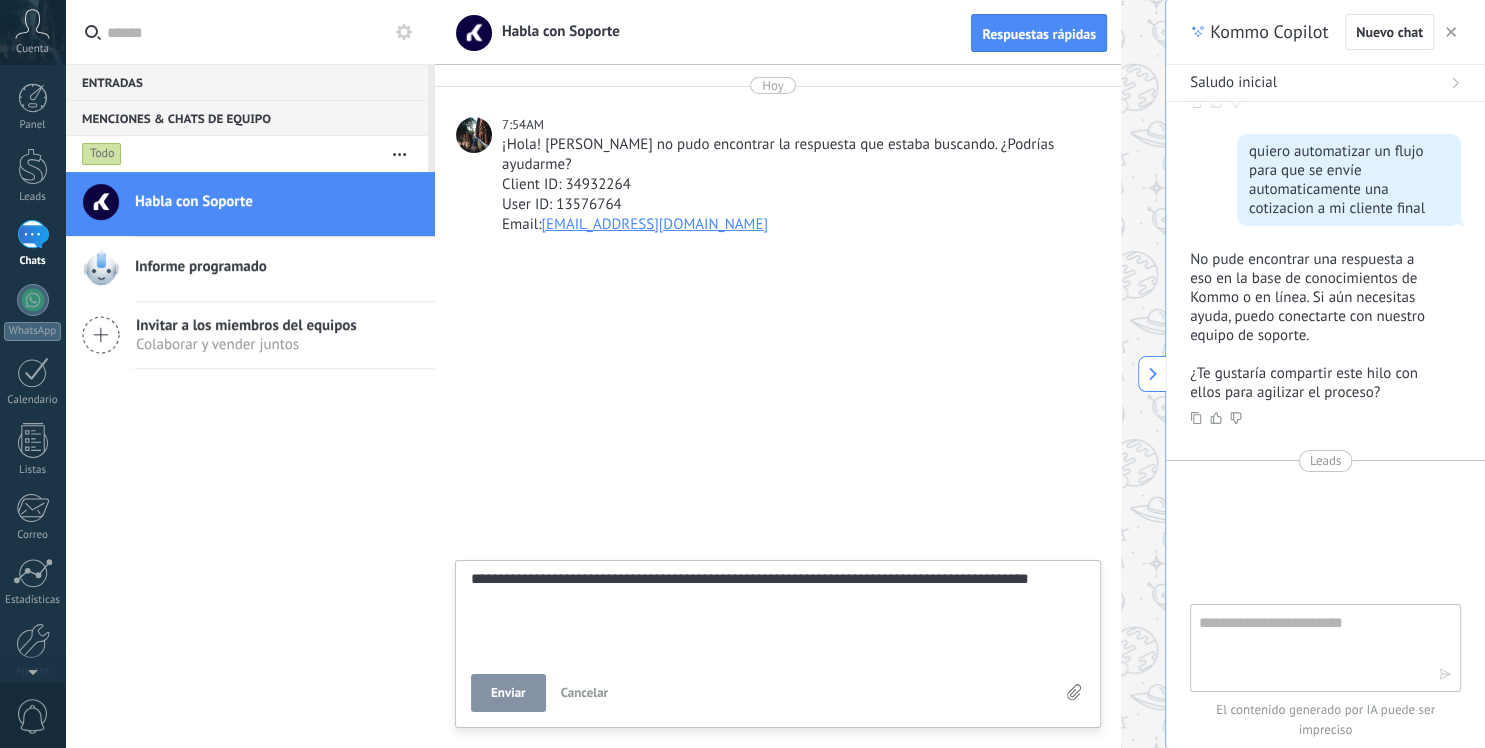 type on "**********" 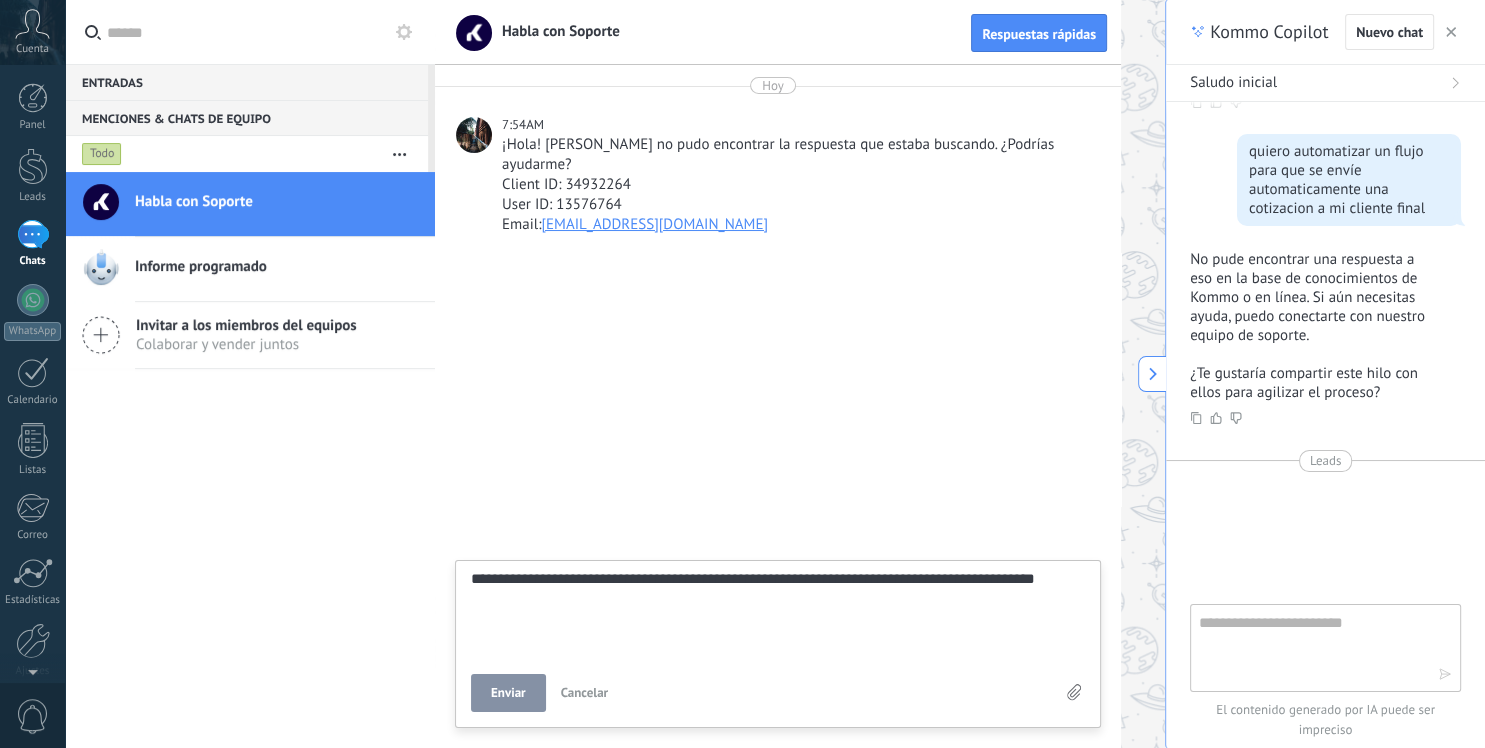 type on "**********" 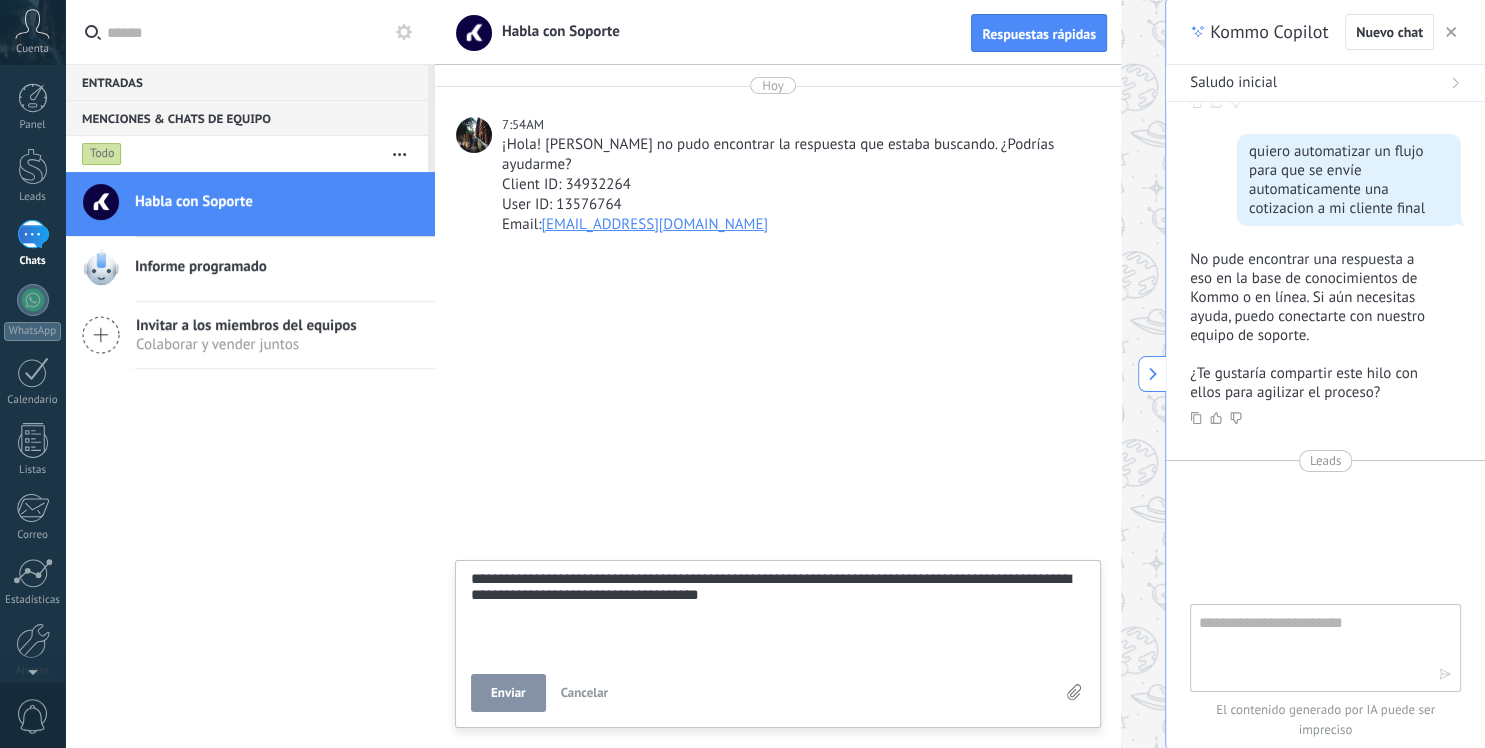 scroll, scrollTop: 38, scrollLeft: 0, axis: vertical 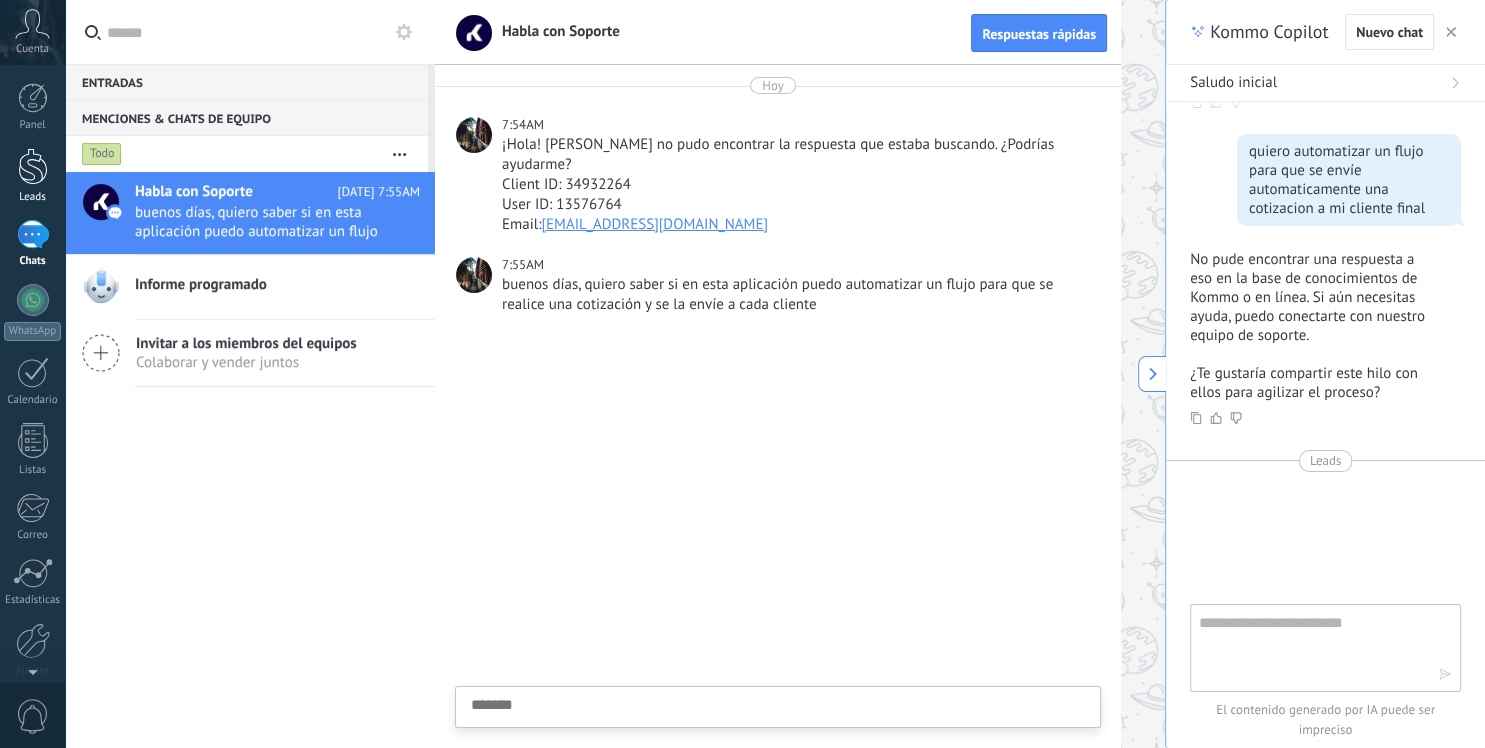 click at bounding box center (33, 166) 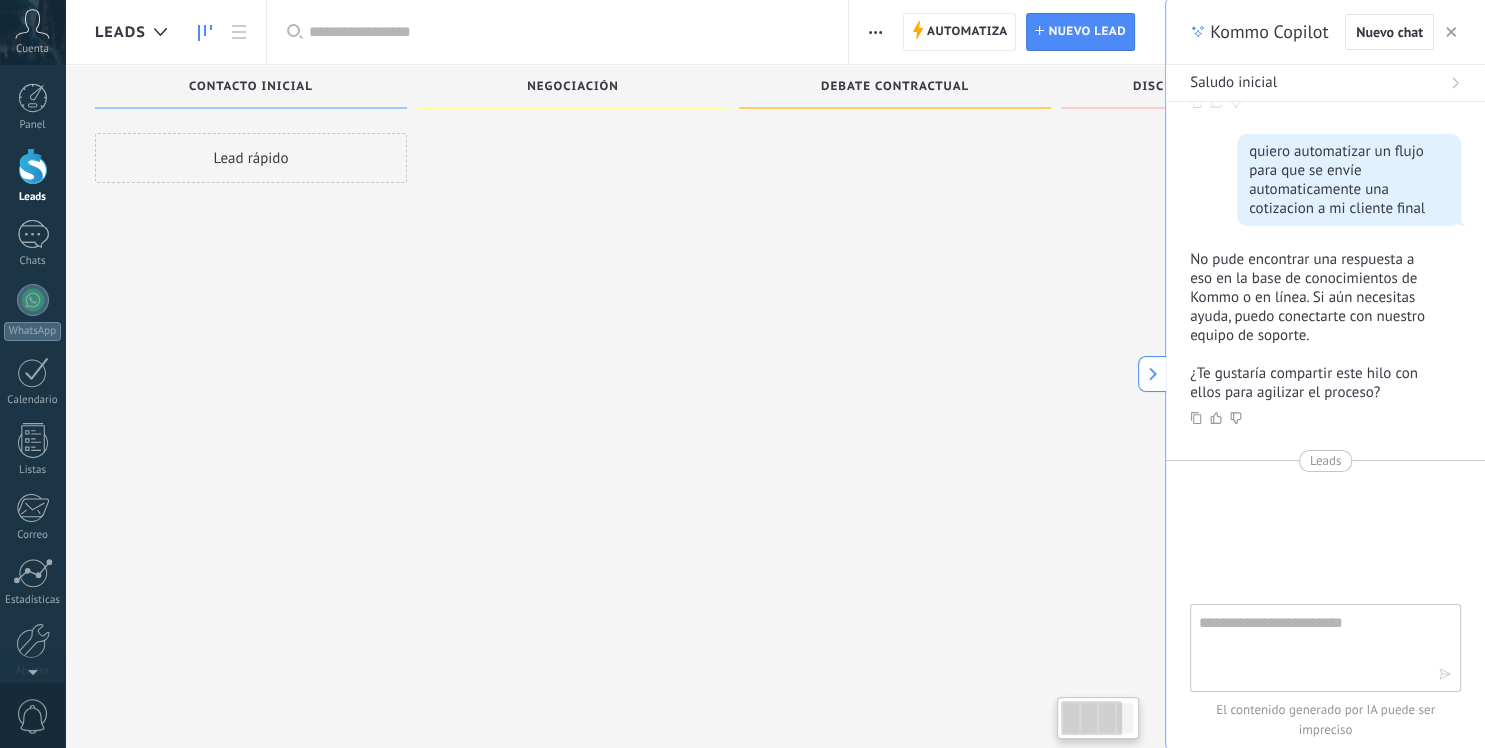 scroll, scrollTop: 222, scrollLeft: 0, axis: vertical 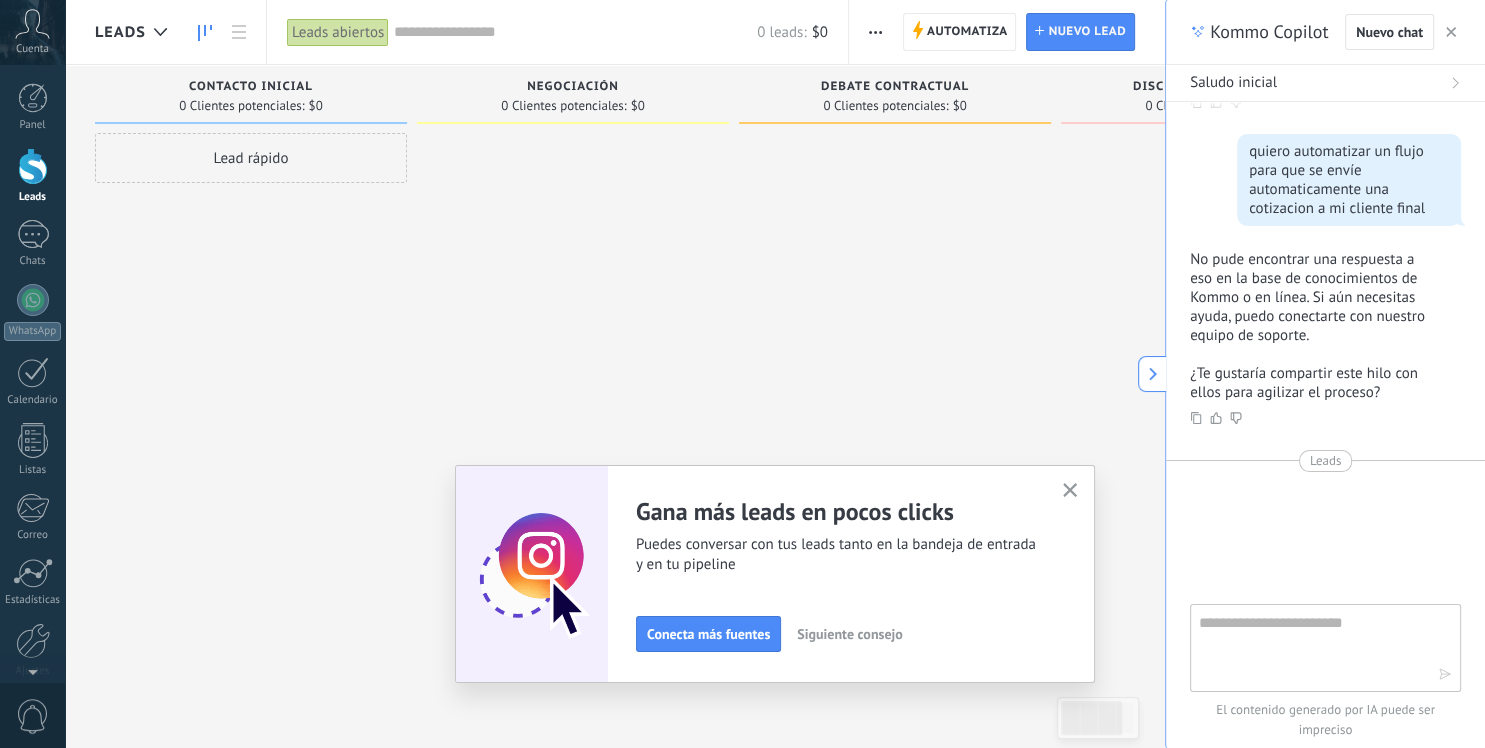 click at bounding box center (1070, 491) 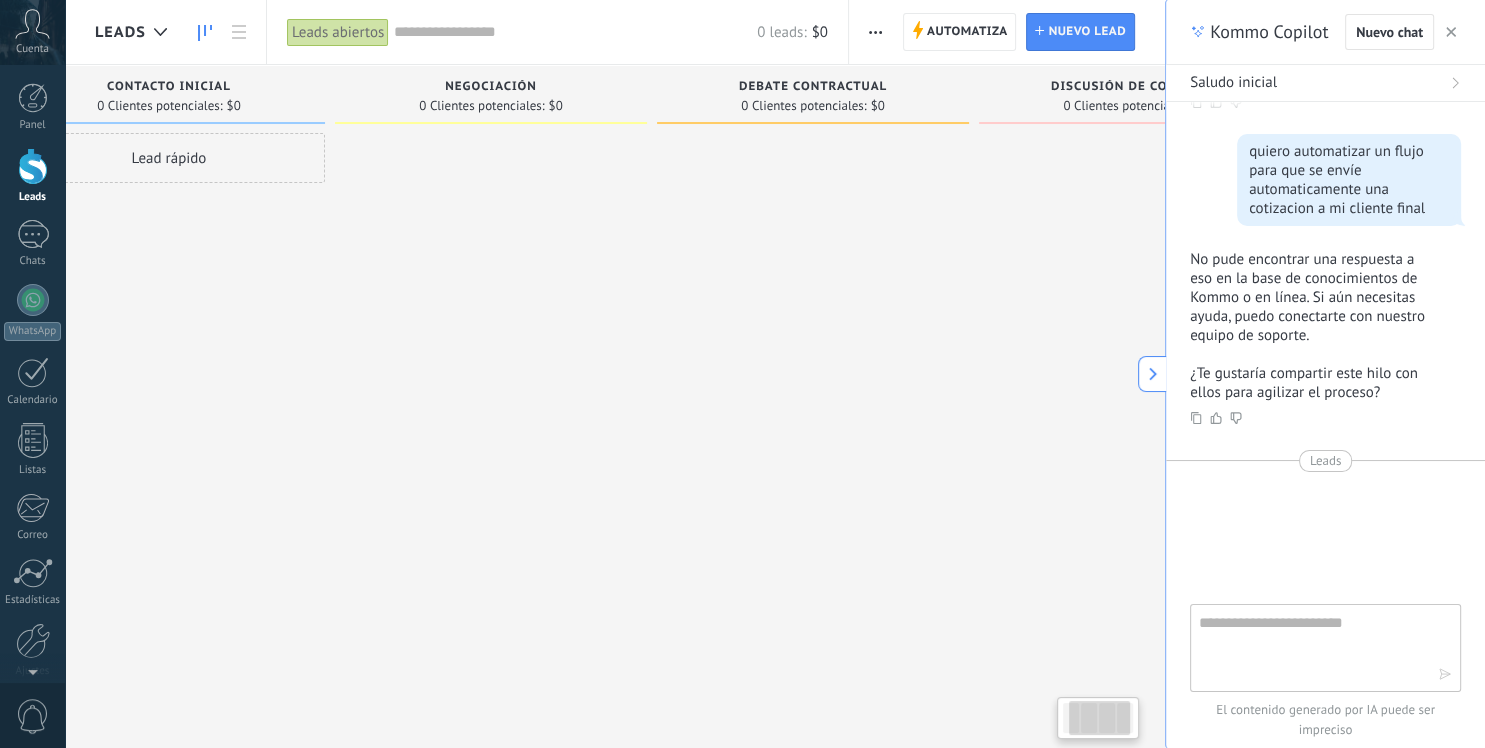 scroll, scrollTop: 0, scrollLeft: 0, axis: both 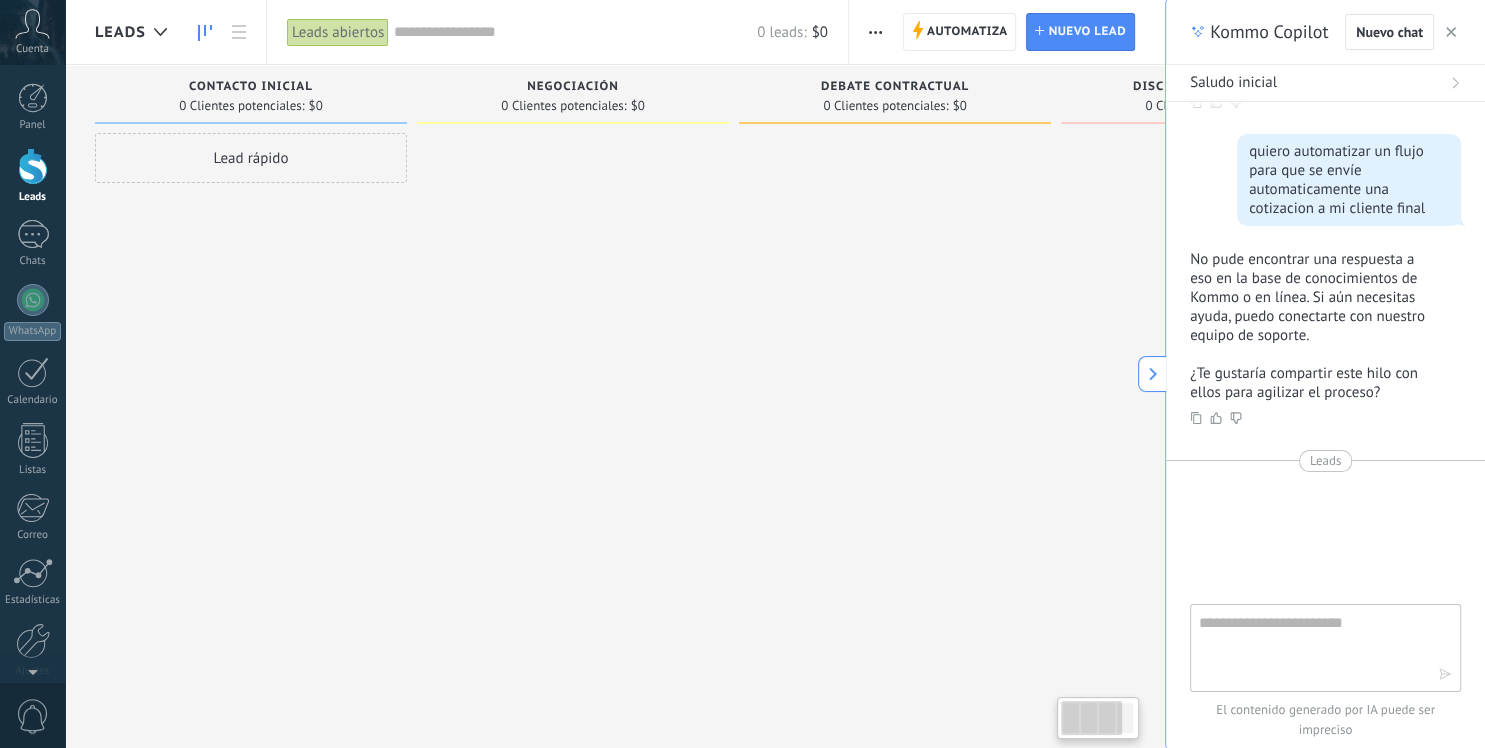 drag, startPoint x: 1062, startPoint y: 98, endPoint x: 941, endPoint y: 154, distance: 133.33041 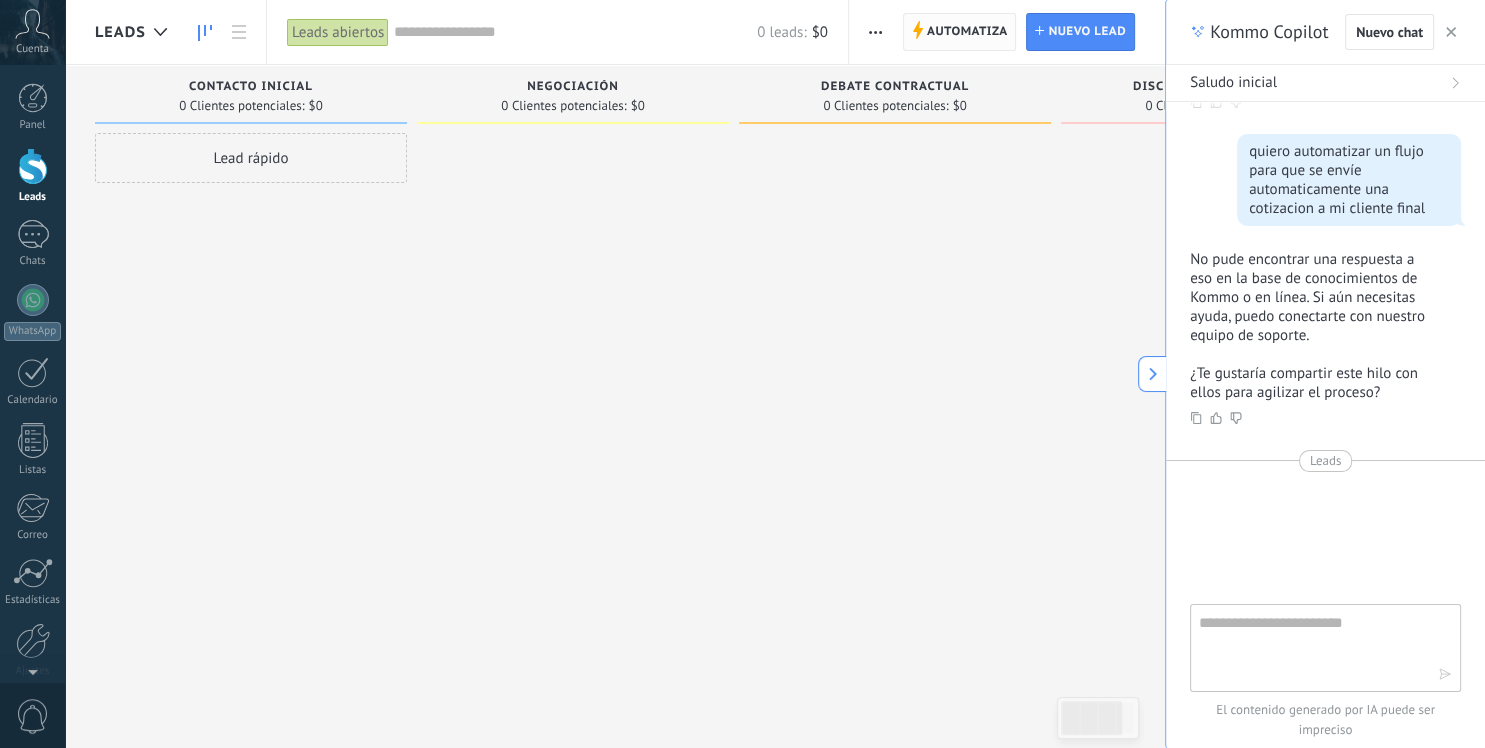 click on "Automatiza" at bounding box center [967, 32] 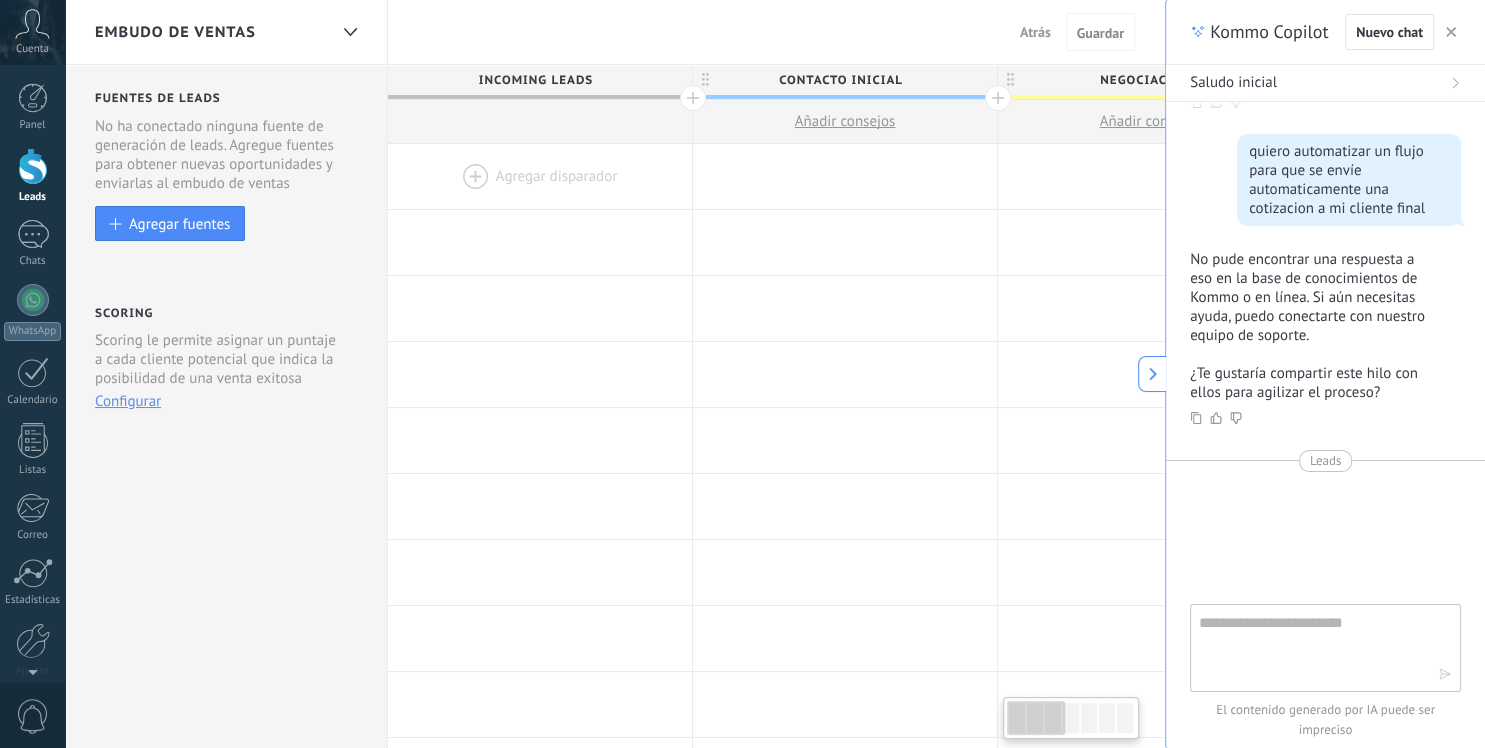 scroll, scrollTop: 222, scrollLeft: 0, axis: vertical 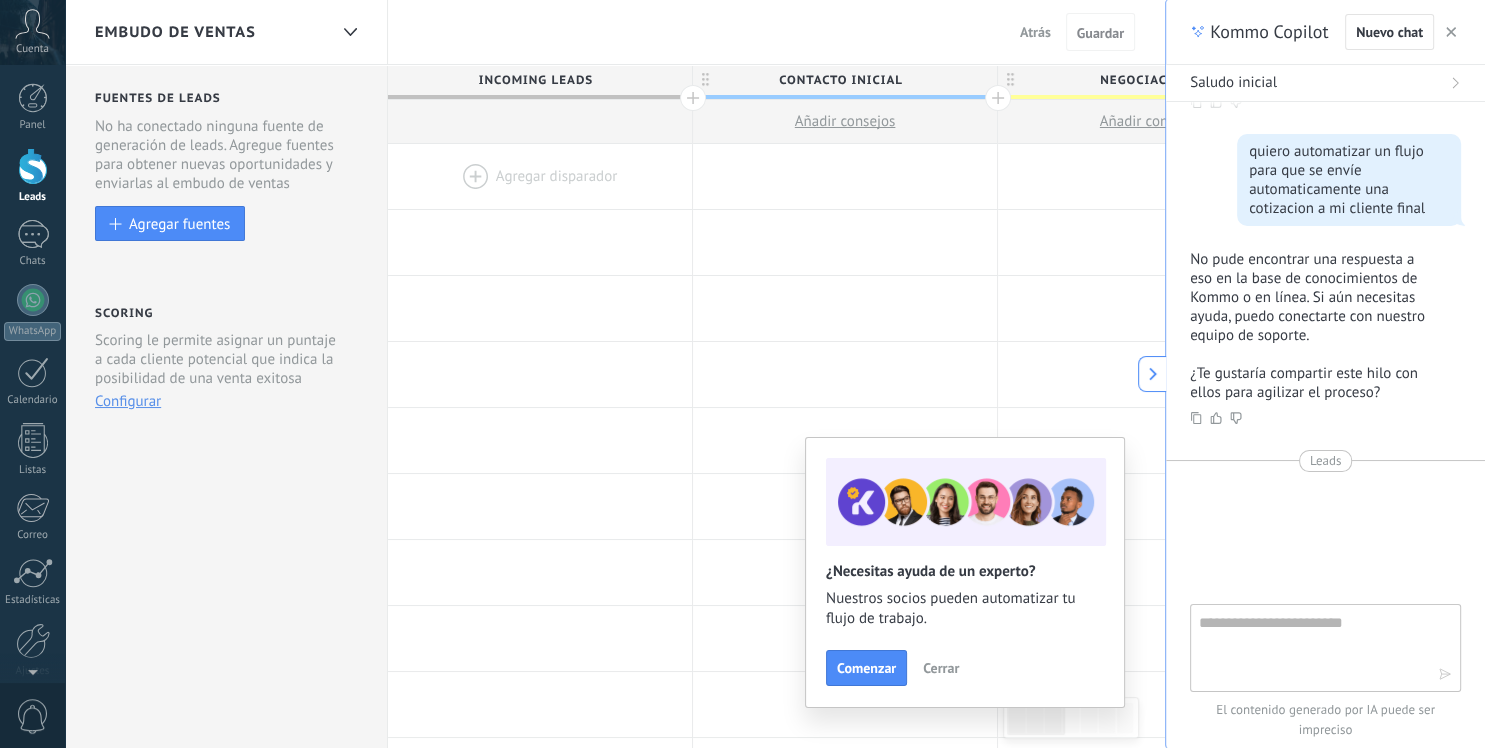 click 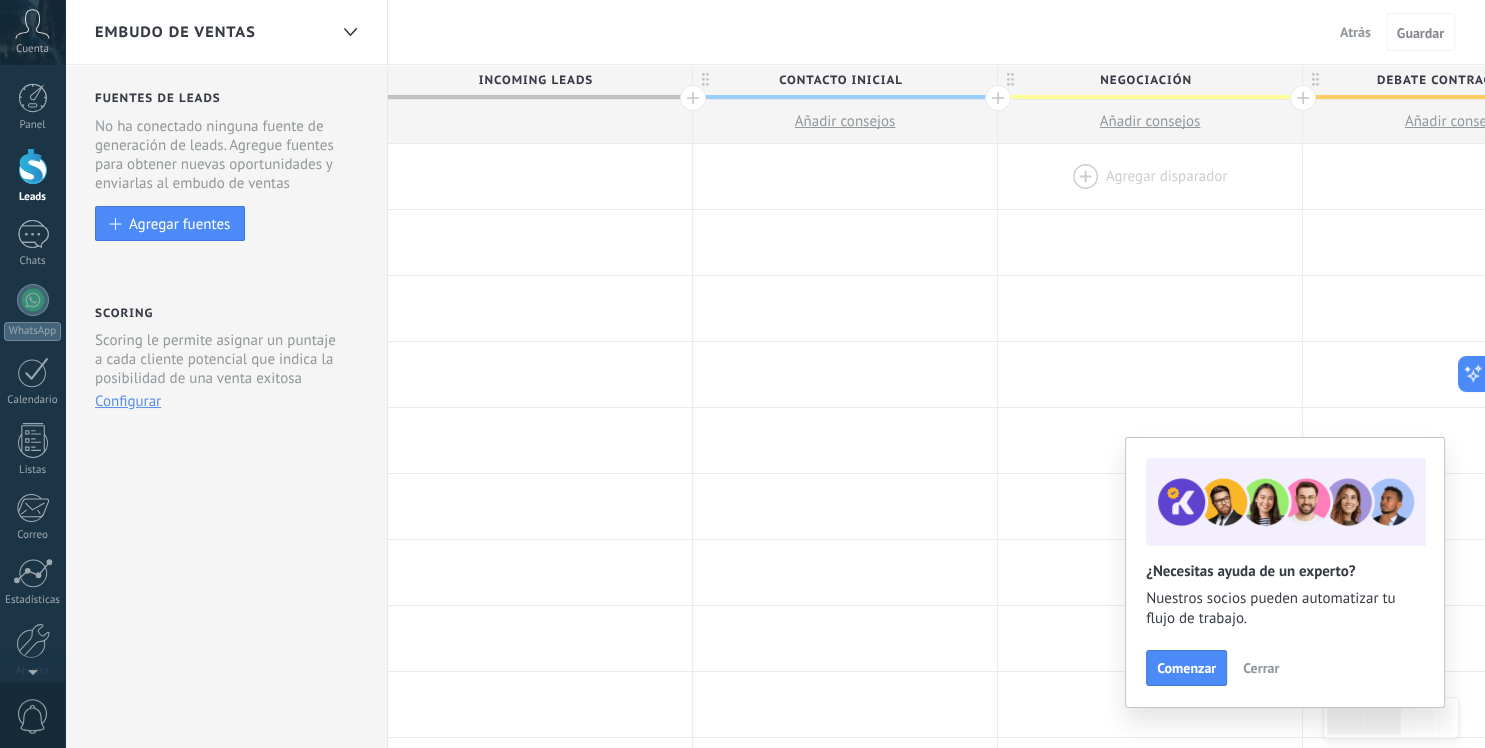 click at bounding box center (1150, 176) 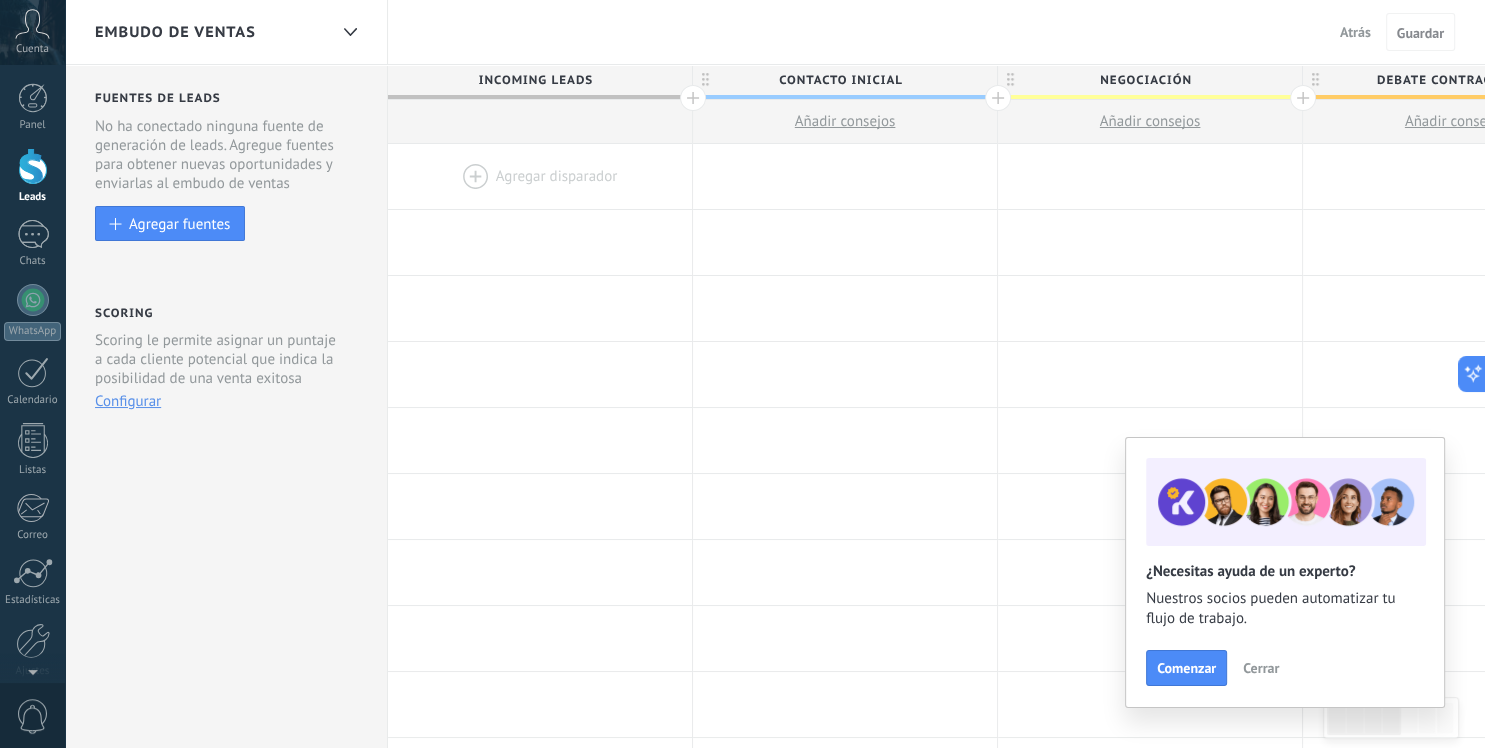 scroll, scrollTop: 0, scrollLeft: 0, axis: both 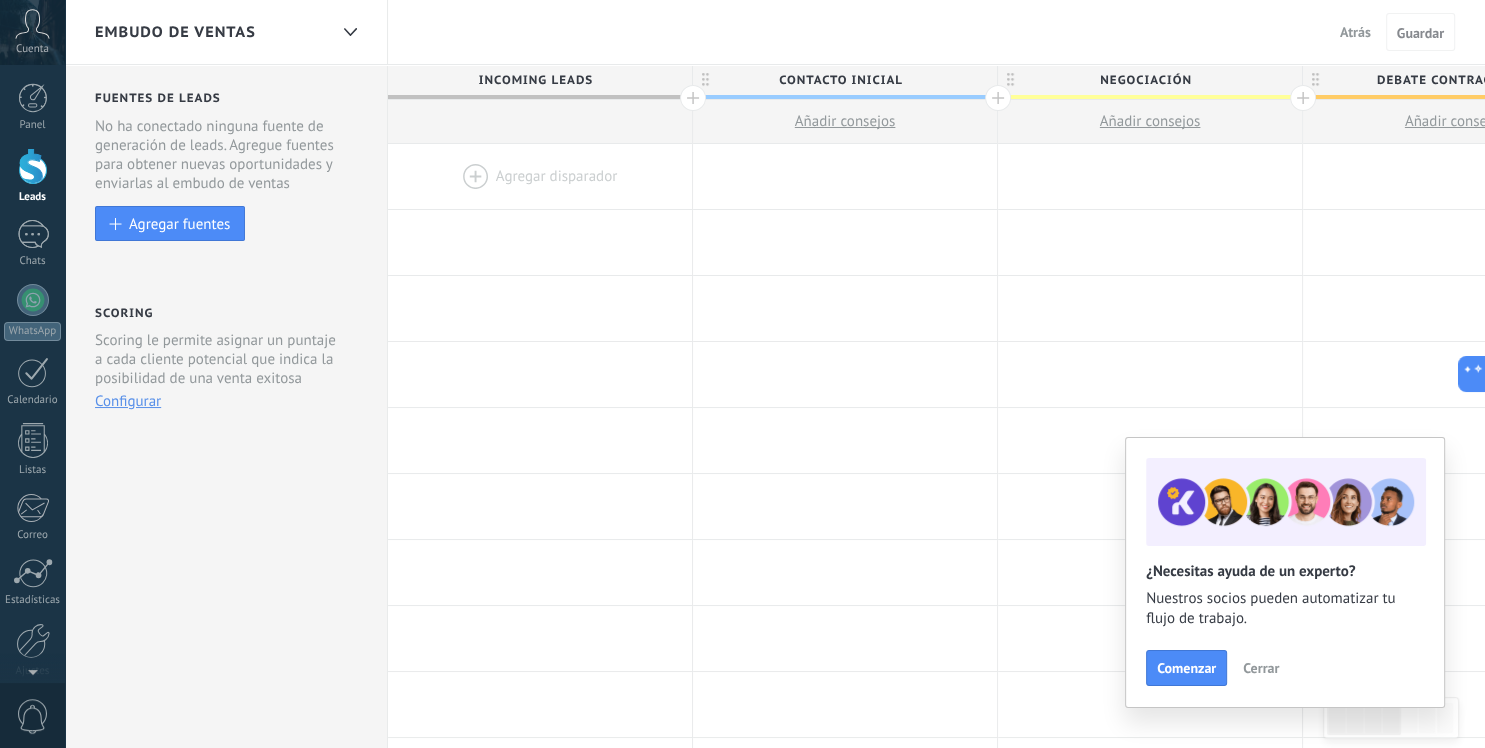 drag, startPoint x: 526, startPoint y: 114, endPoint x: 874, endPoint y: 136, distance: 348.6947 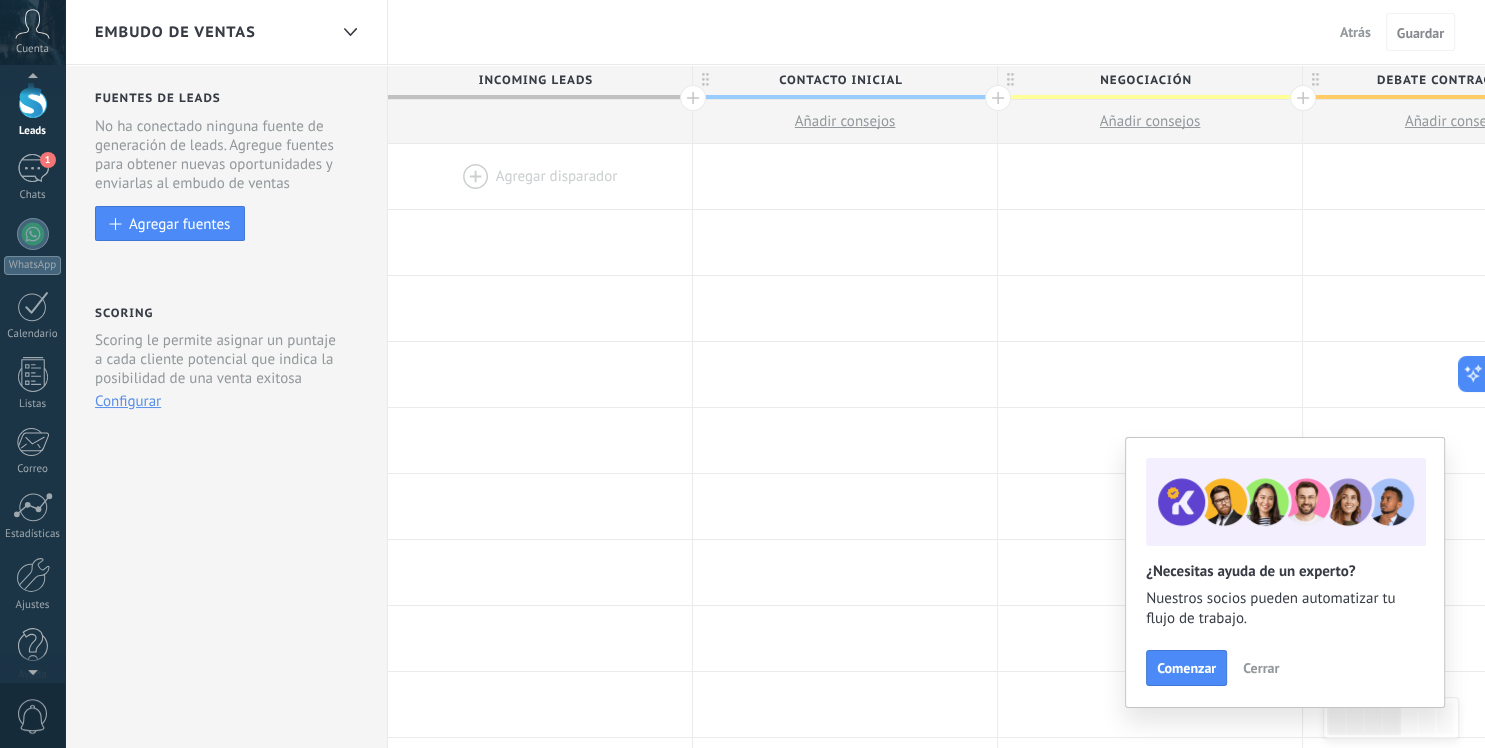 scroll, scrollTop: 84, scrollLeft: 0, axis: vertical 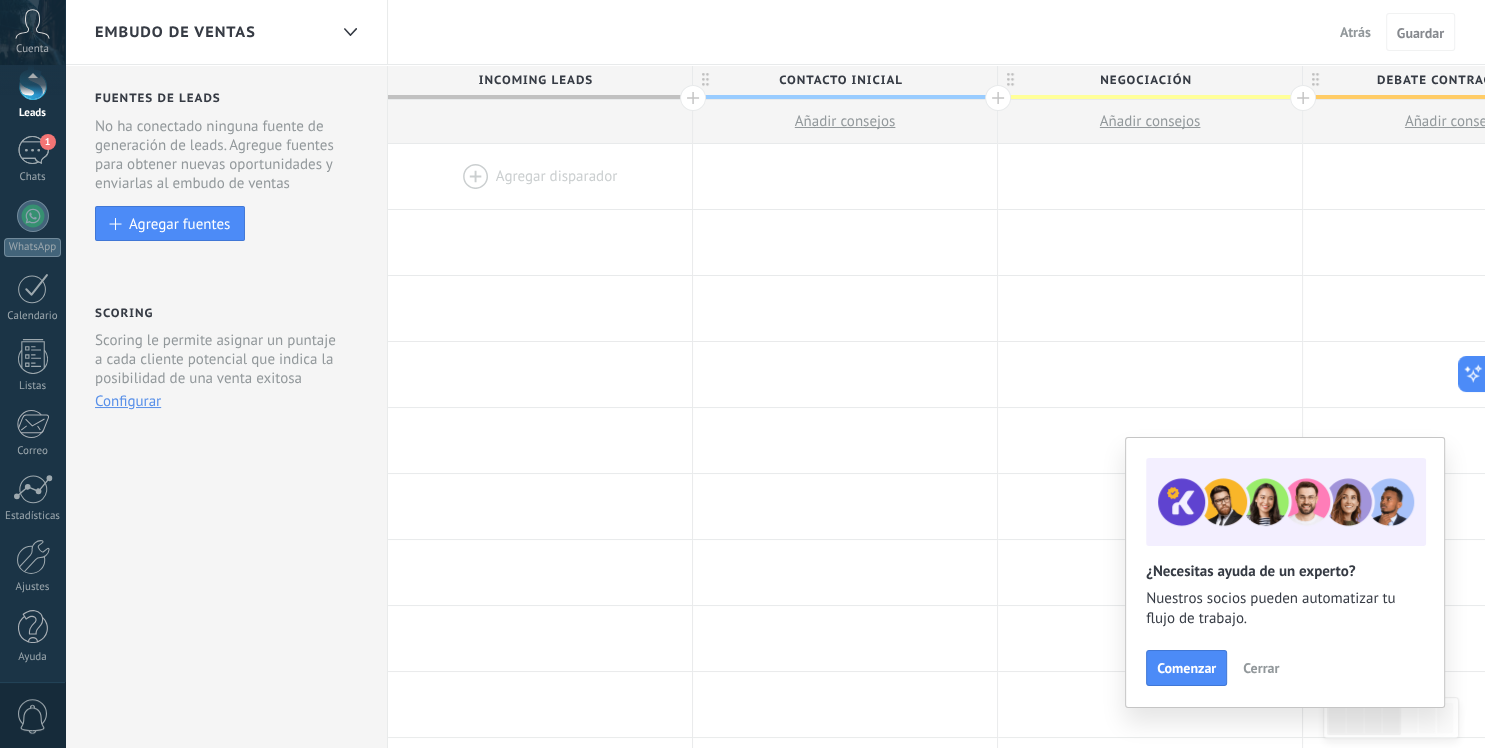 click on "0" at bounding box center [33, 716] 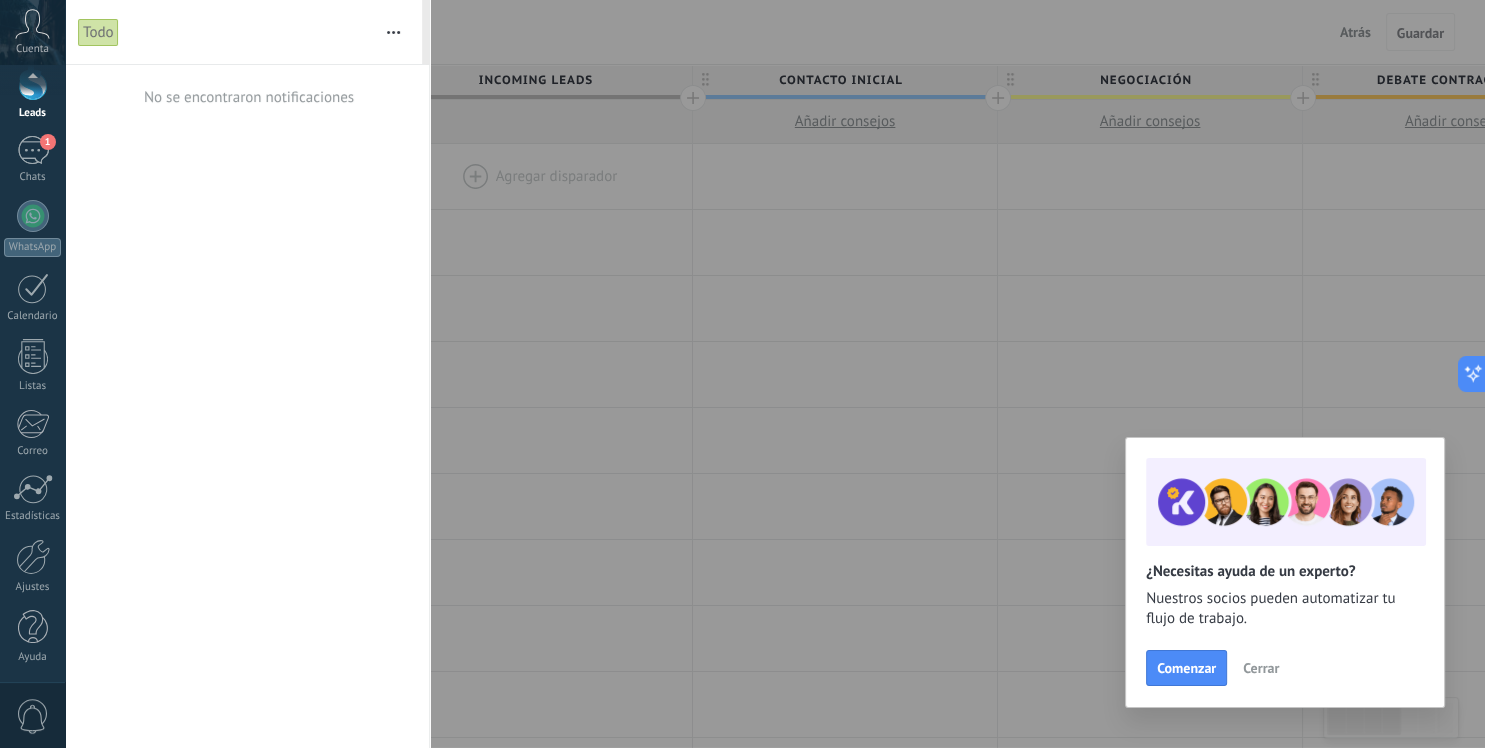 click on "0" at bounding box center (33, 716) 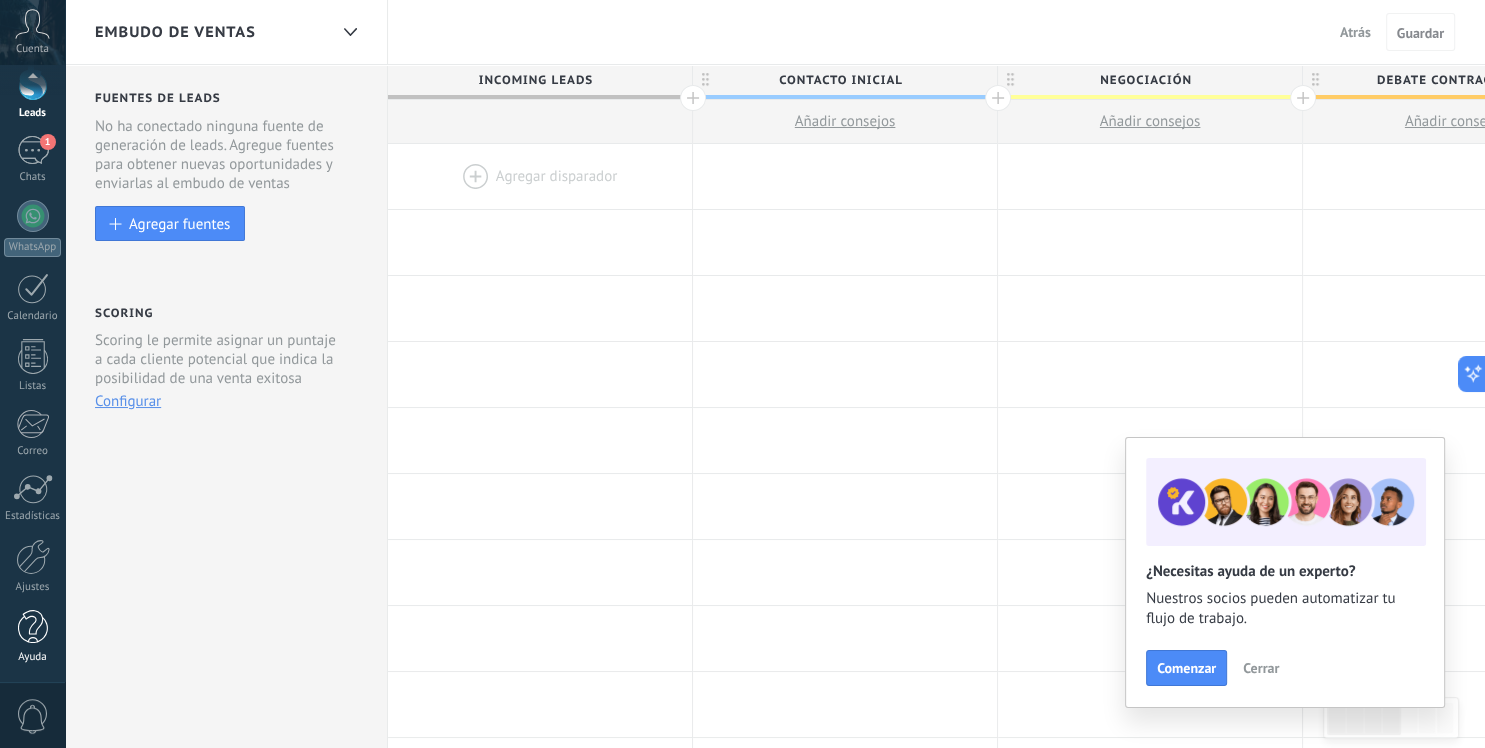click on "Ayuda" at bounding box center (33, 657) 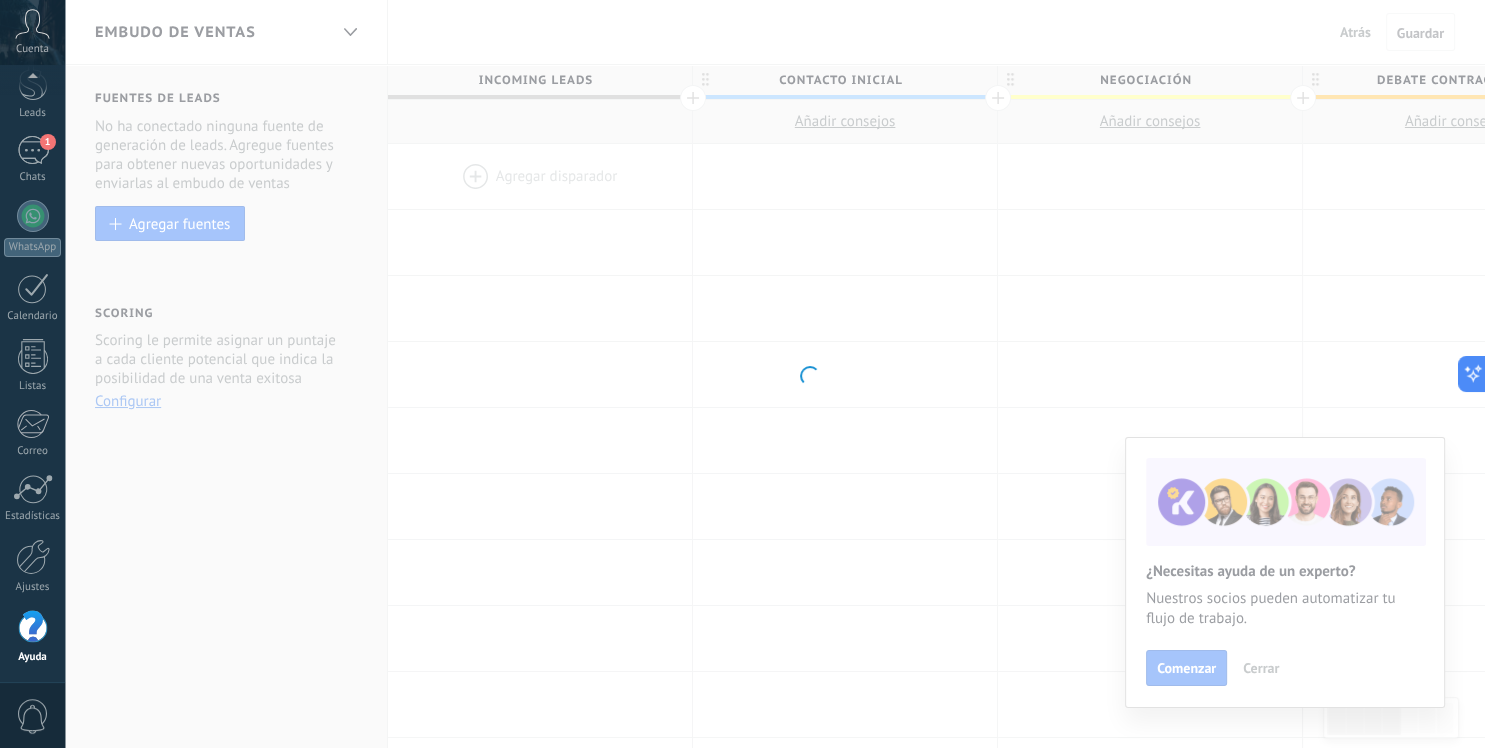 scroll, scrollTop: 84, scrollLeft: 0, axis: vertical 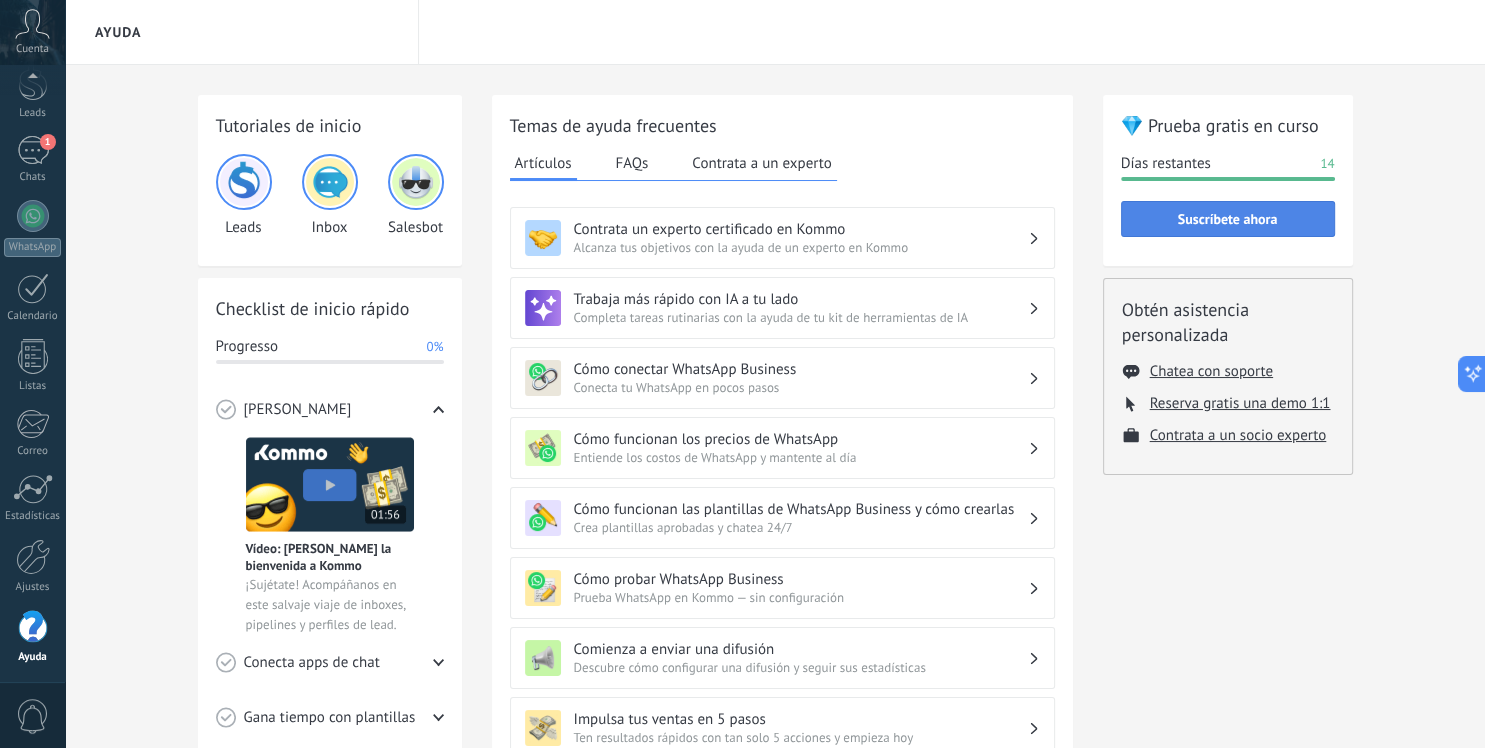 click on "Suscríbete ahora" at bounding box center (1228, 219) 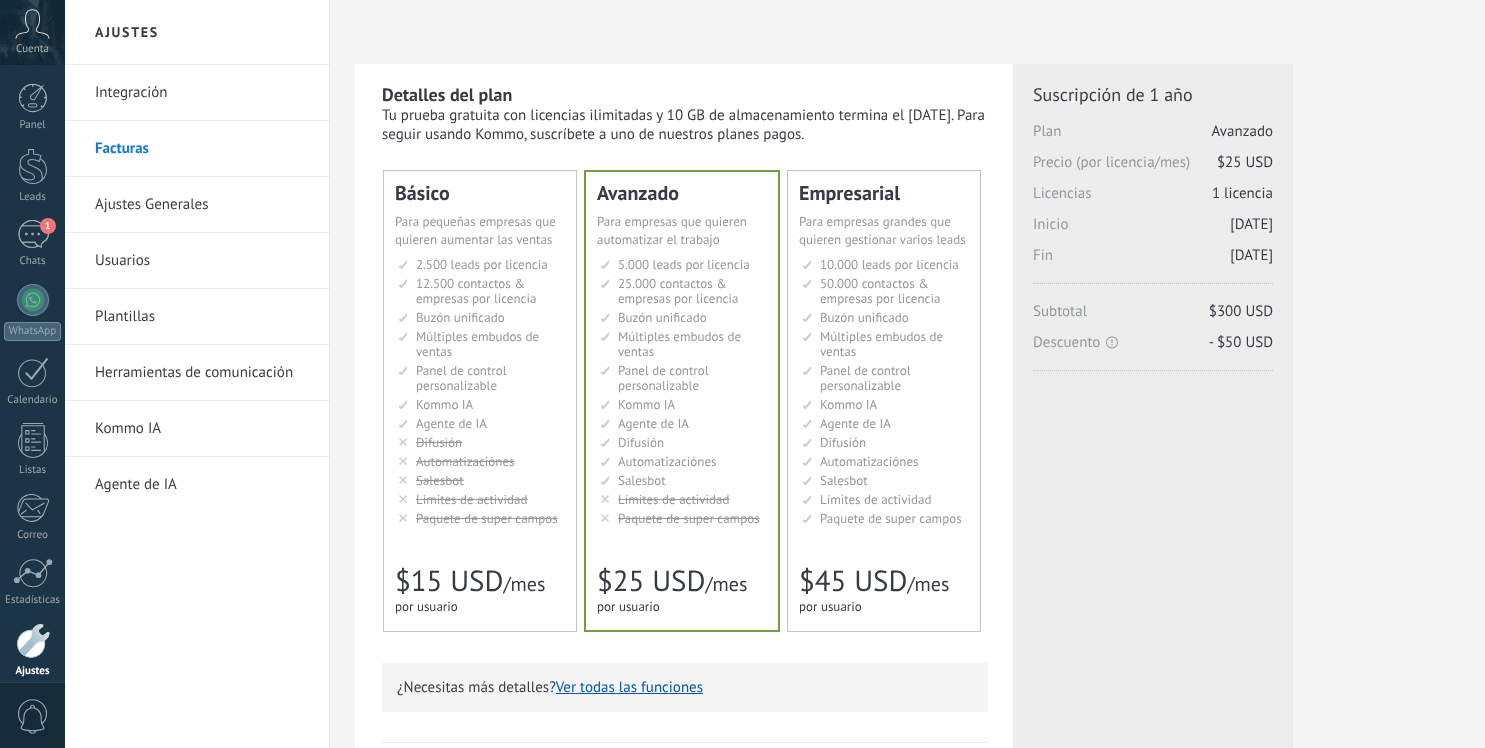 scroll, scrollTop: 0, scrollLeft: 0, axis: both 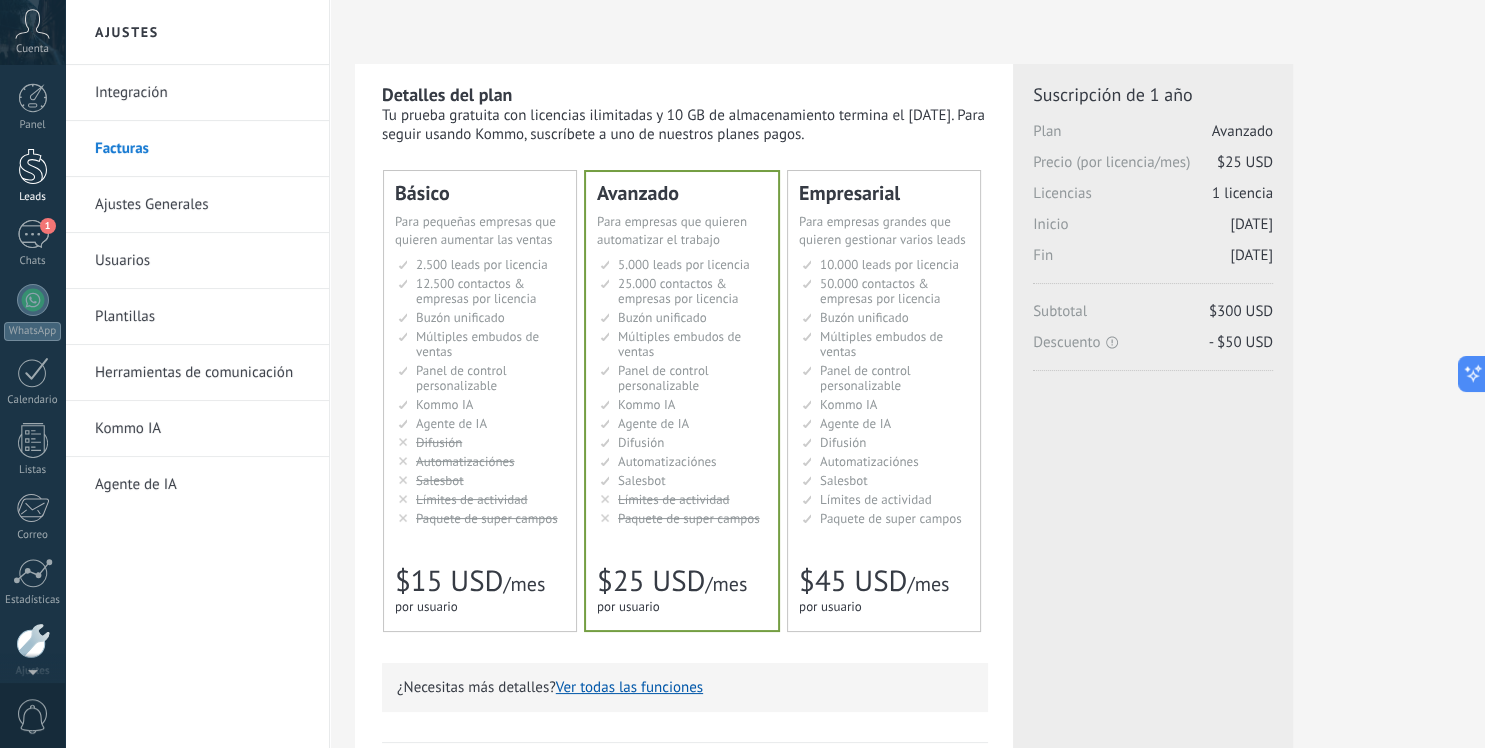 click on "Leads" at bounding box center [32, 176] 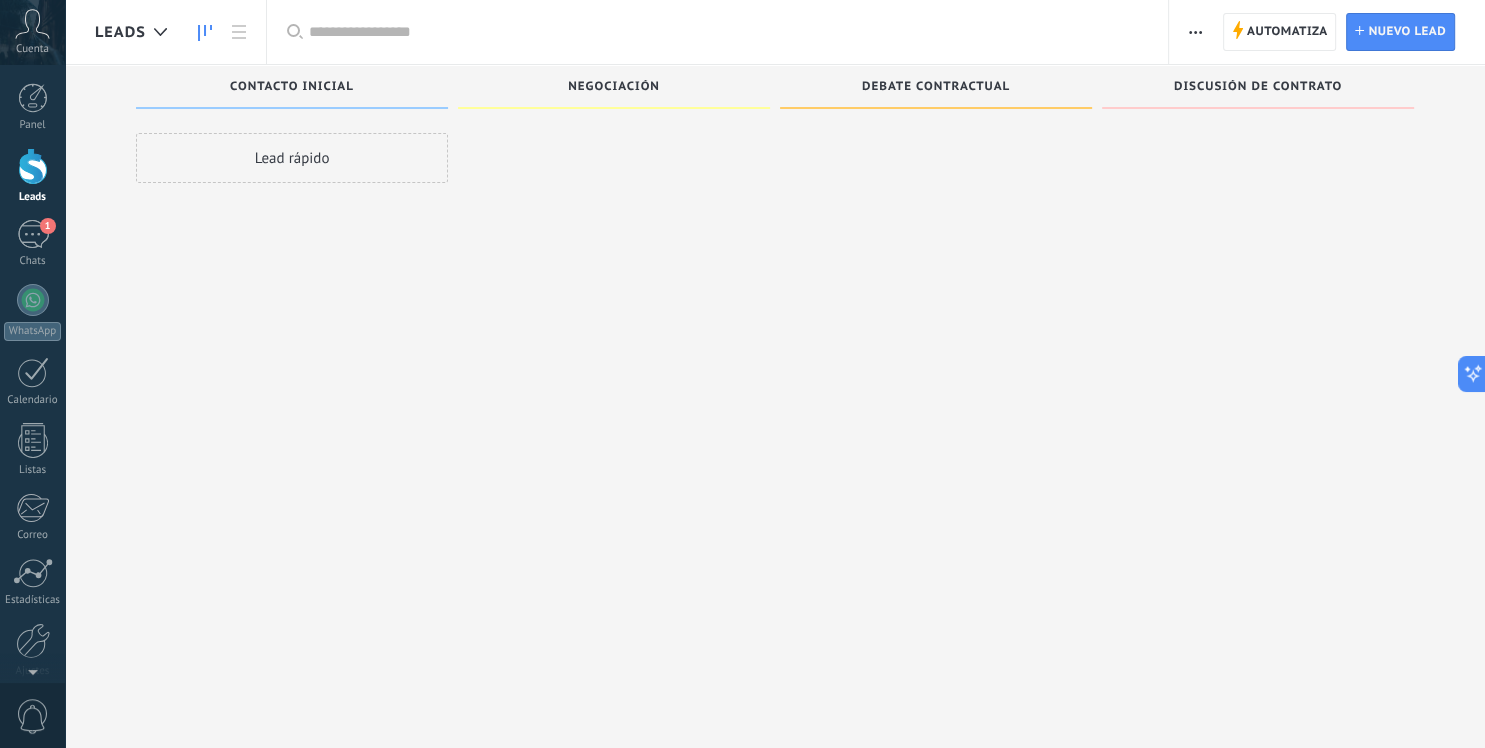 scroll, scrollTop: 222, scrollLeft: 0, axis: vertical 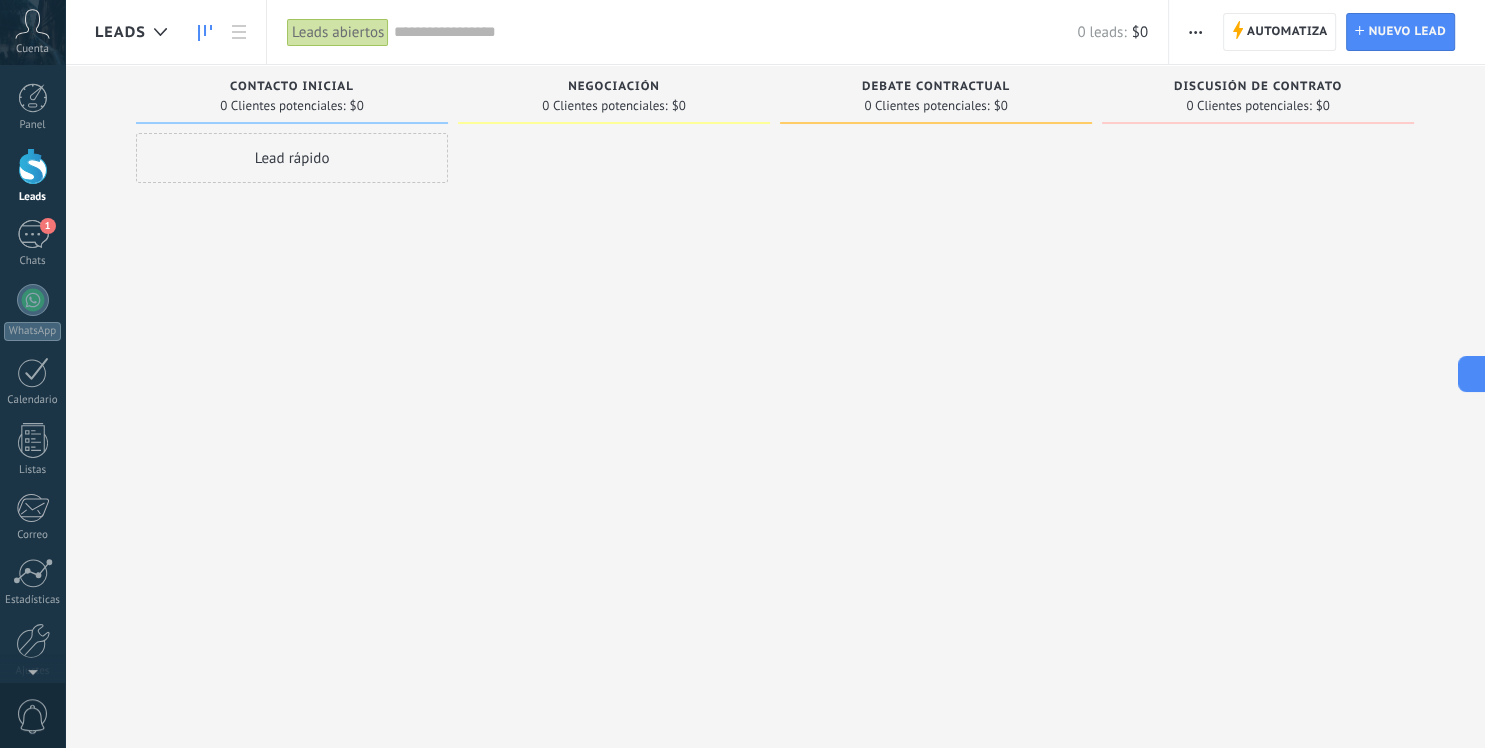 click at bounding box center [33, 166] 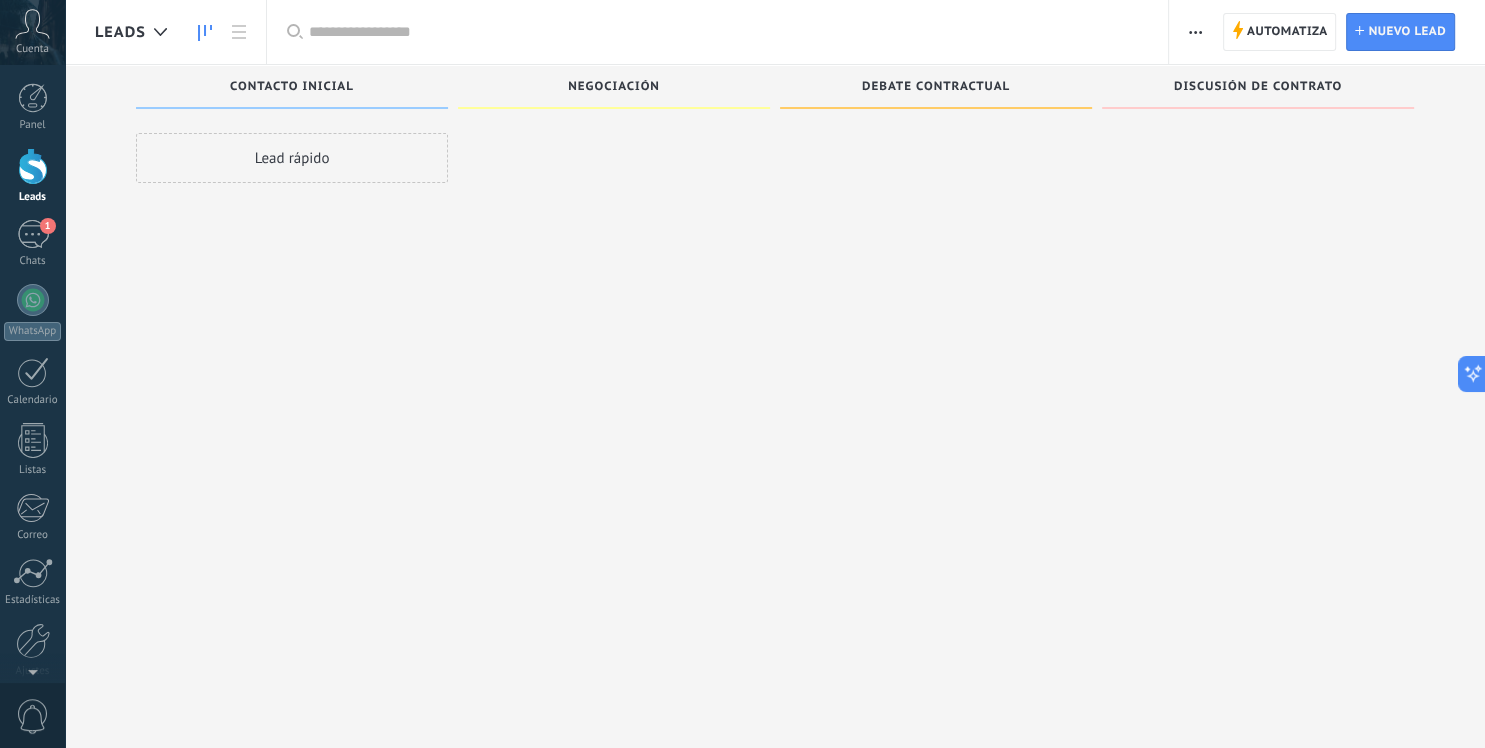 scroll, scrollTop: 222, scrollLeft: 0, axis: vertical 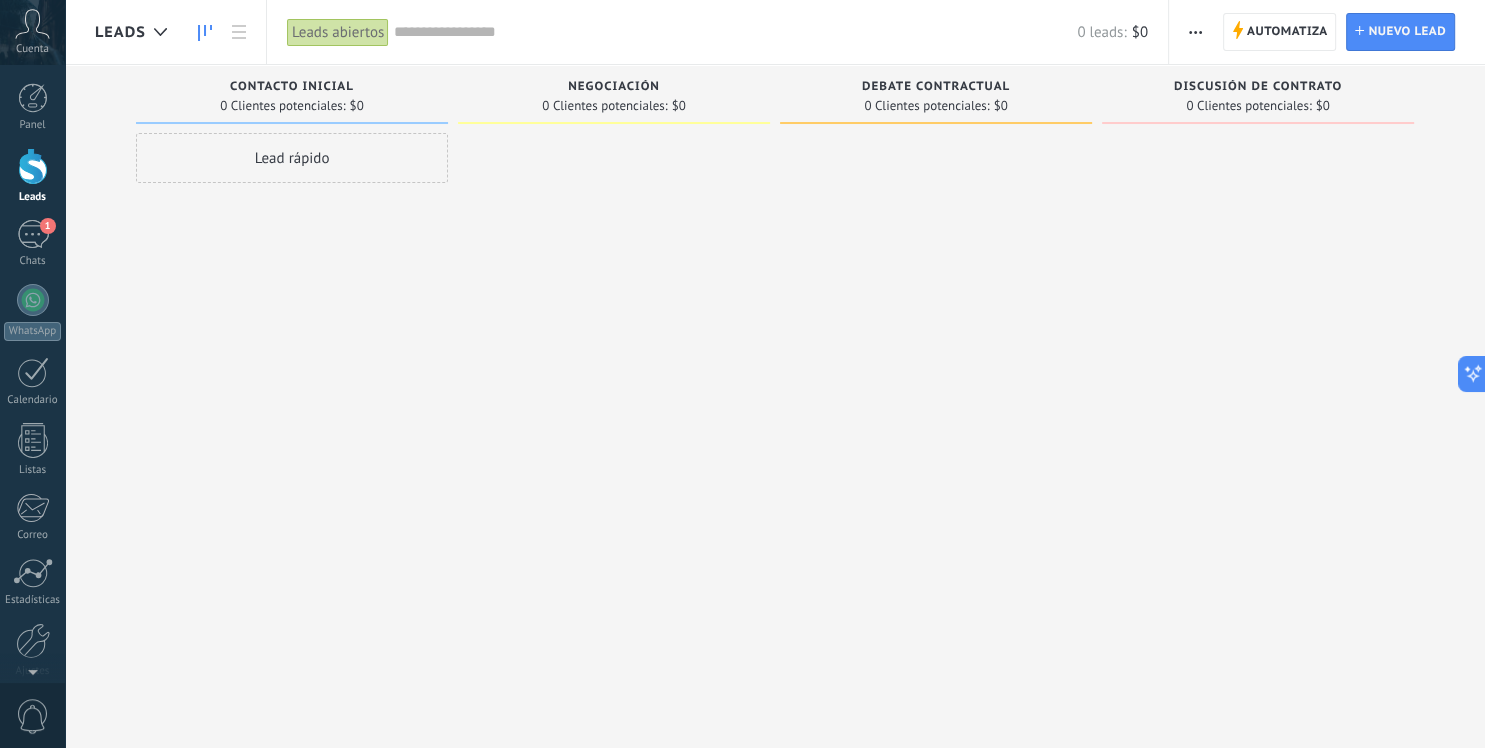 click on "Lead rápido" at bounding box center (292, 158) 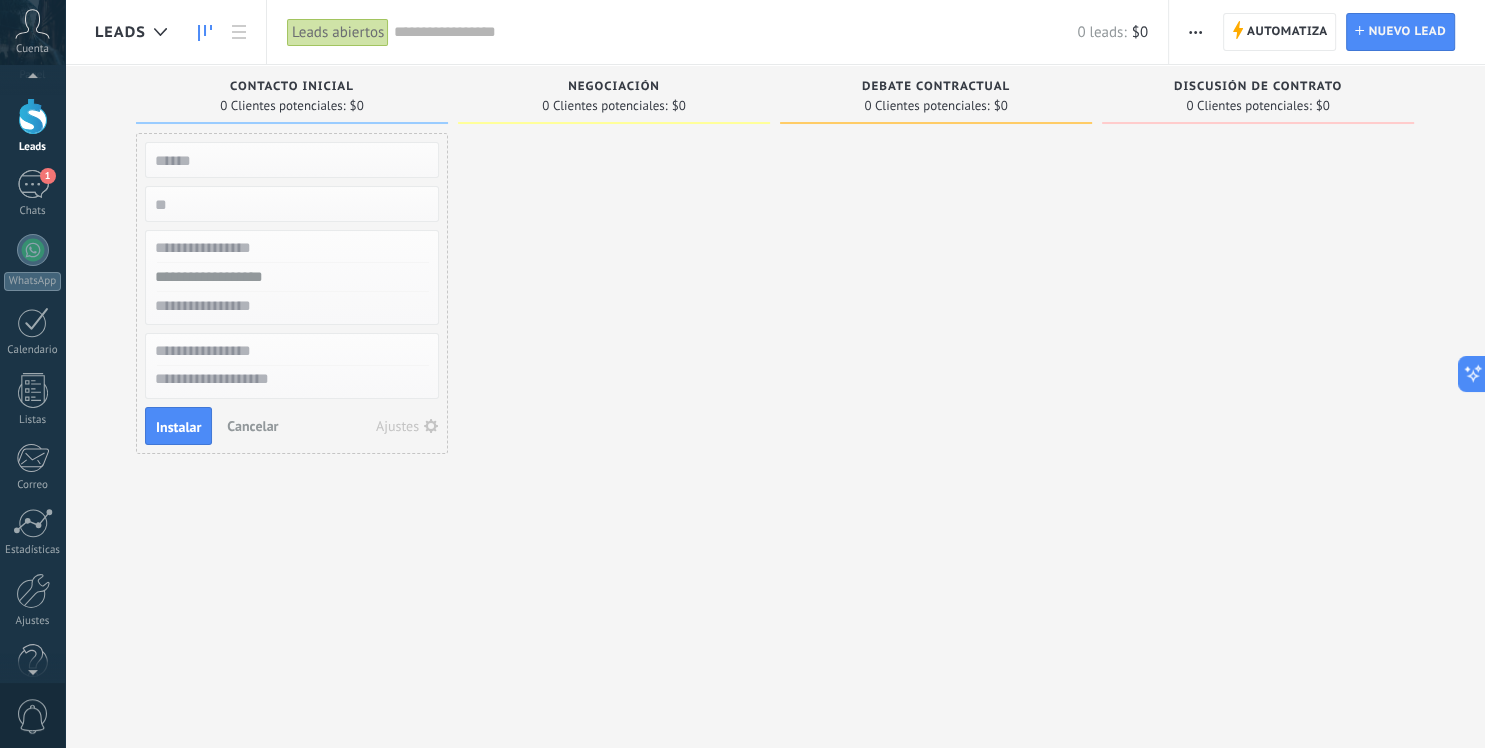 scroll, scrollTop: 84, scrollLeft: 0, axis: vertical 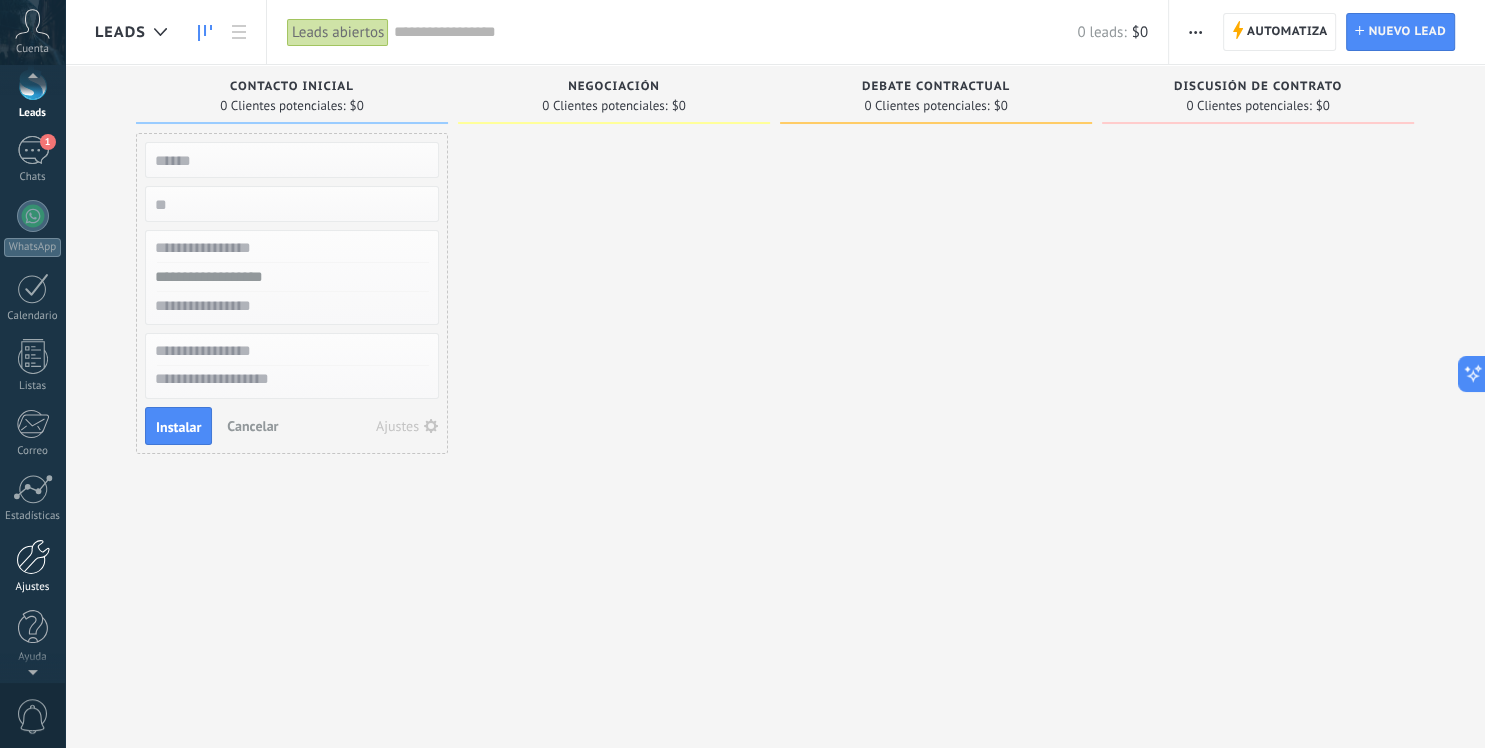 click at bounding box center [33, 557] 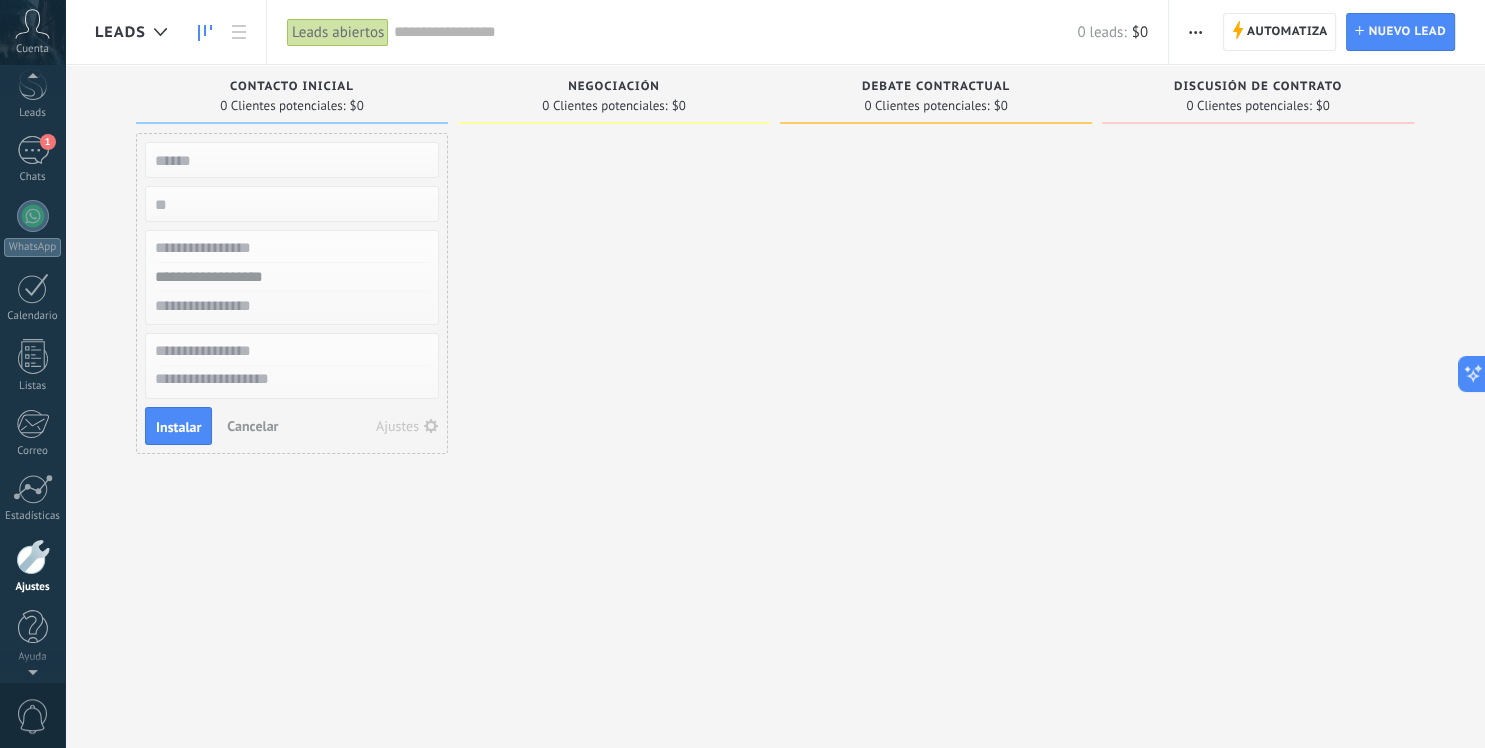 scroll, scrollTop: 84, scrollLeft: 0, axis: vertical 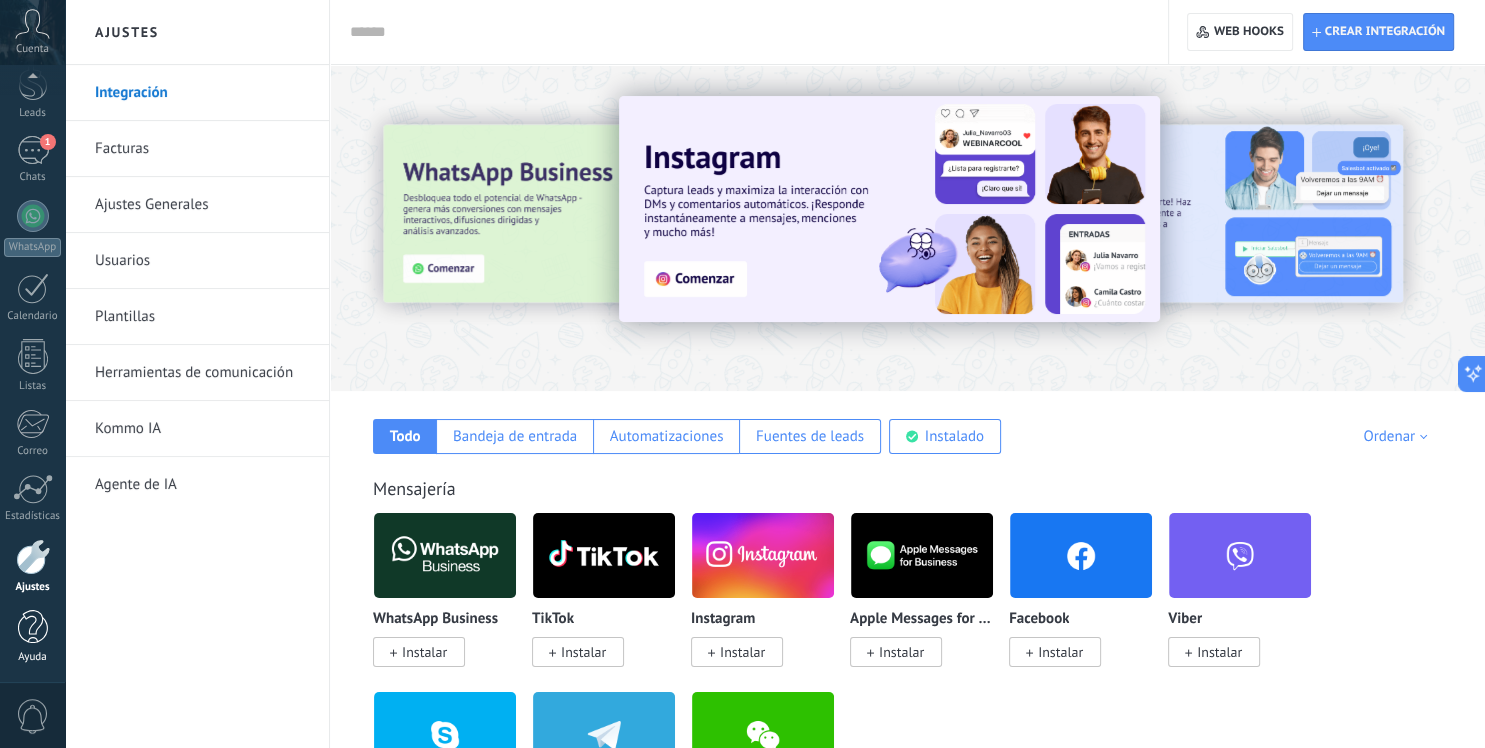 click at bounding box center [33, 627] 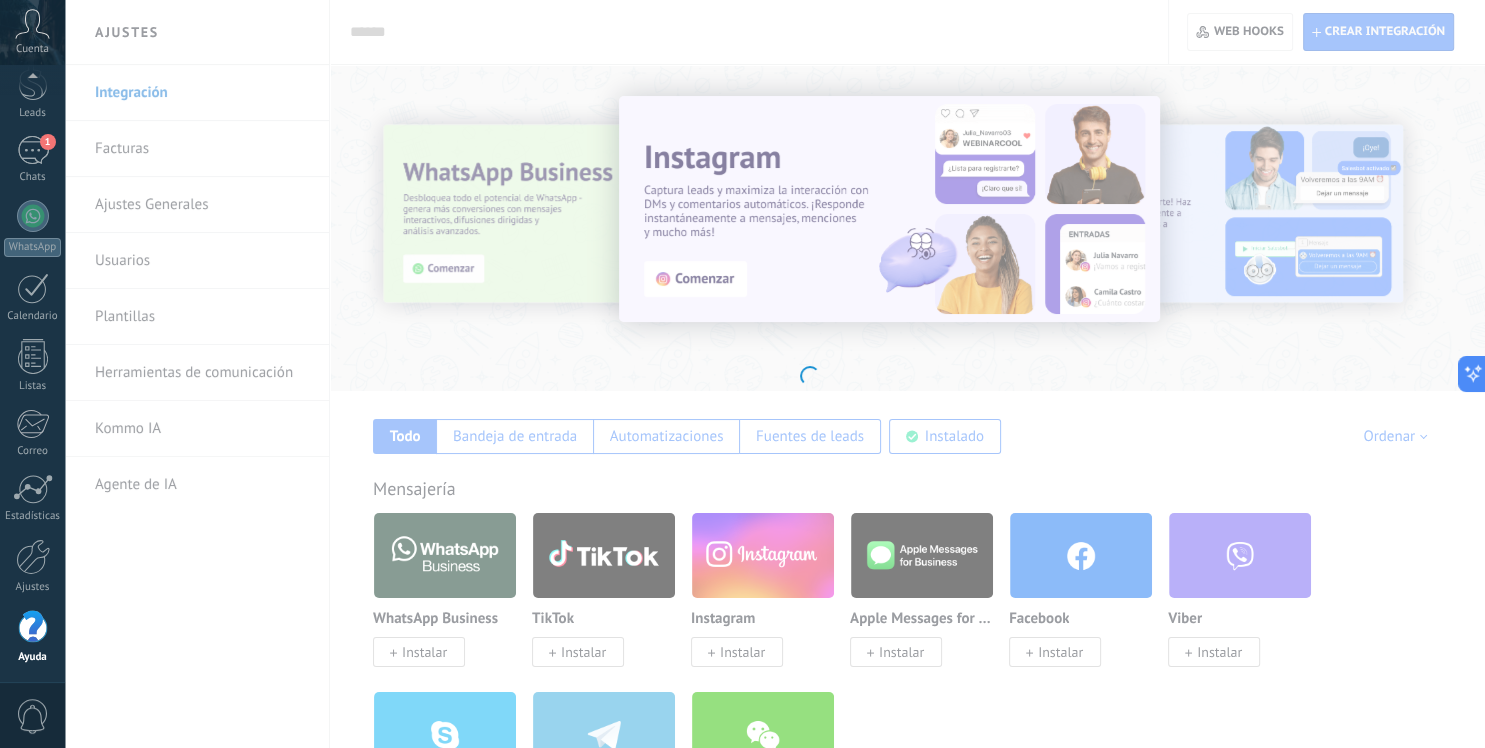 scroll, scrollTop: 84, scrollLeft: 0, axis: vertical 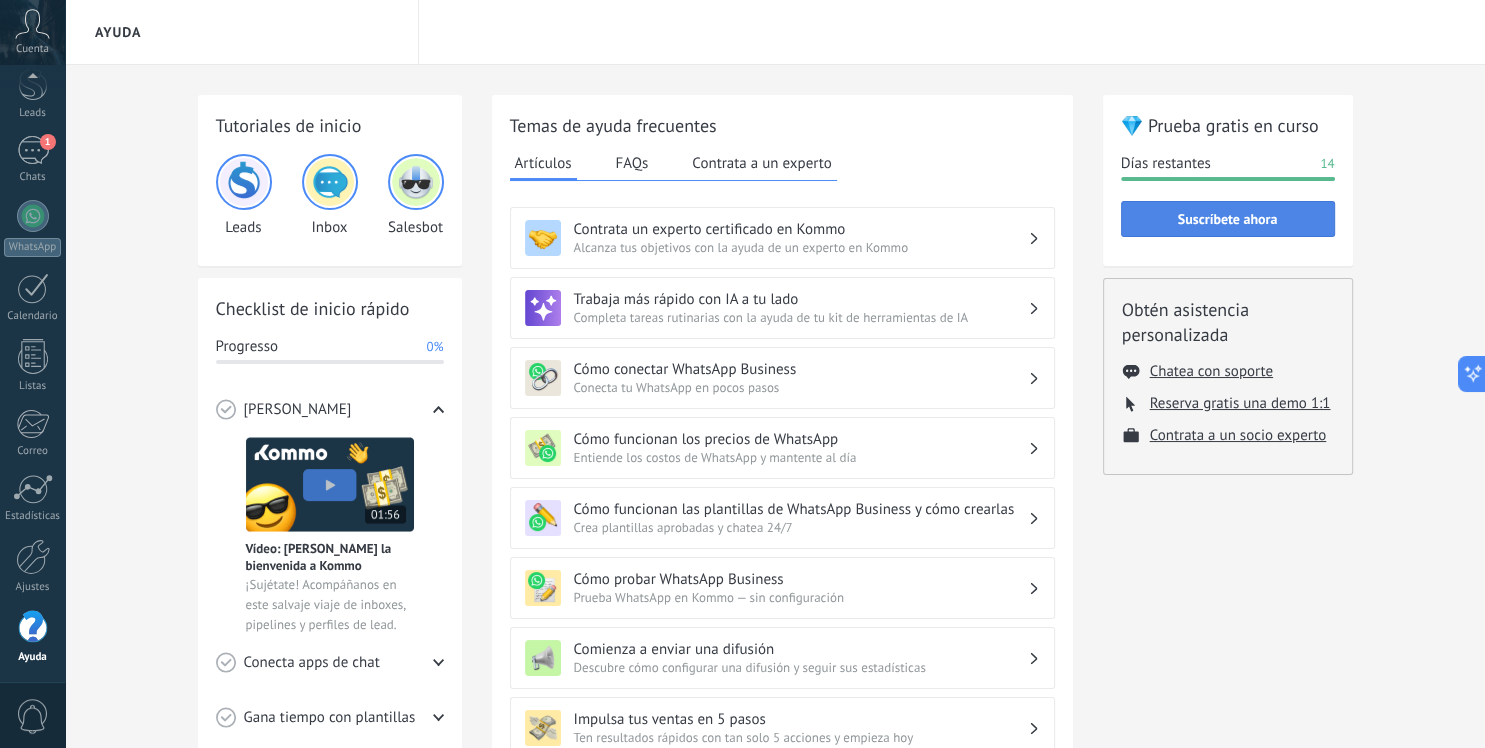 click on "Suscríbete ahora" at bounding box center (1228, 219) 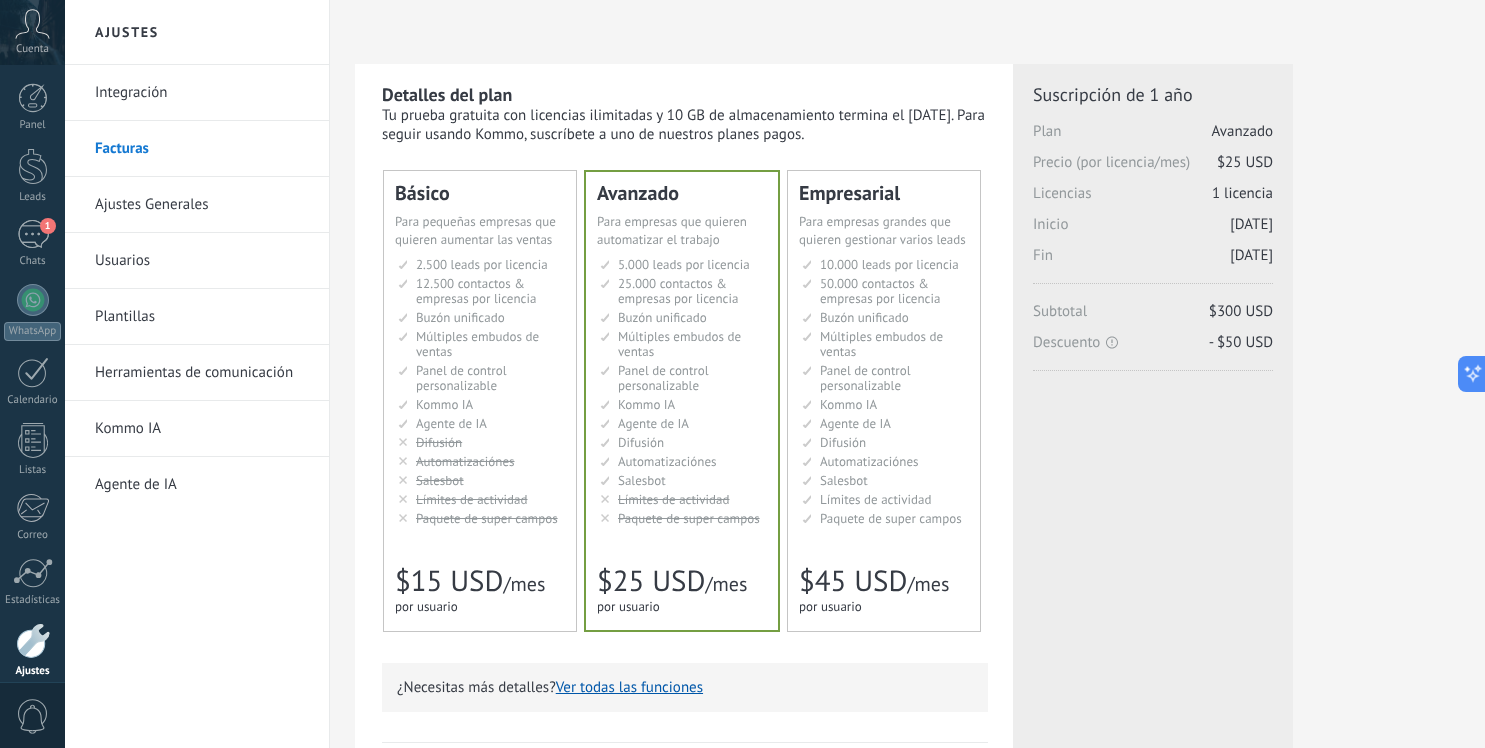 scroll, scrollTop: 0, scrollLeft: 0, axis: both 